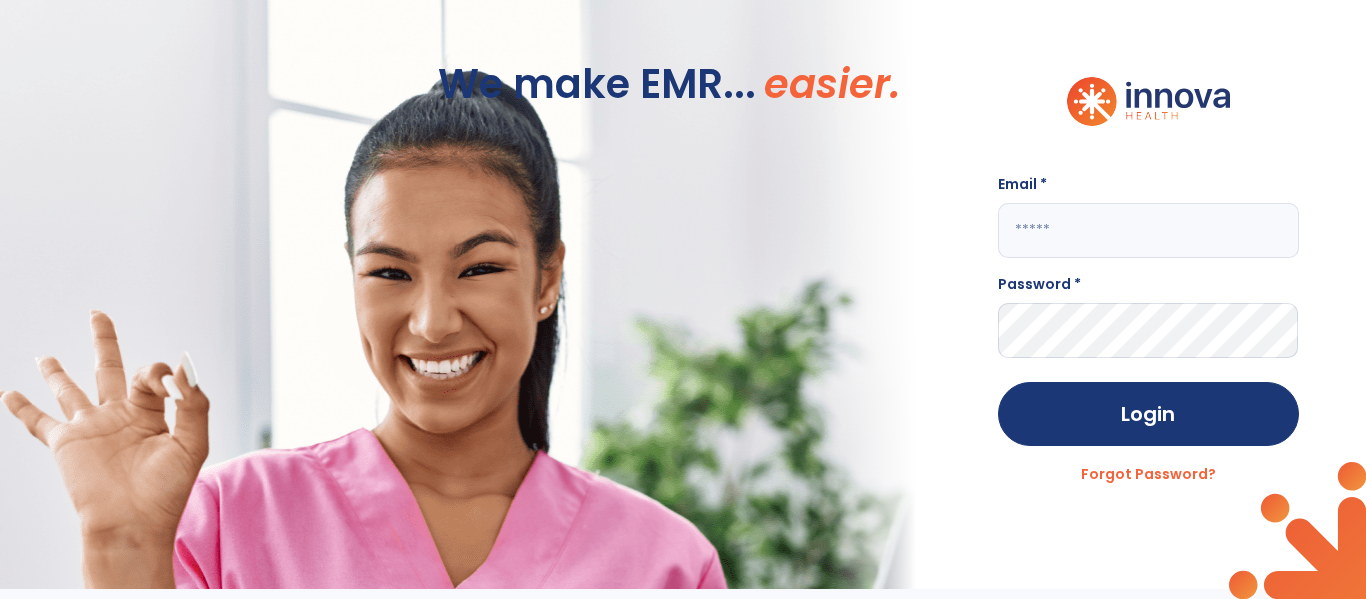 scroll, scrollTop: 0, scrollLeft: 0, axis: both 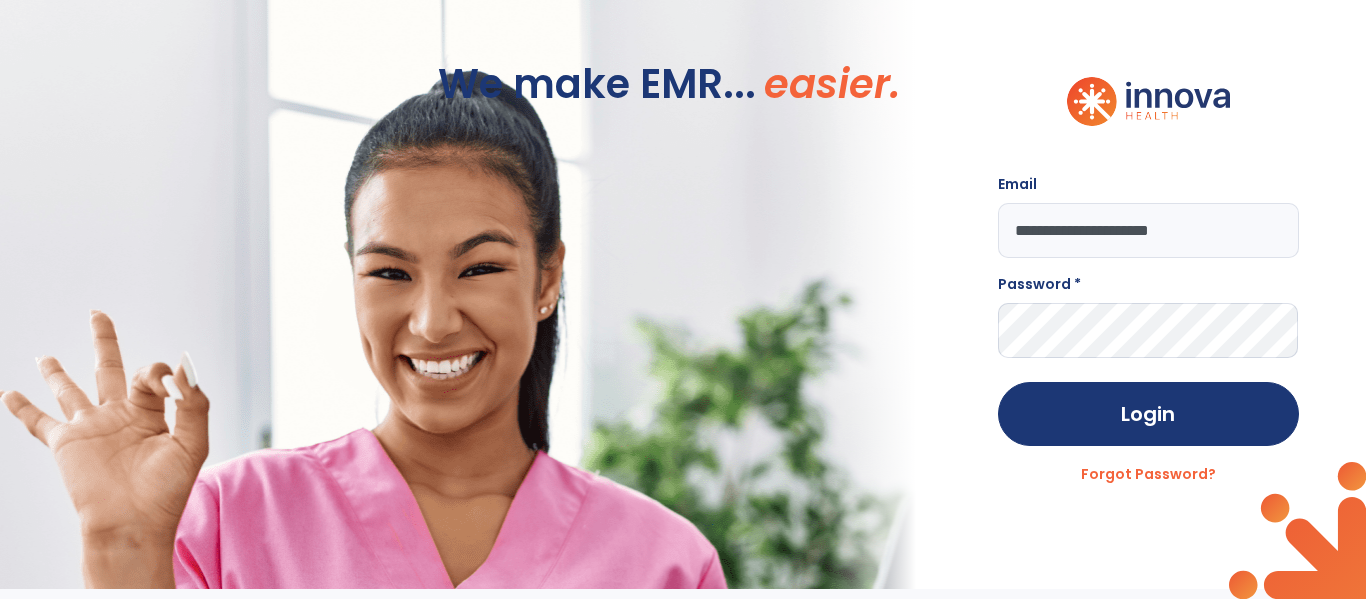 type on "**********" 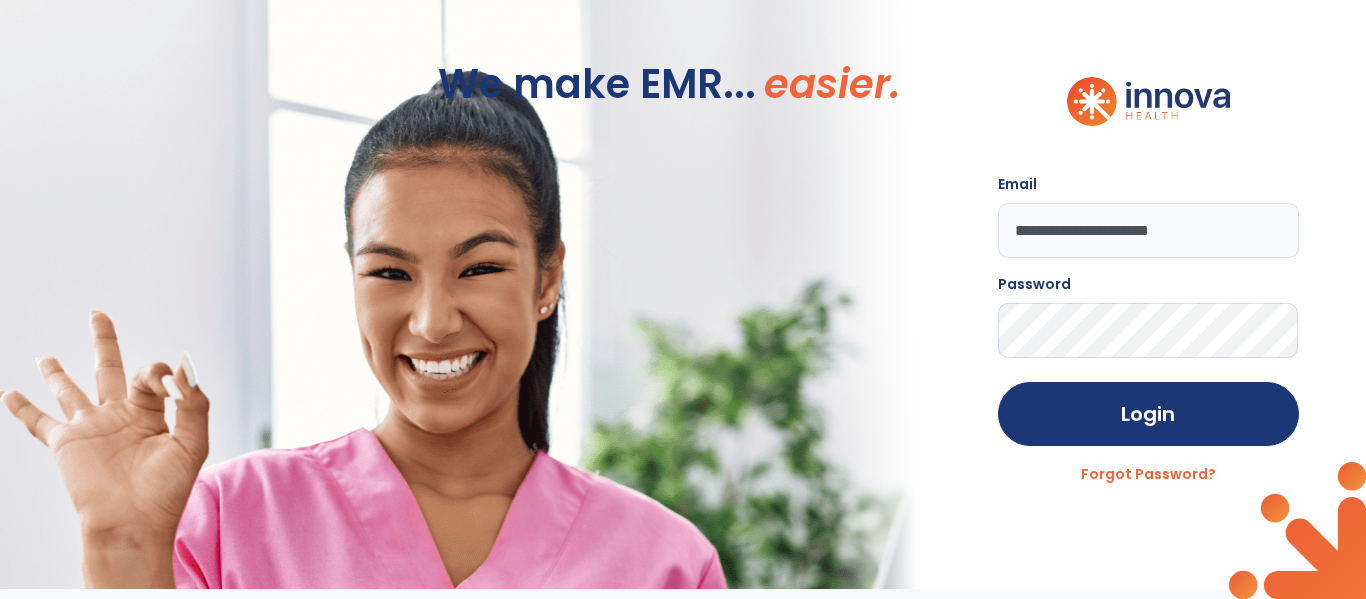 click on "Login" 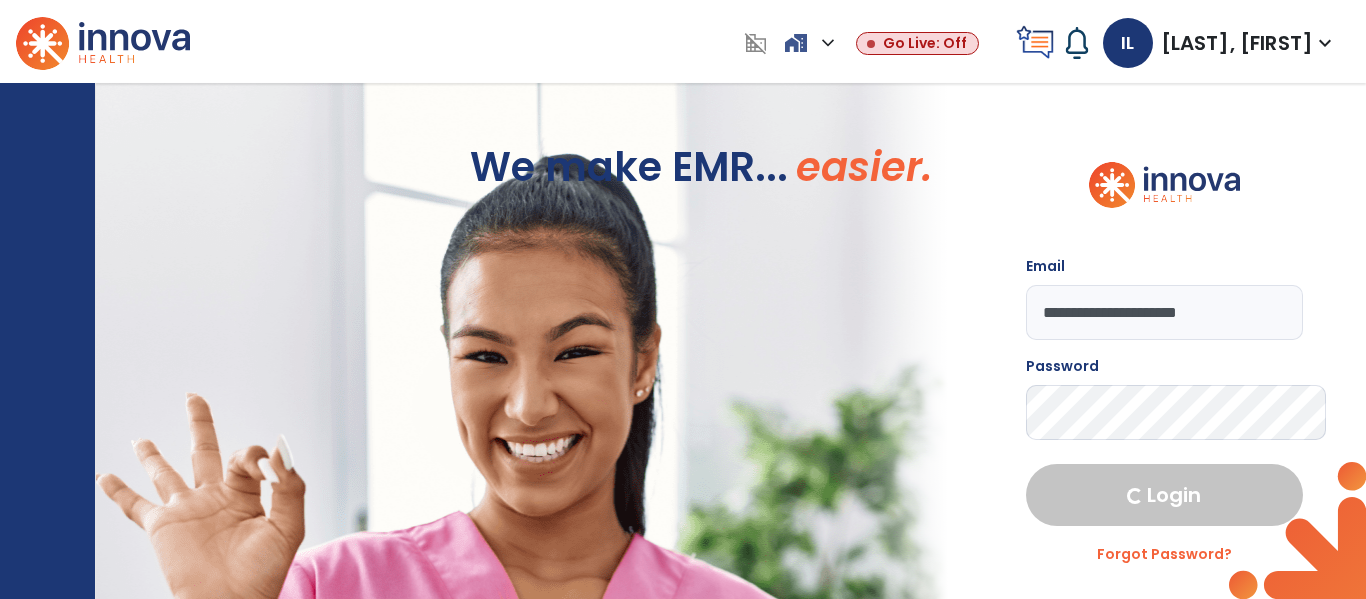 select on "****" 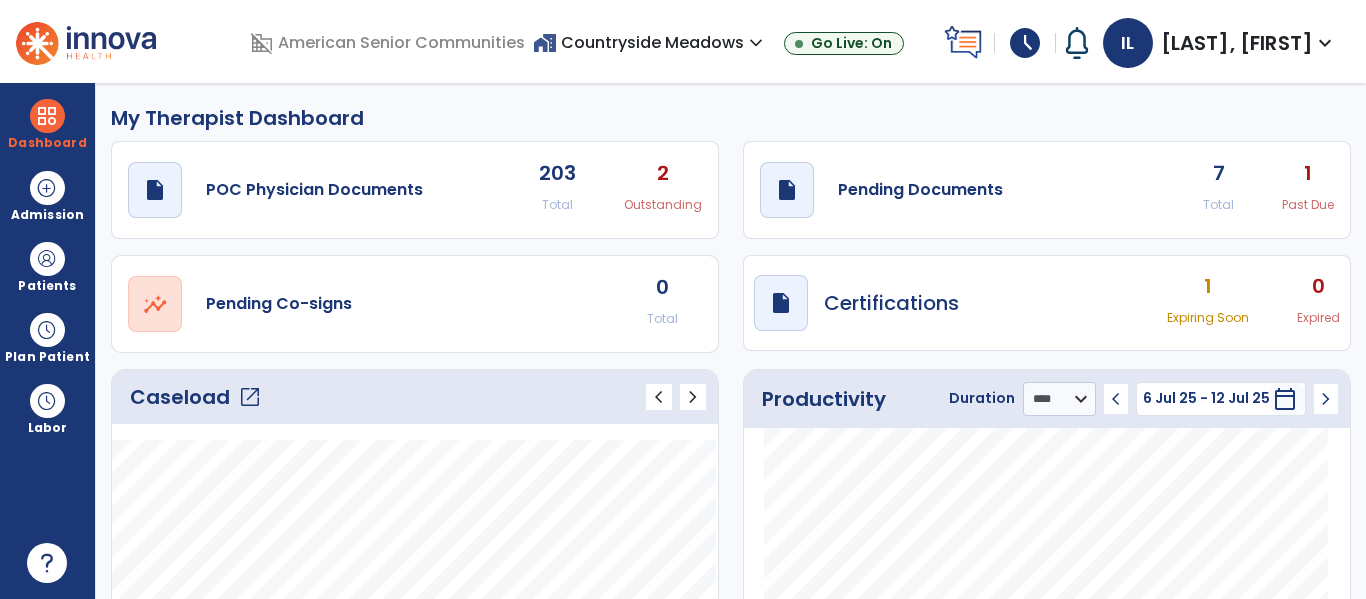 click on "7 Total 1 Past Due" 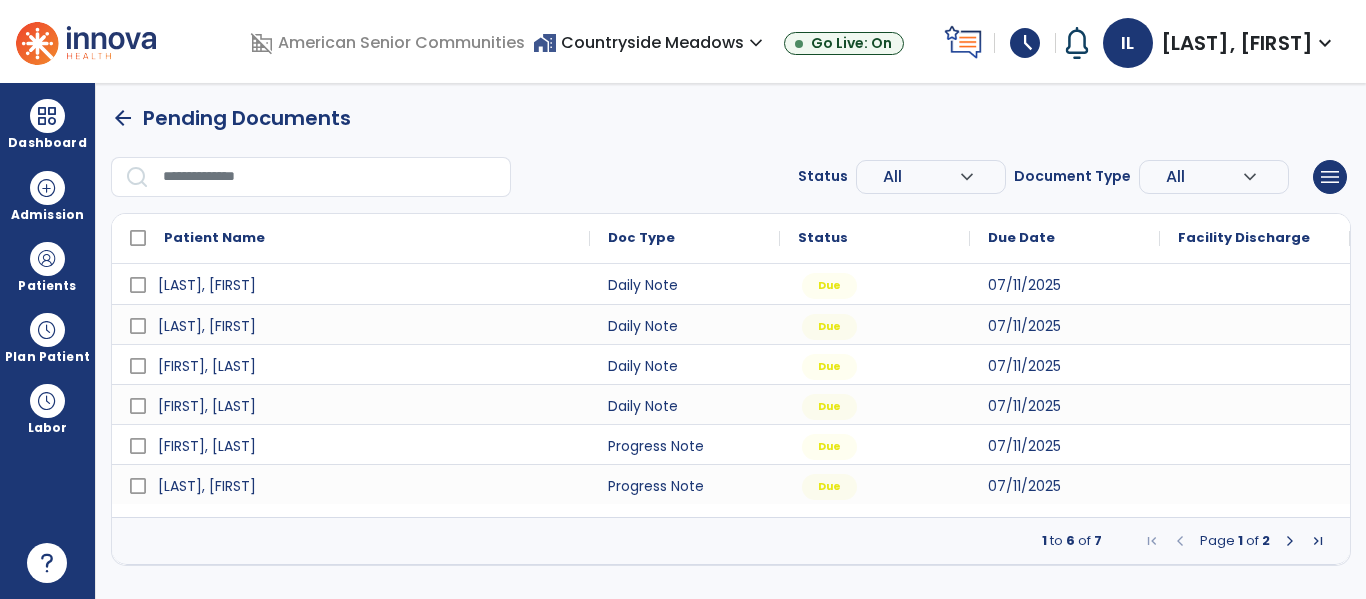 click at bounding box center [1290, 541] 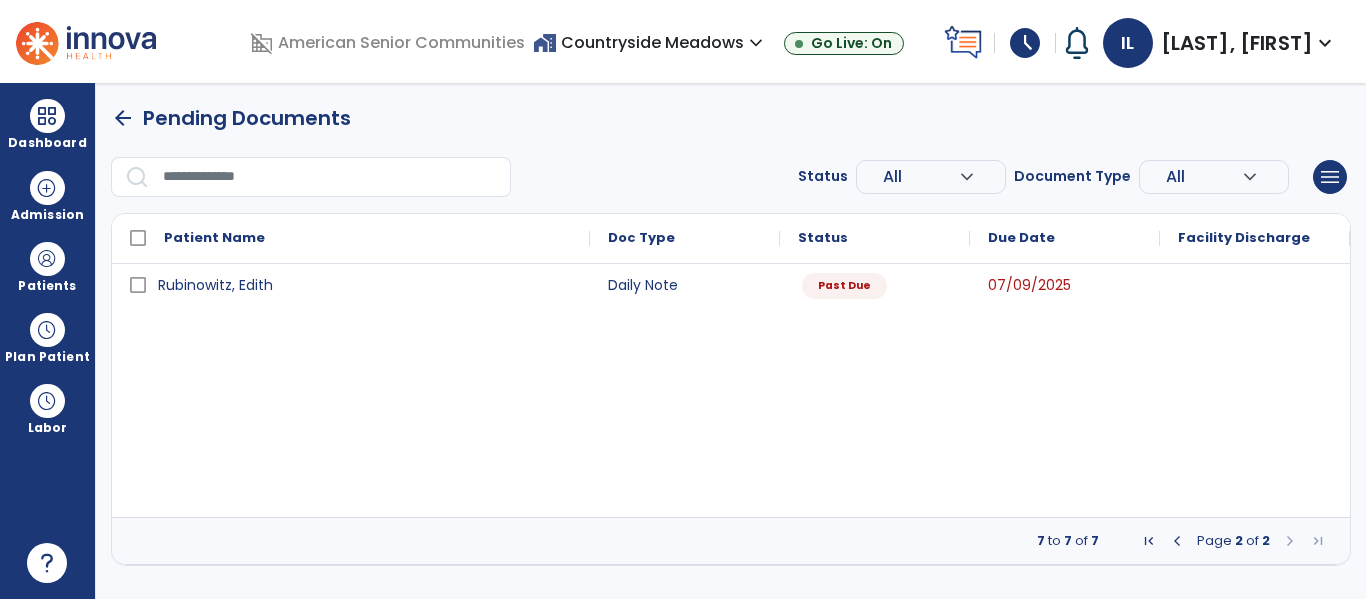 click at bounding box center [1177, 541] 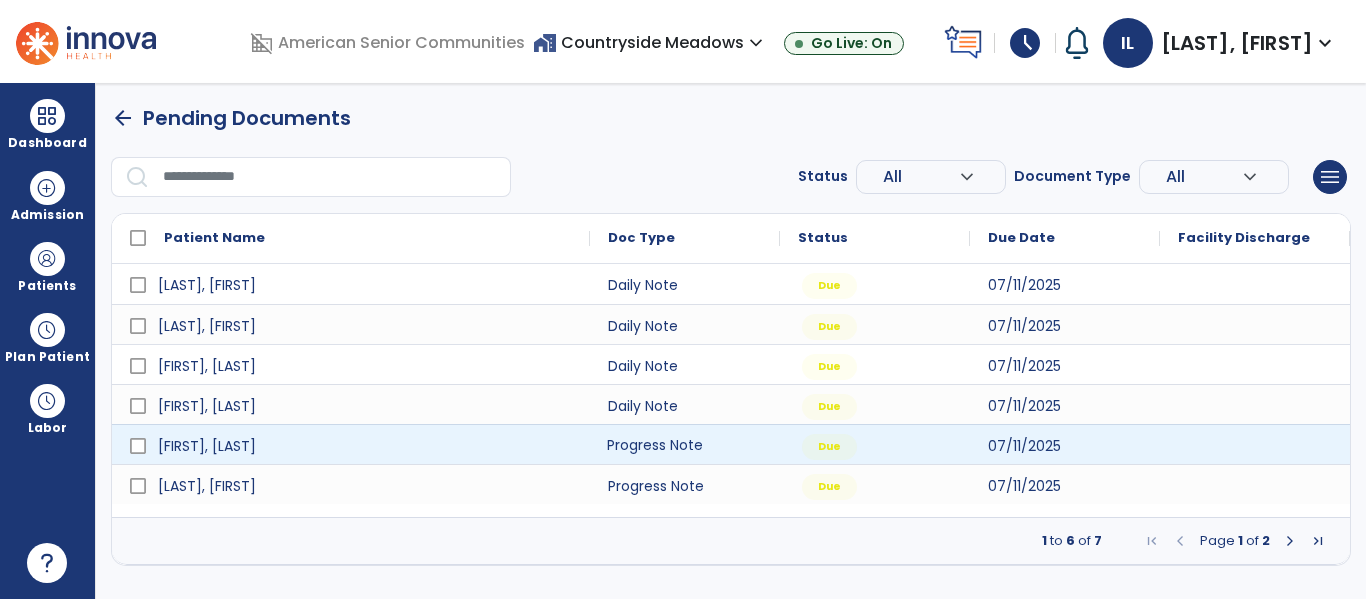 click on "Progress Note" at bounding box center (685, 444) 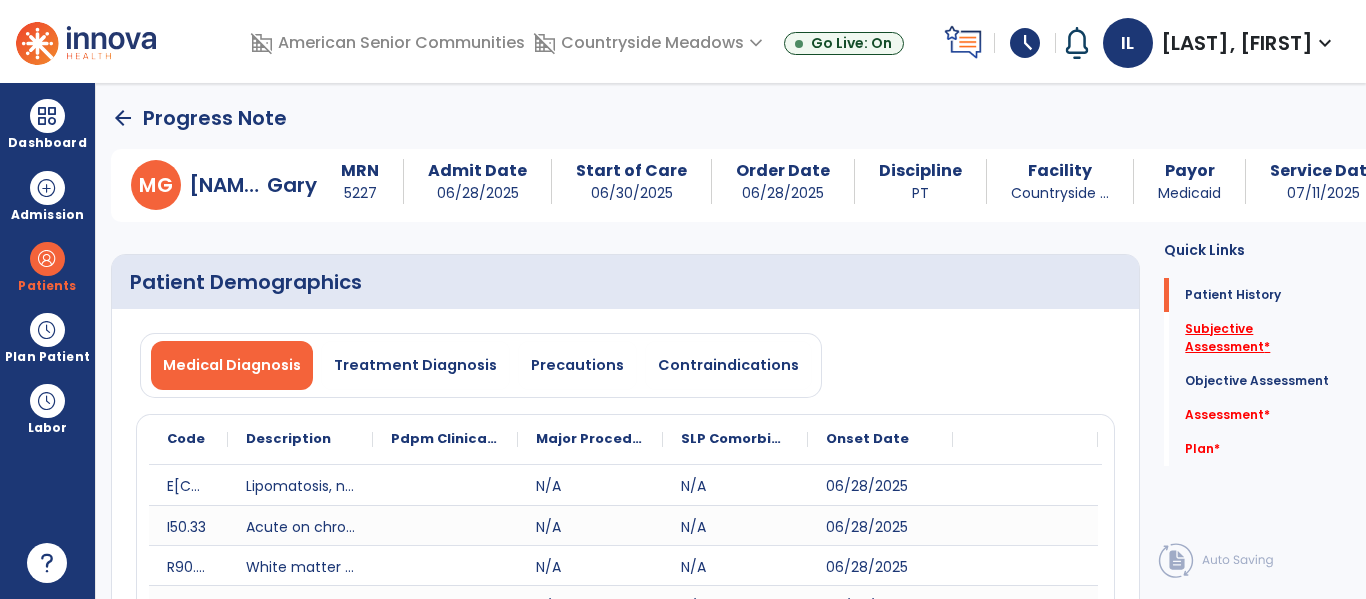 click on "Subjective Assessment   *" 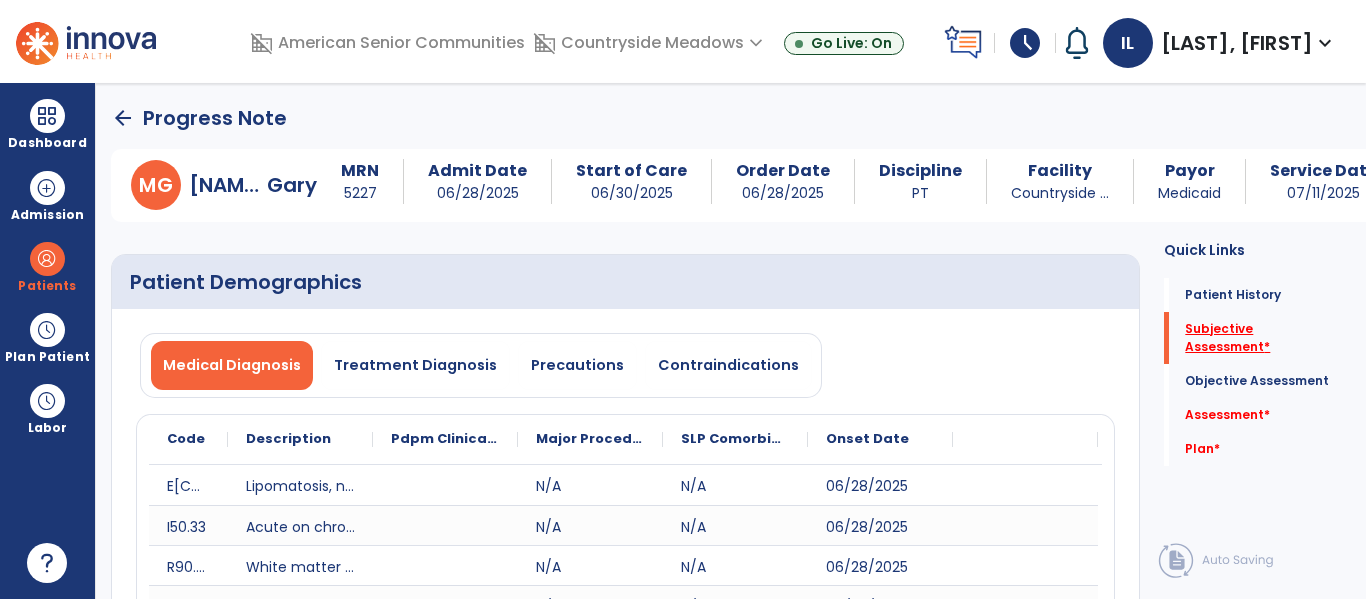 scroll, scrollTop: 420, scrollLeft: 0, axis: vertical 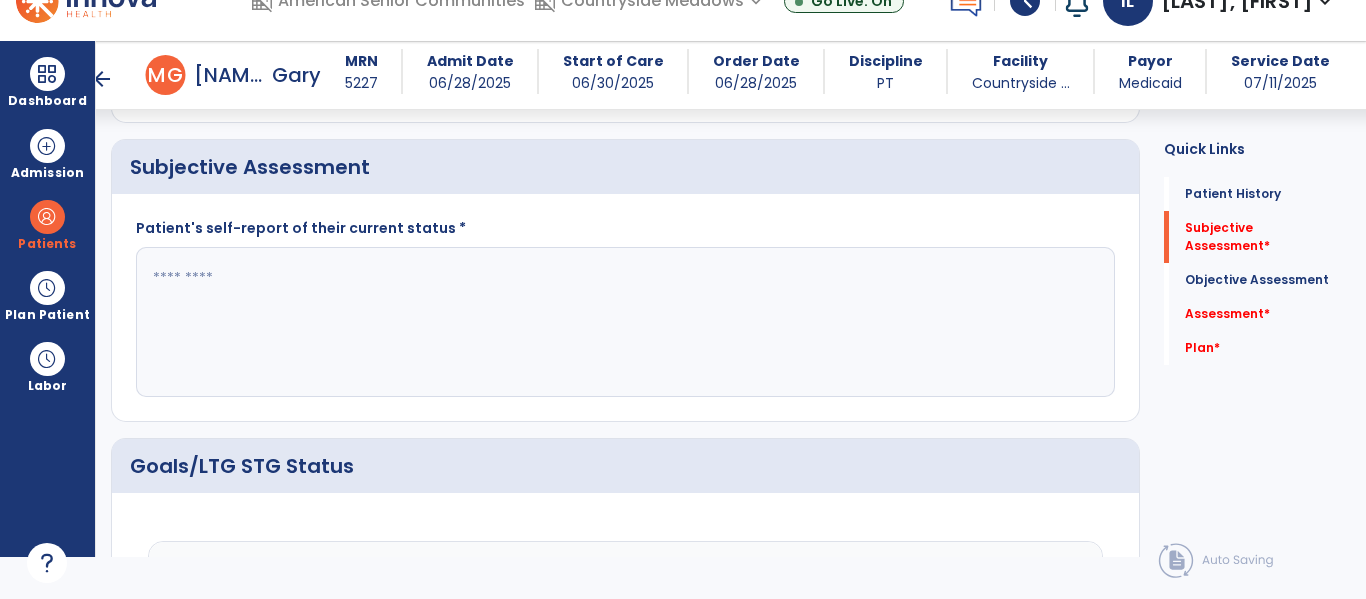 click 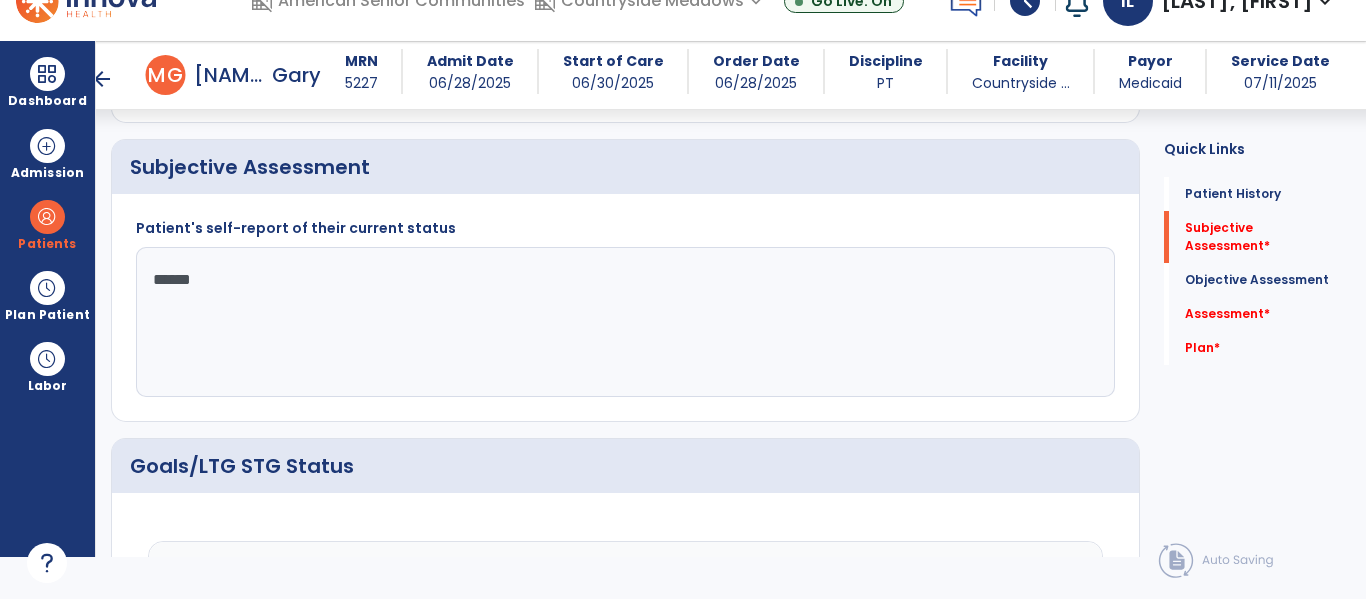 type on "*******" 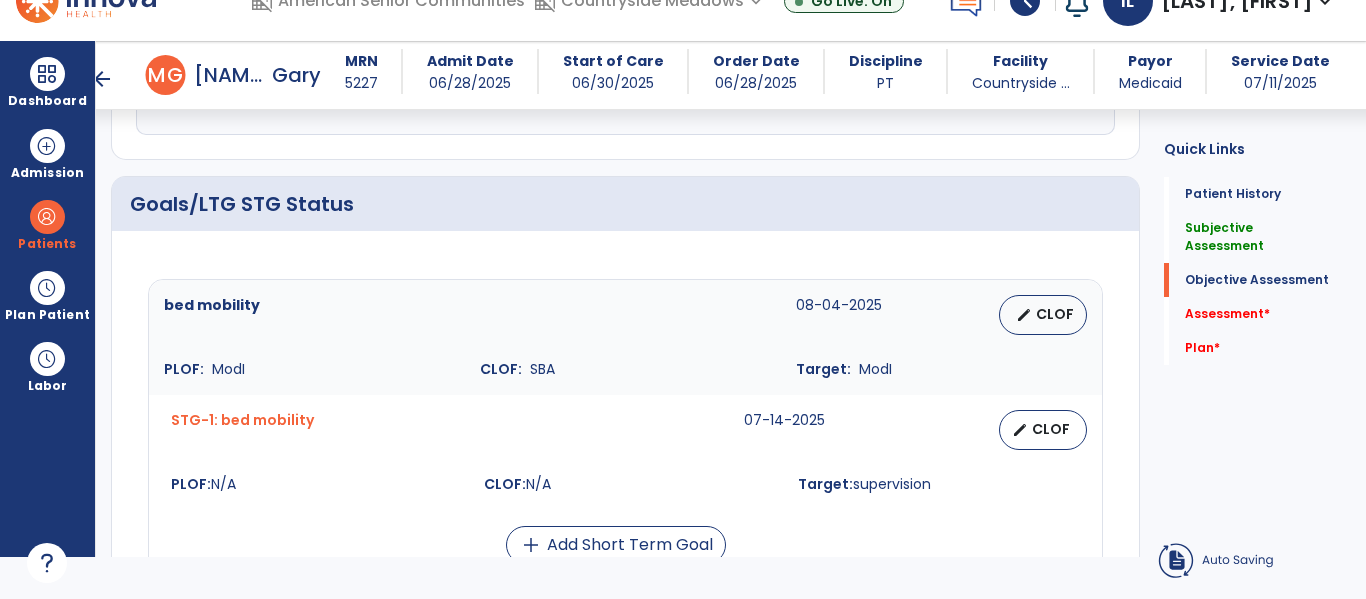 scroll, scrollTop: 927, scrollLeft: 0, axis: vertical 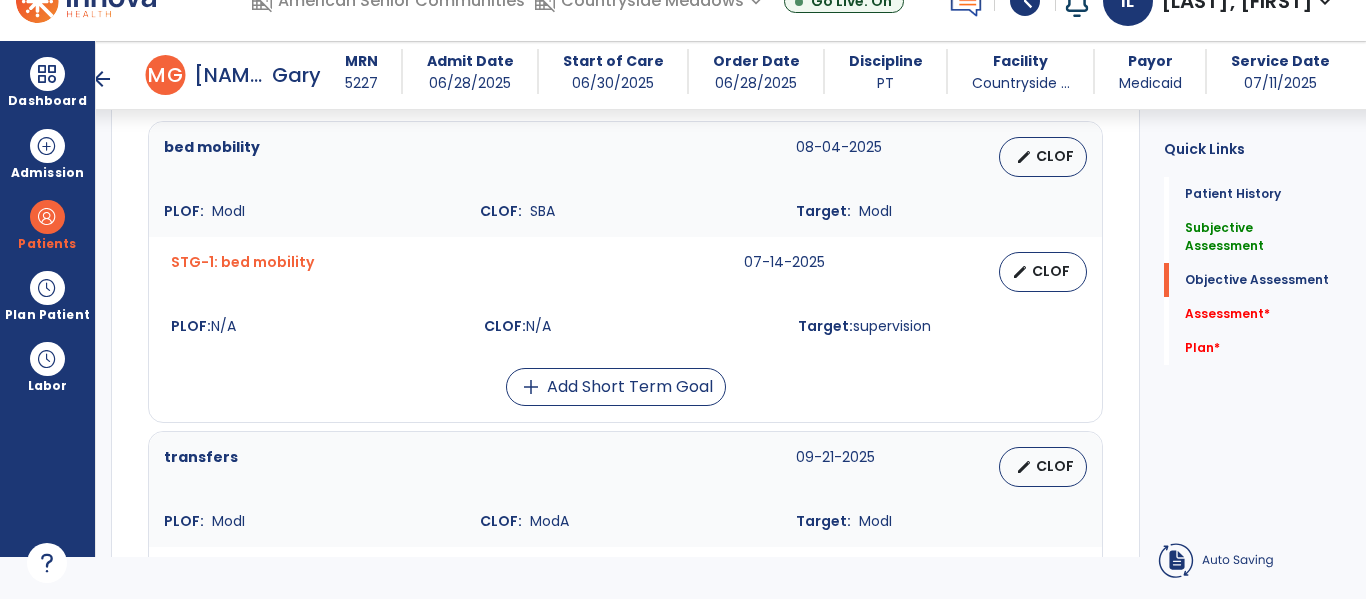 type on "**********" 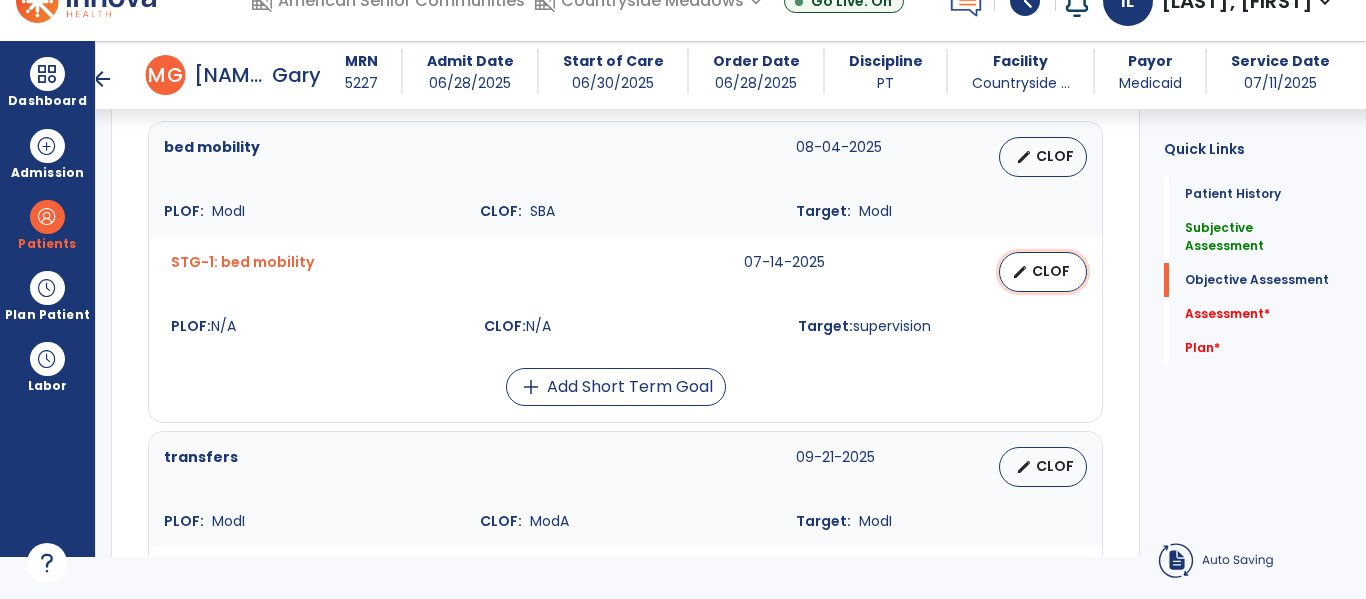click on "edit   CLOF" at bounding box center [1043, 272] 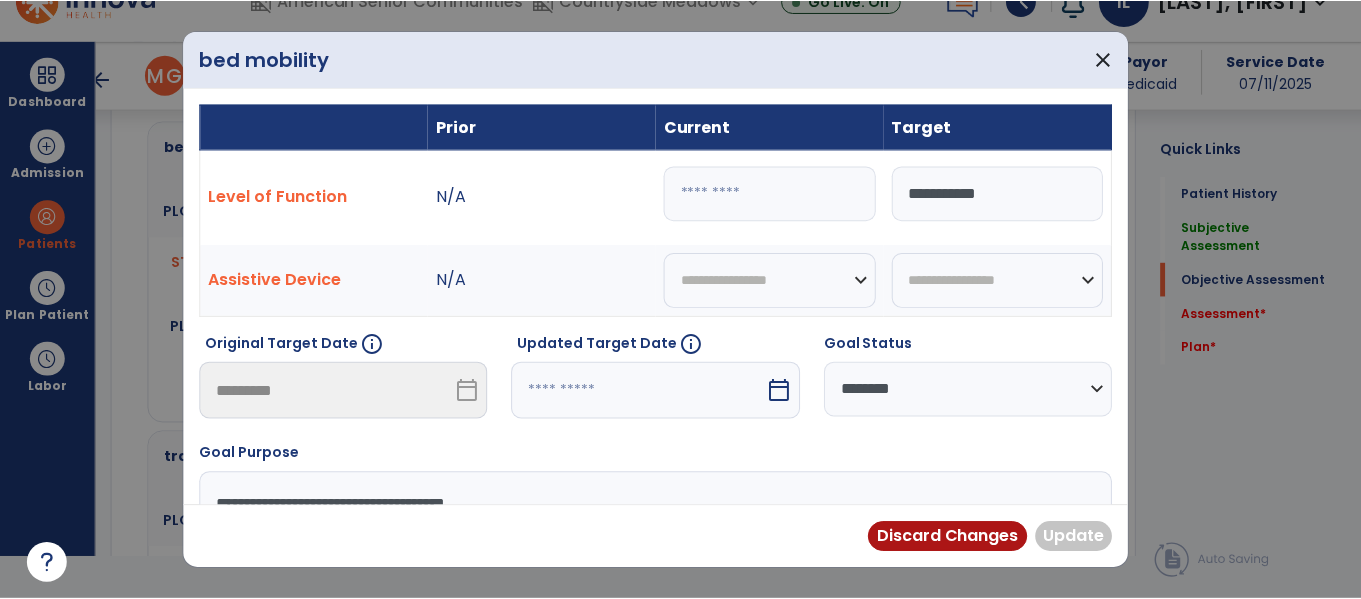 scroll, scrollTop: 0, scrollLeft: 0, axis: both 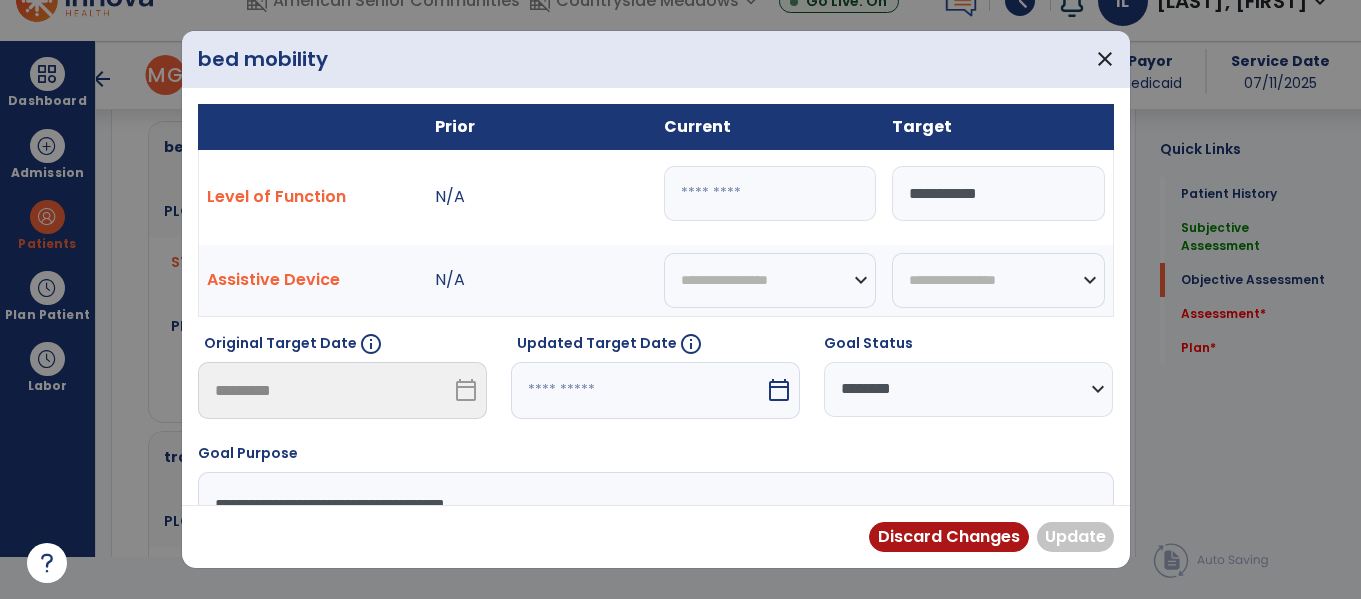 click at bounding box center [770, 193] 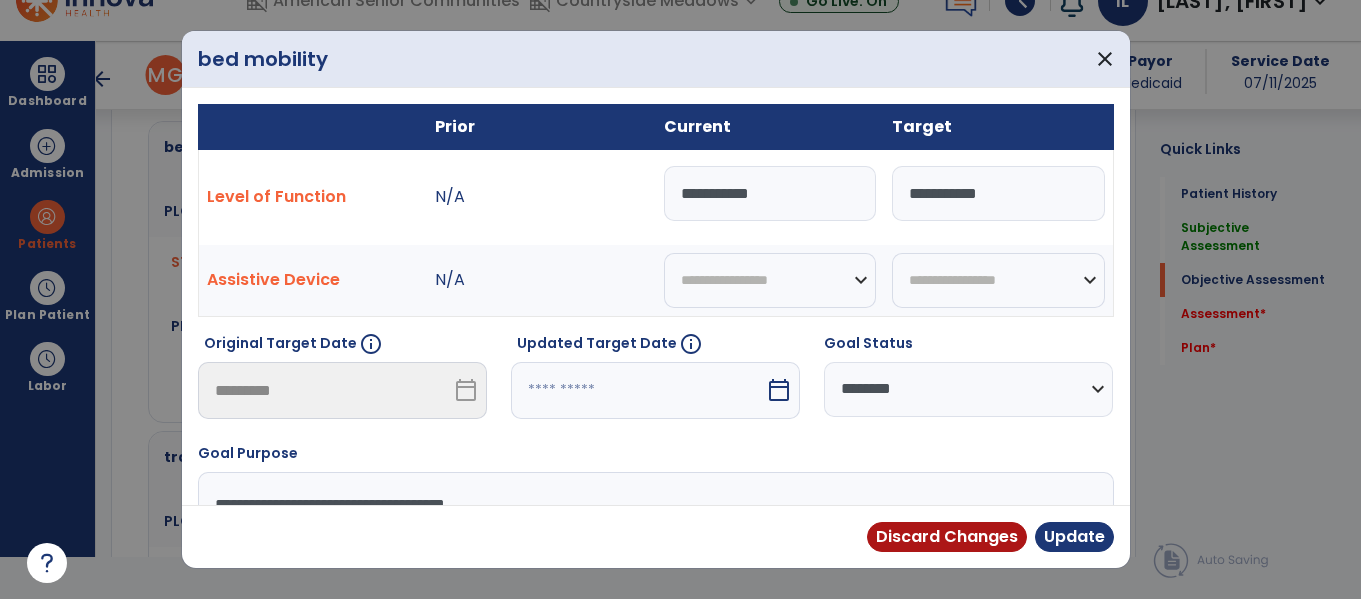 type on "**********" 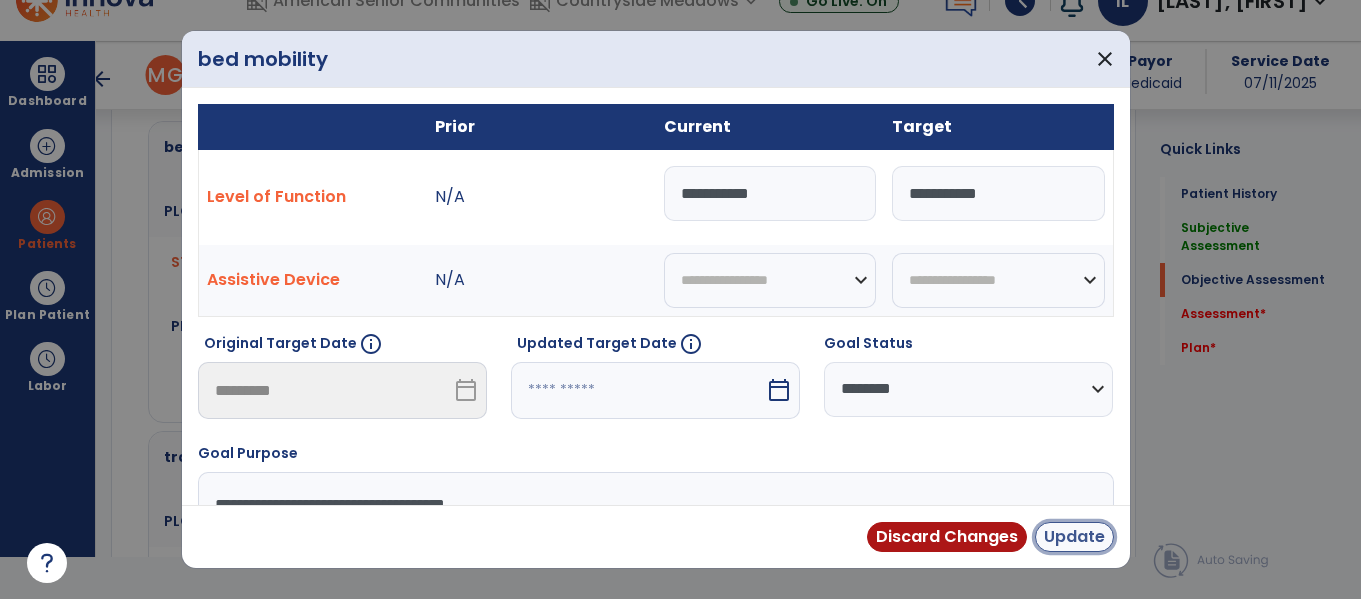 click on "Update" at bounding box center (1074, 537) 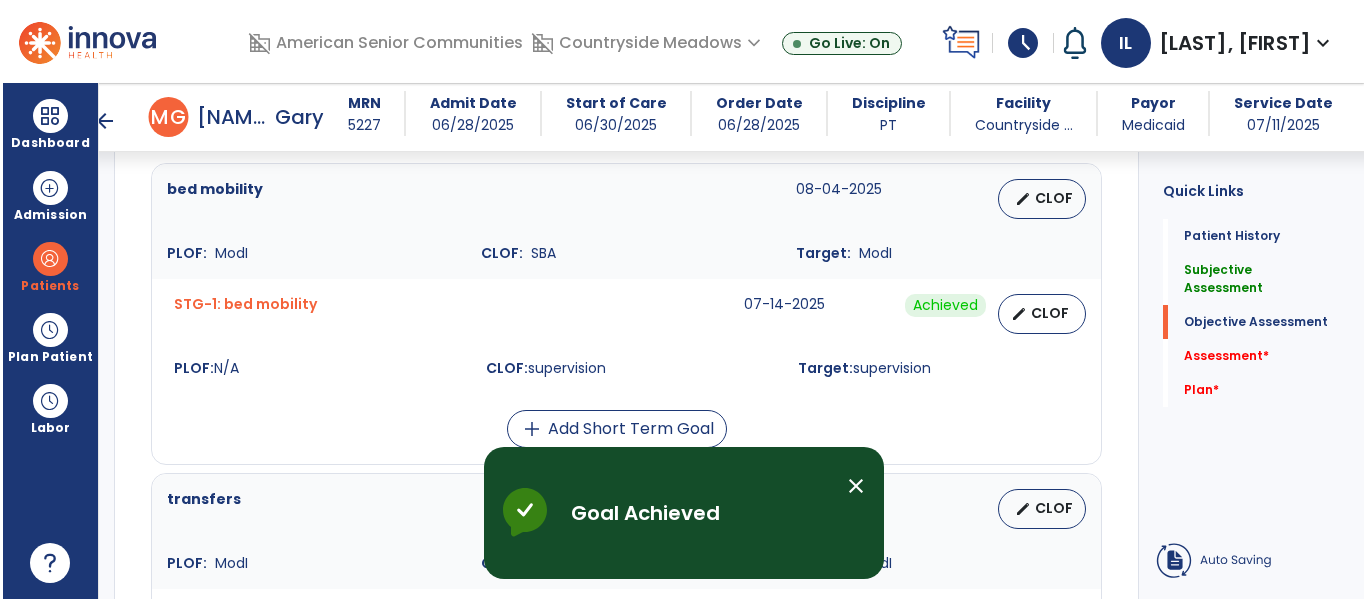 scroll, scrollTop: 42, scrollLeft: 0, axis: vertical 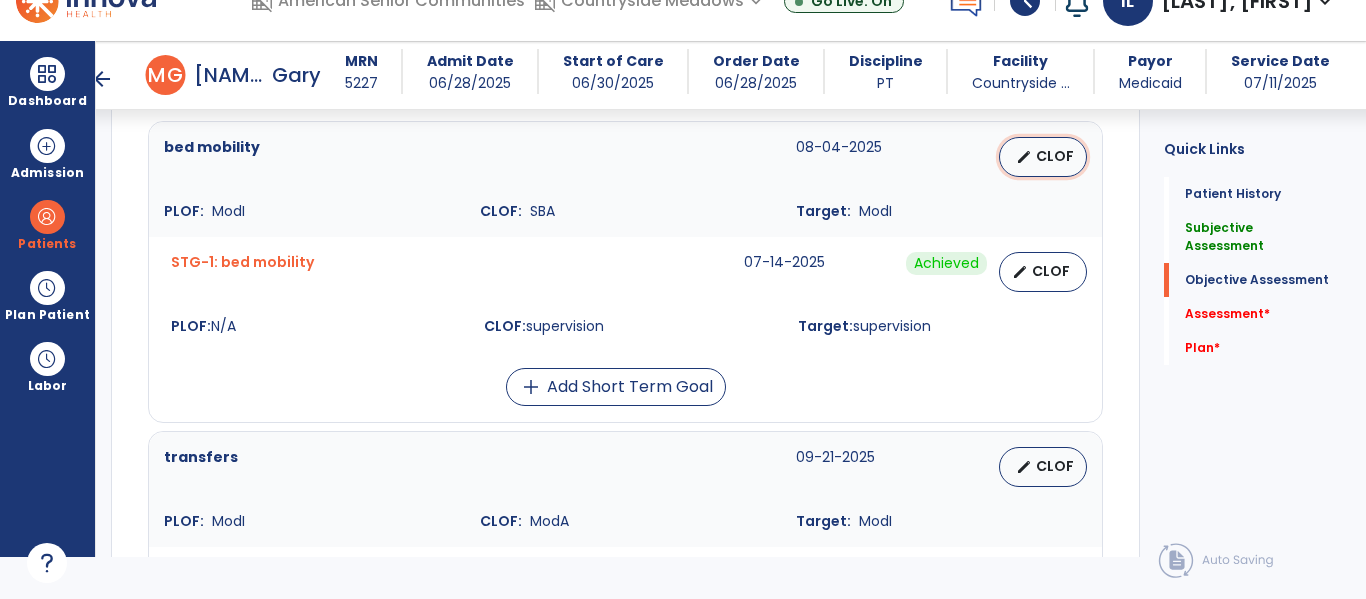 click on "edit   CLOF" at bounding box center [1043, 157] 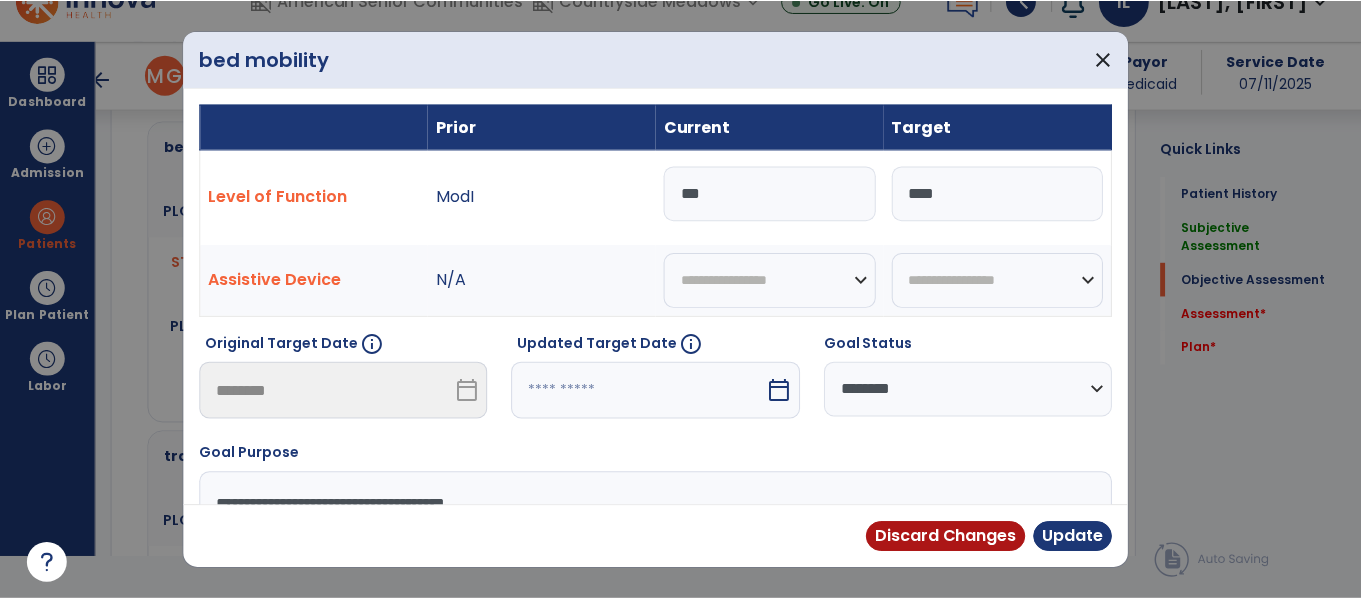 scroll, scrollTop: 0, scrollLeft: 0, axis: both 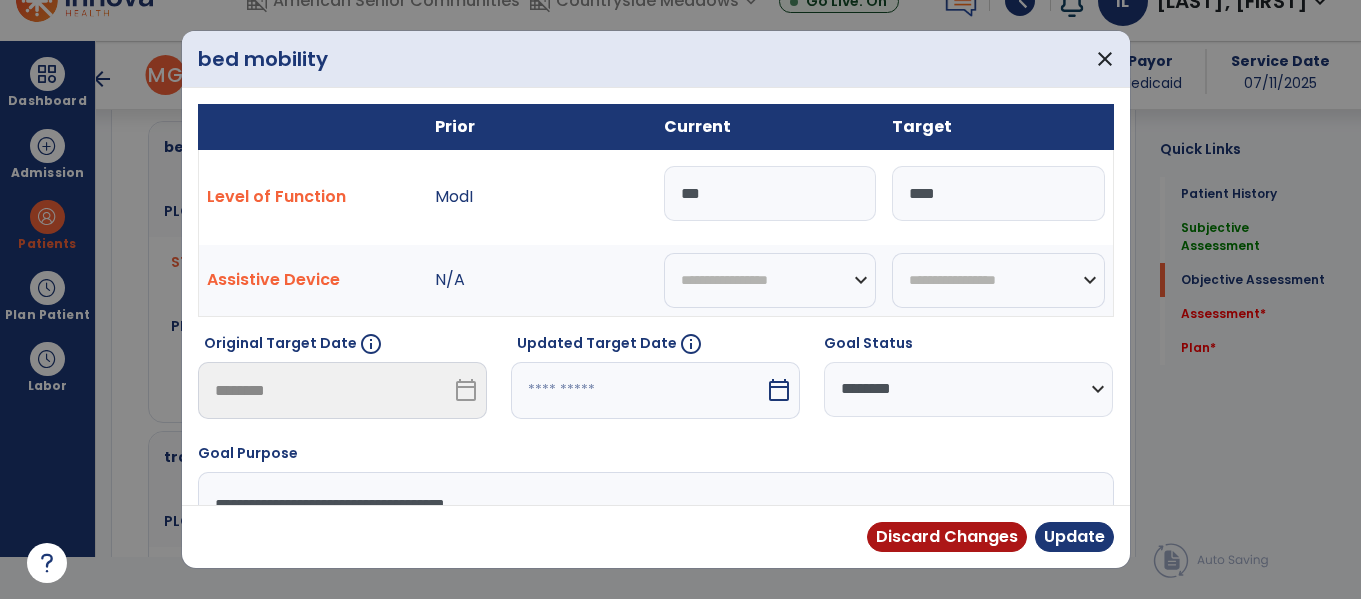 click on "***" at bounding box center (770, 193) 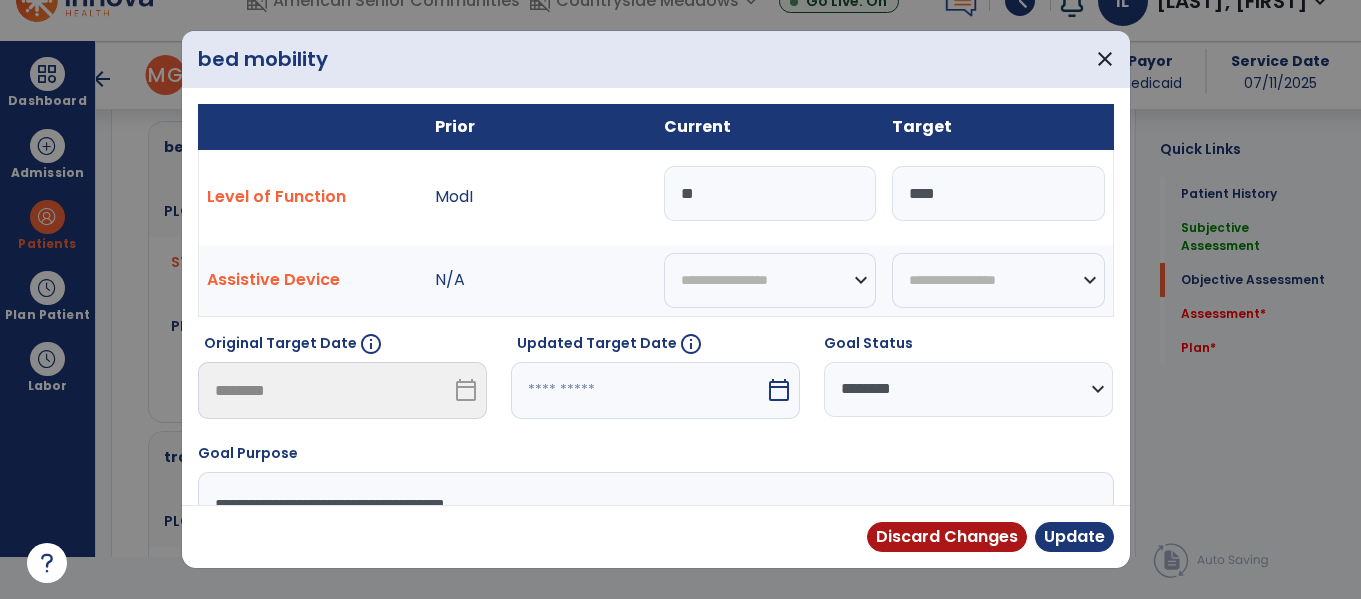 type on "*" 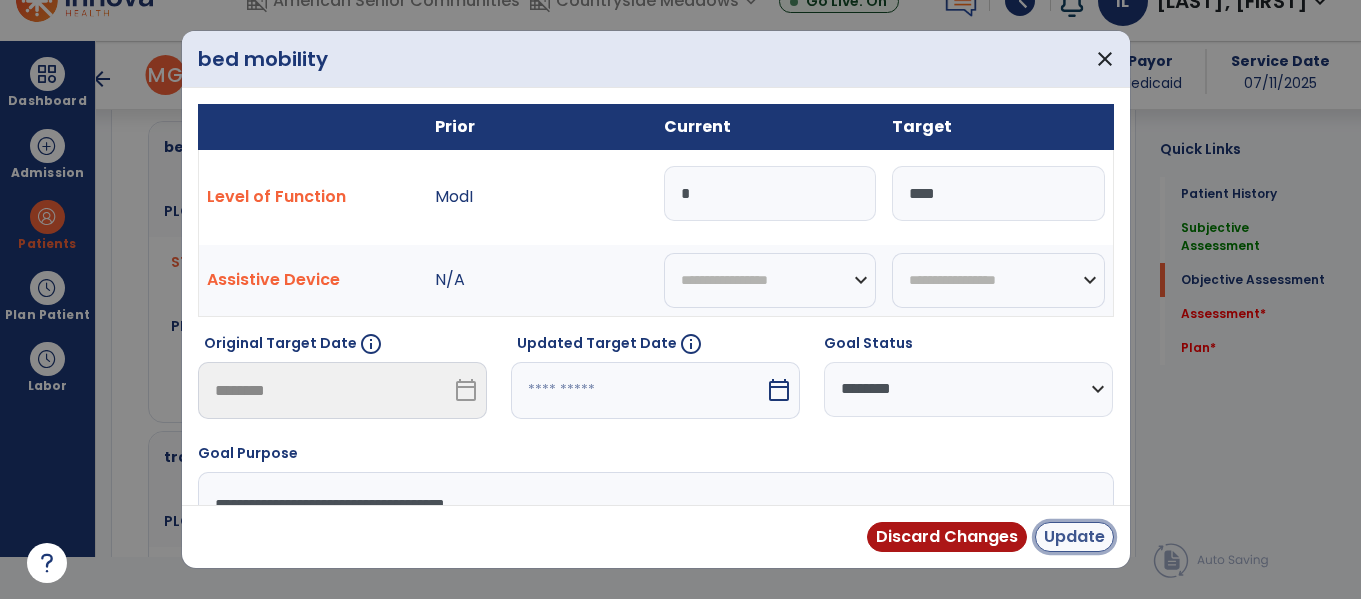 click on "Update" at bounding box center (1074, 537) 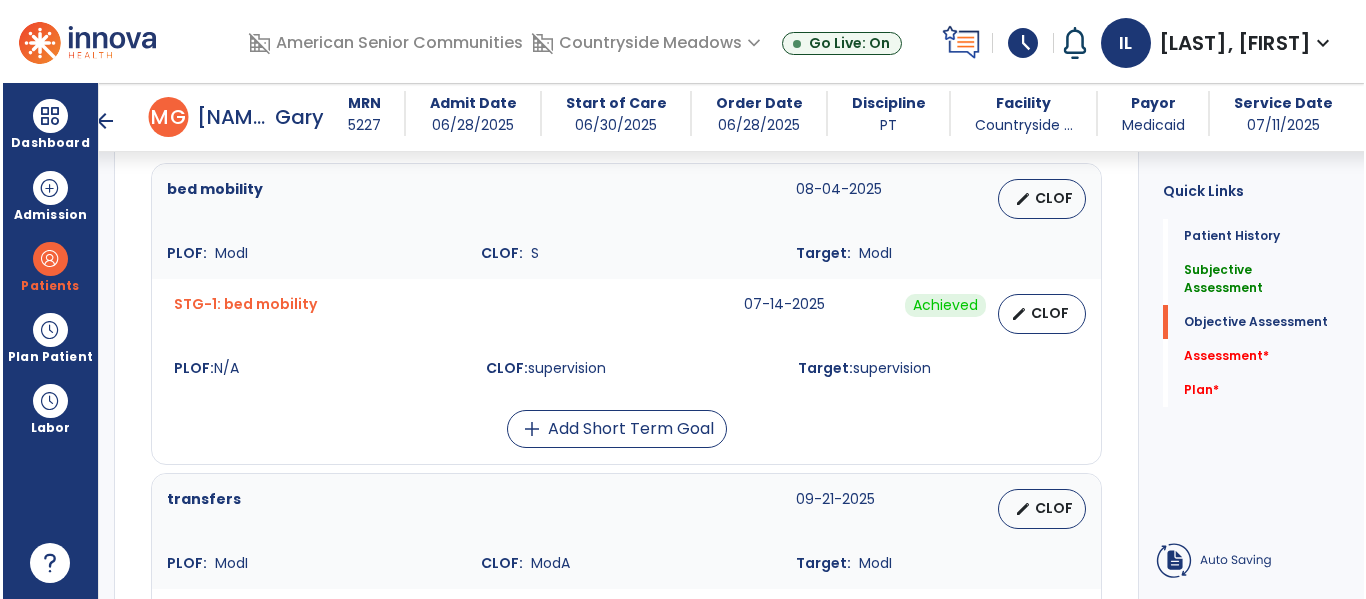 scroll, scrollTop: 42, scrollLeft: 0, axis: vertical 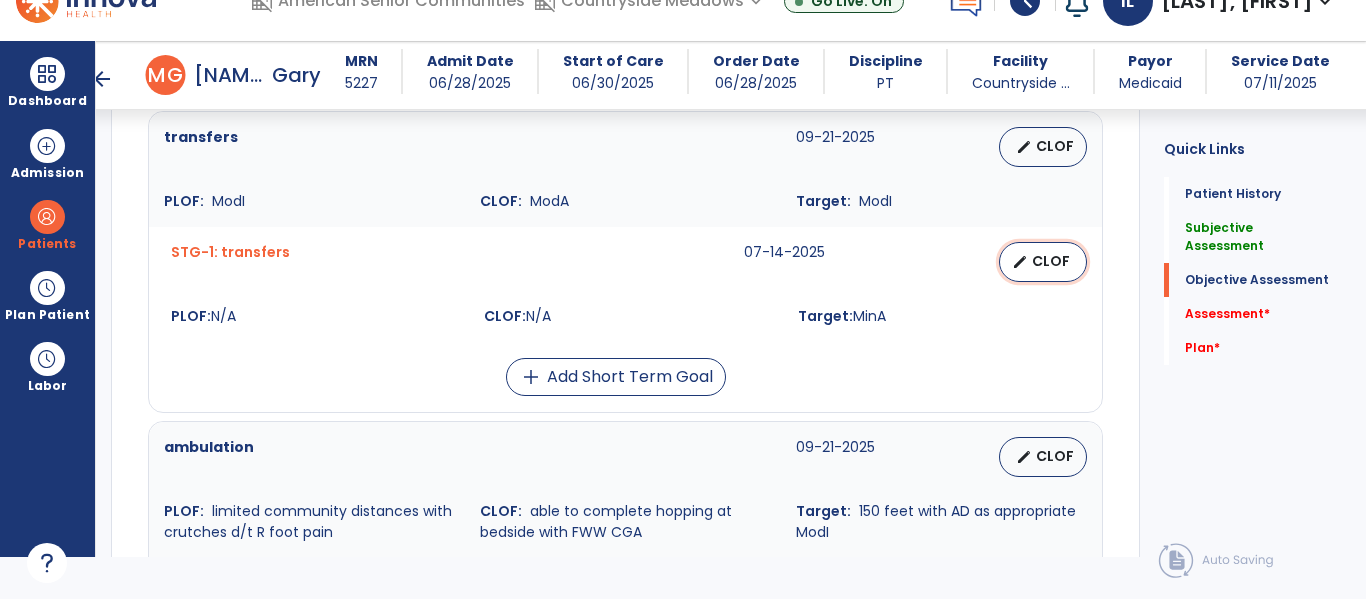 click on "edit   CLOF" at bounding box center [1043, 262] 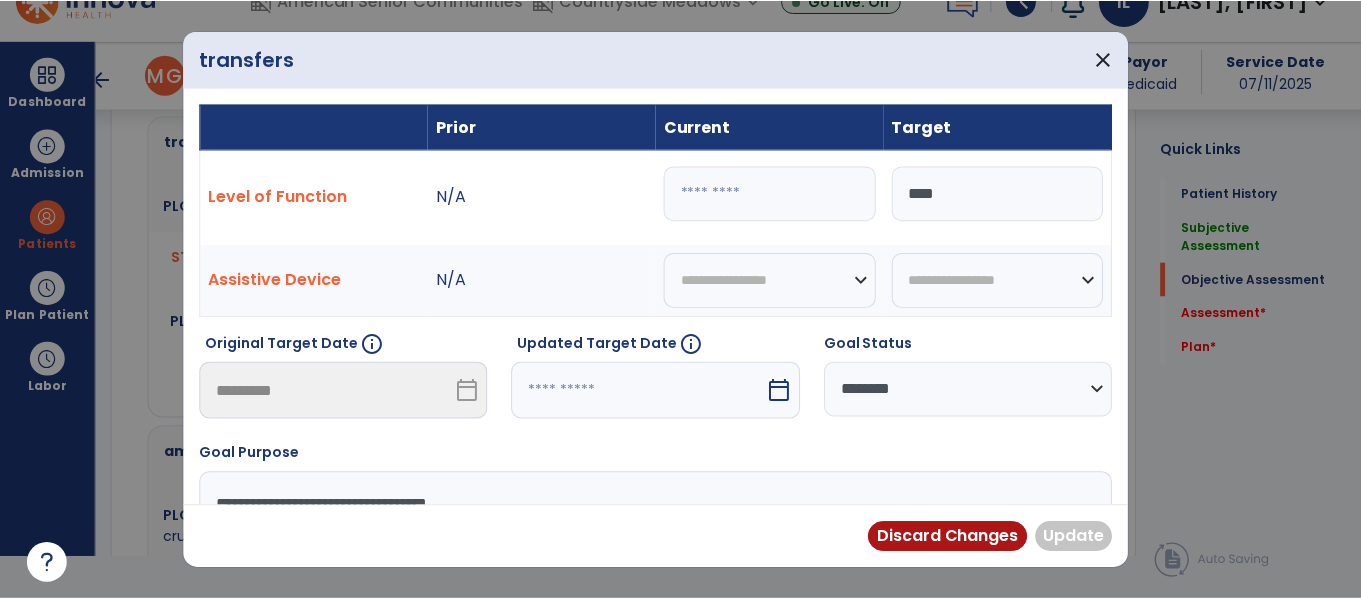 scroll, scrollTop: 0, scrollLeft: 0, axis: both 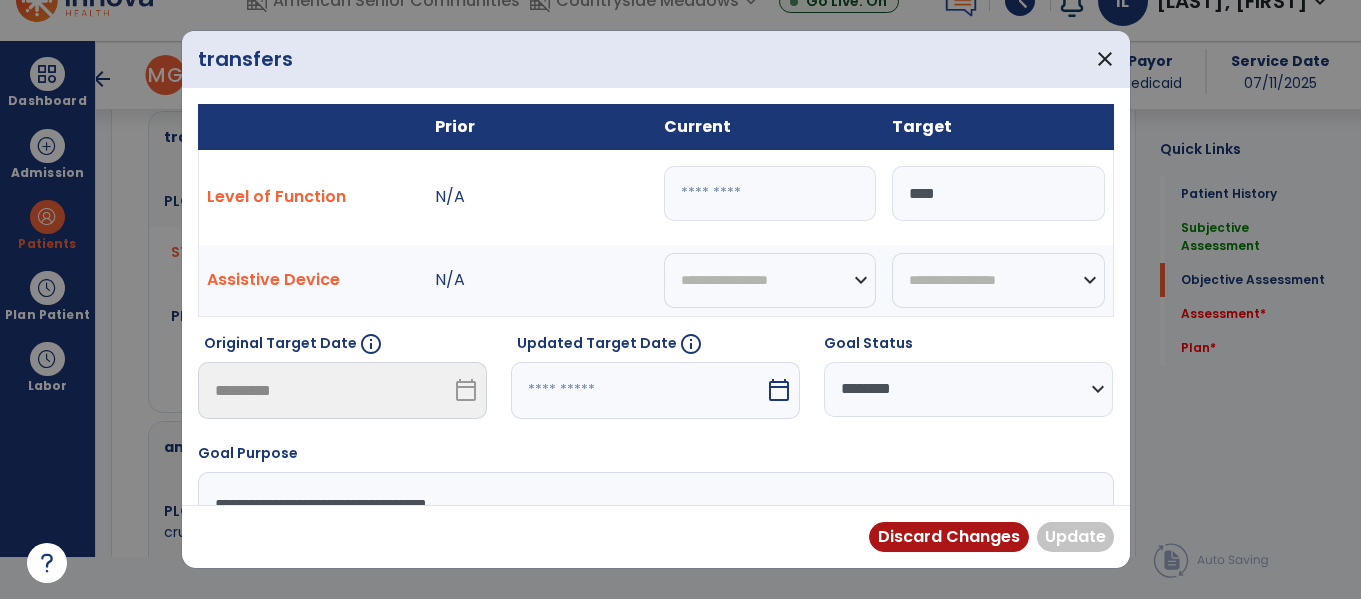 click at bounding box center (770, 193) 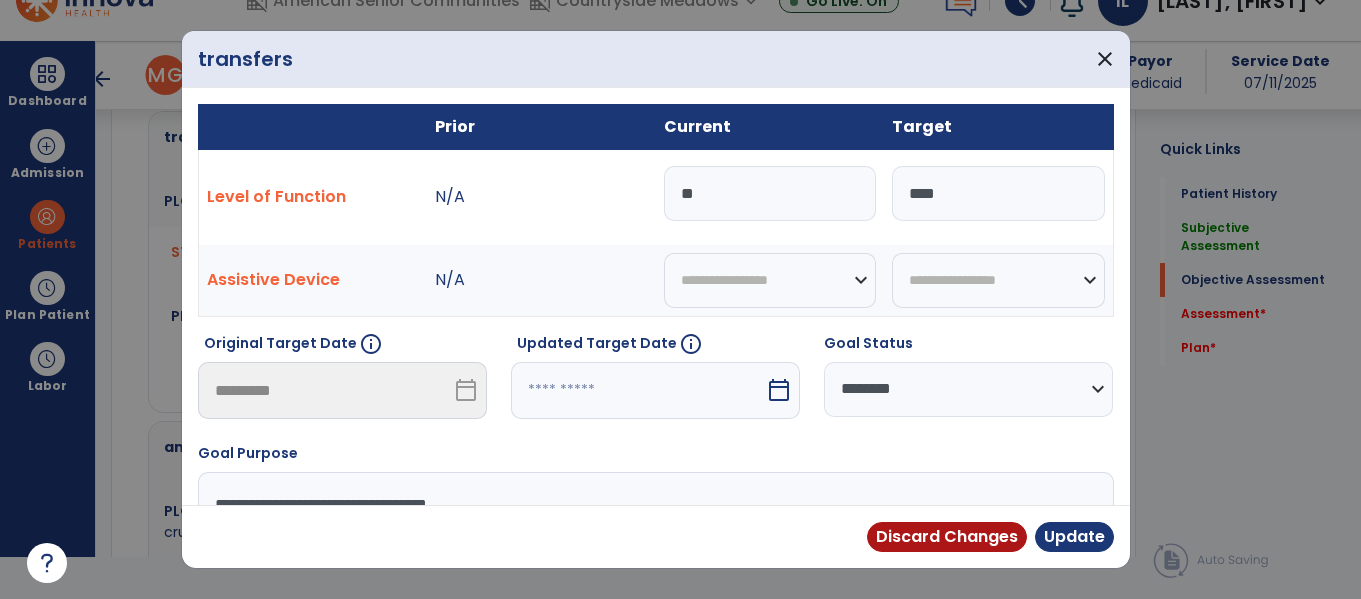 type on "*" 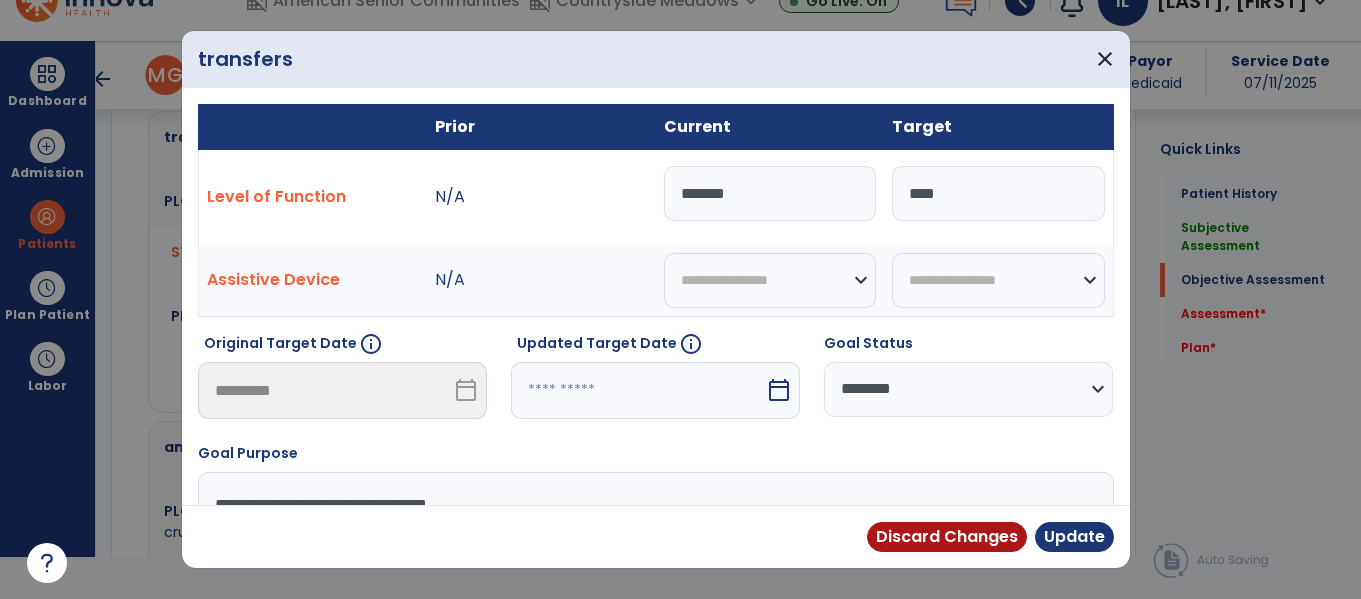 type on "*******" 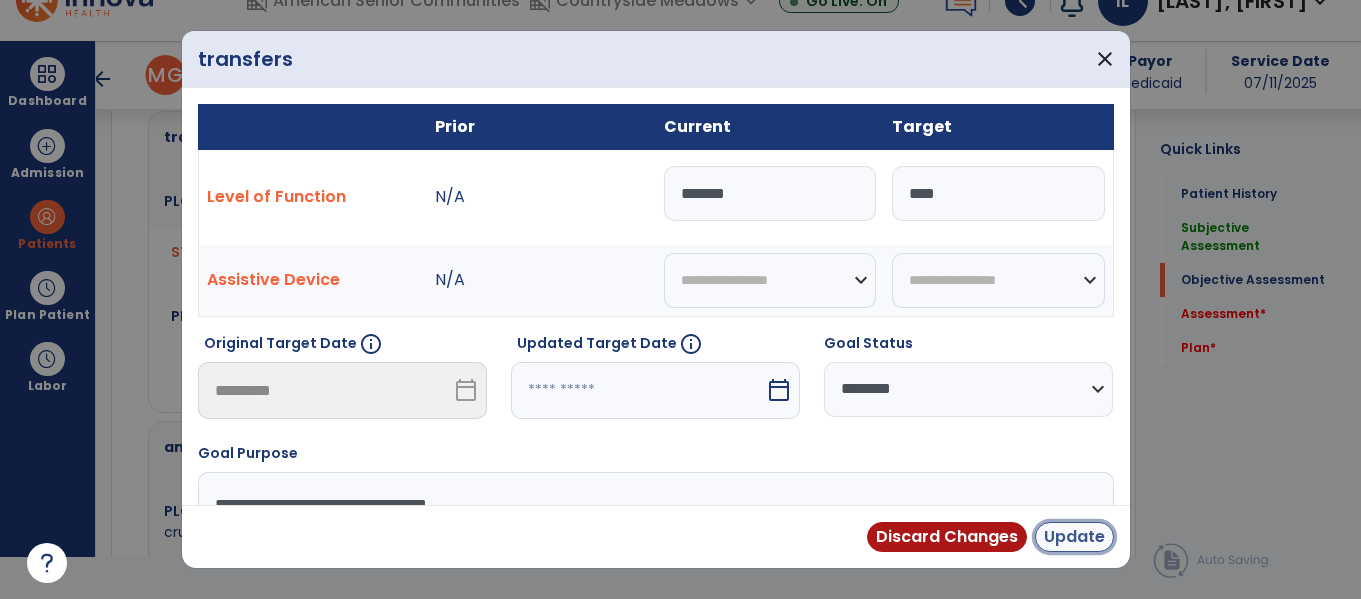 click on "Update" at bounding box center [1074, 537] 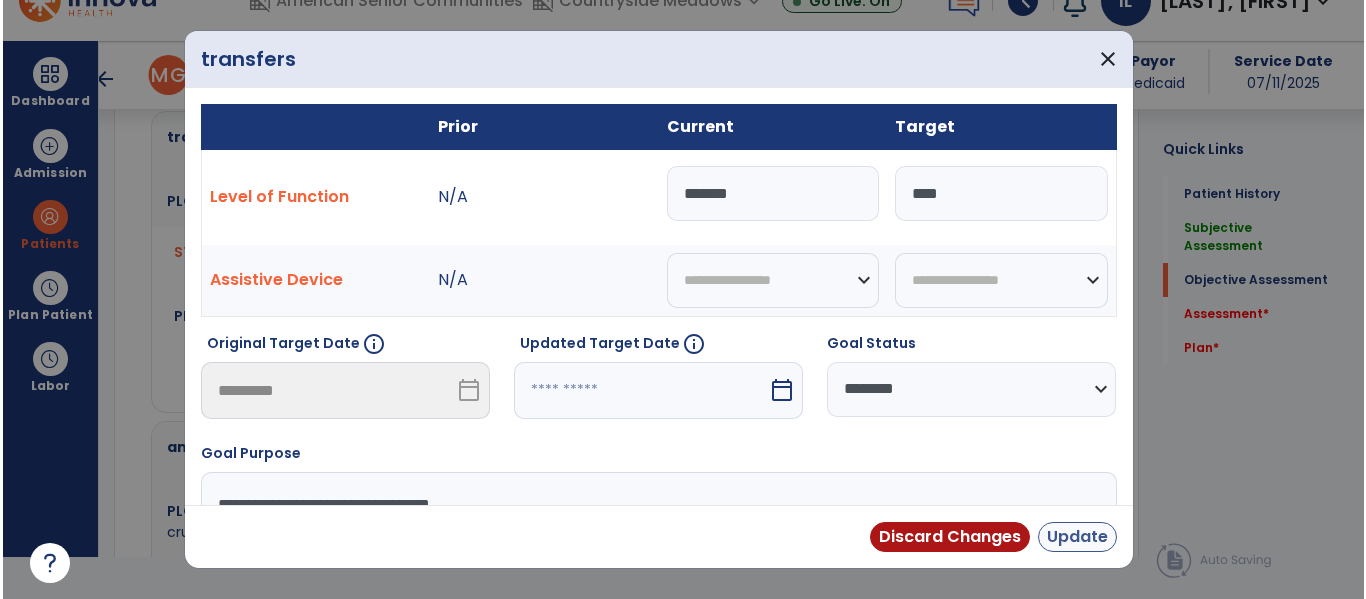 scroll, scrollTop: 42, scrollLeft: 0, axis: vertical 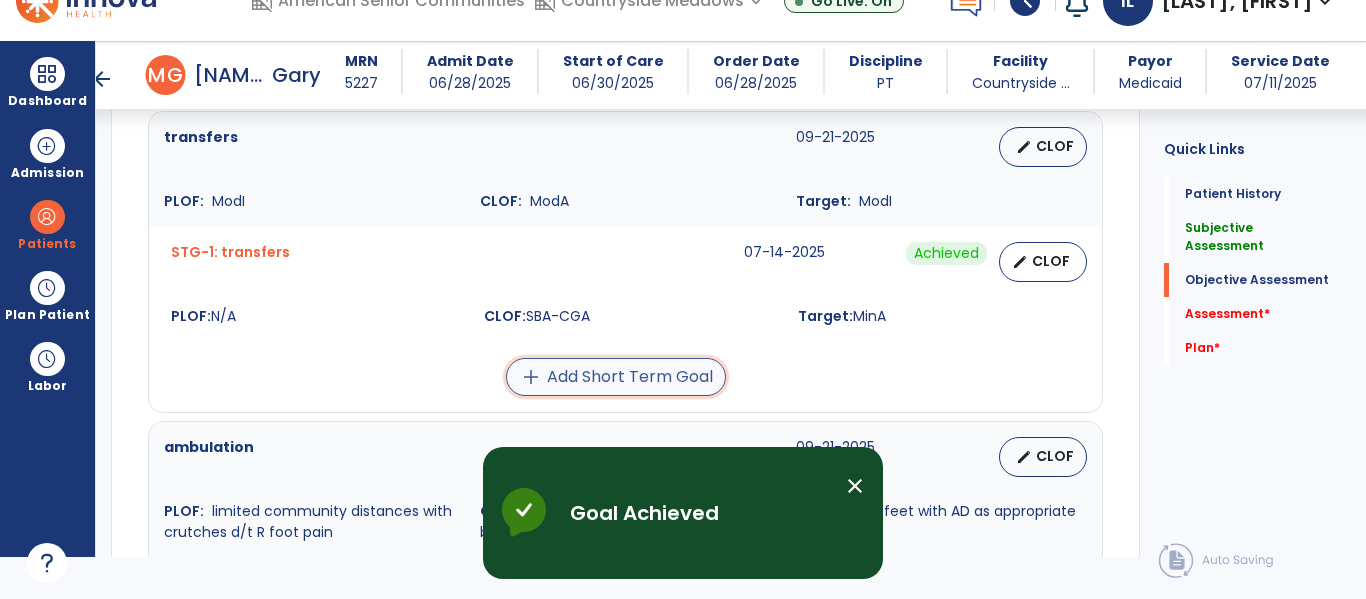 click on "add  Add Short Term Goal" at bounding box center [616, 377] 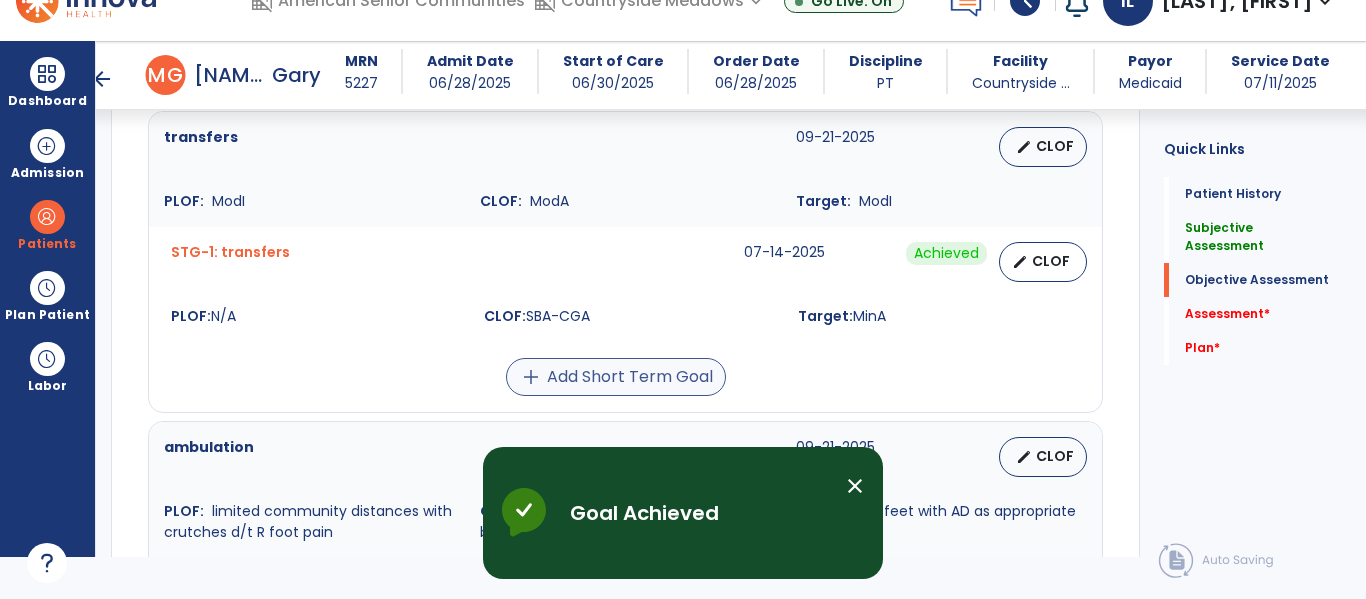 scroll, scrollTop: 0, scrollLeft: 0, axis: both 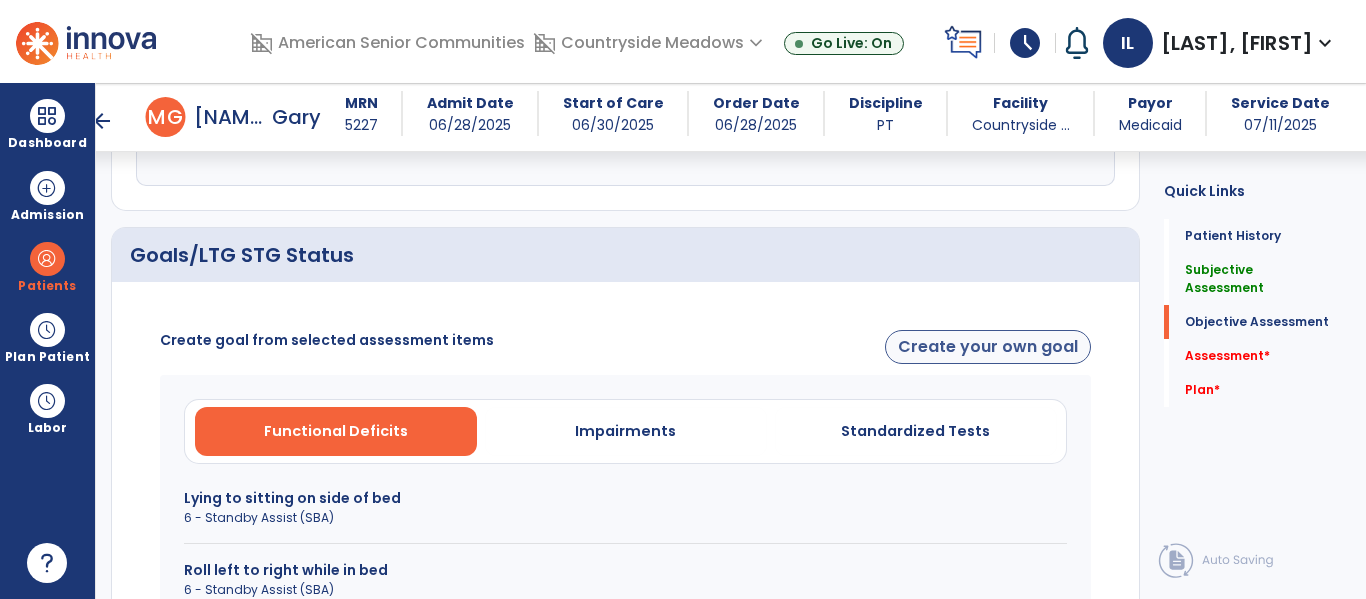 click on "Create your own goal" 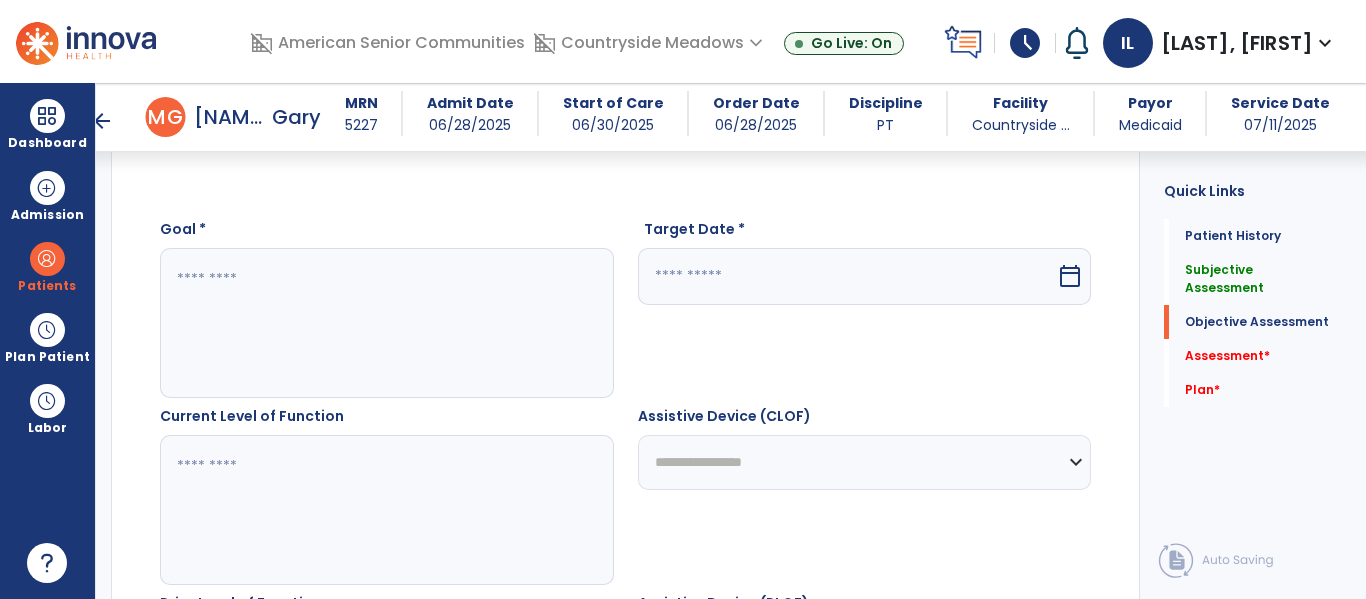 scroll, scrollTop: 935, scrollLeft: 0, axis: vertical 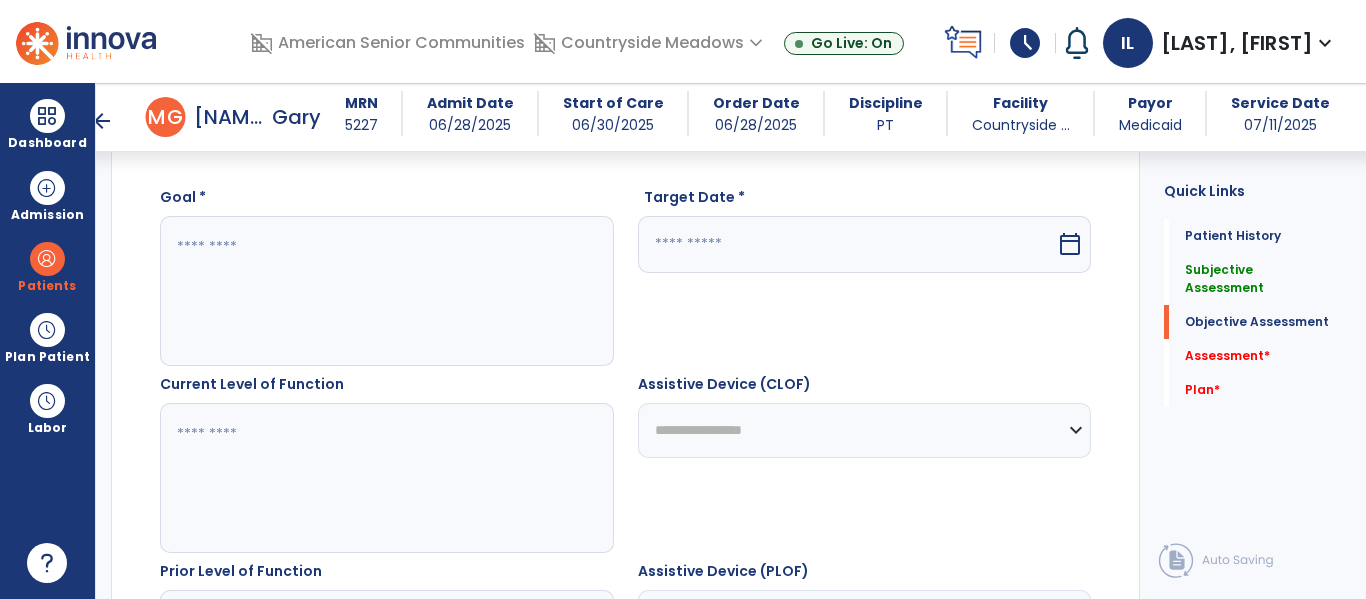 click 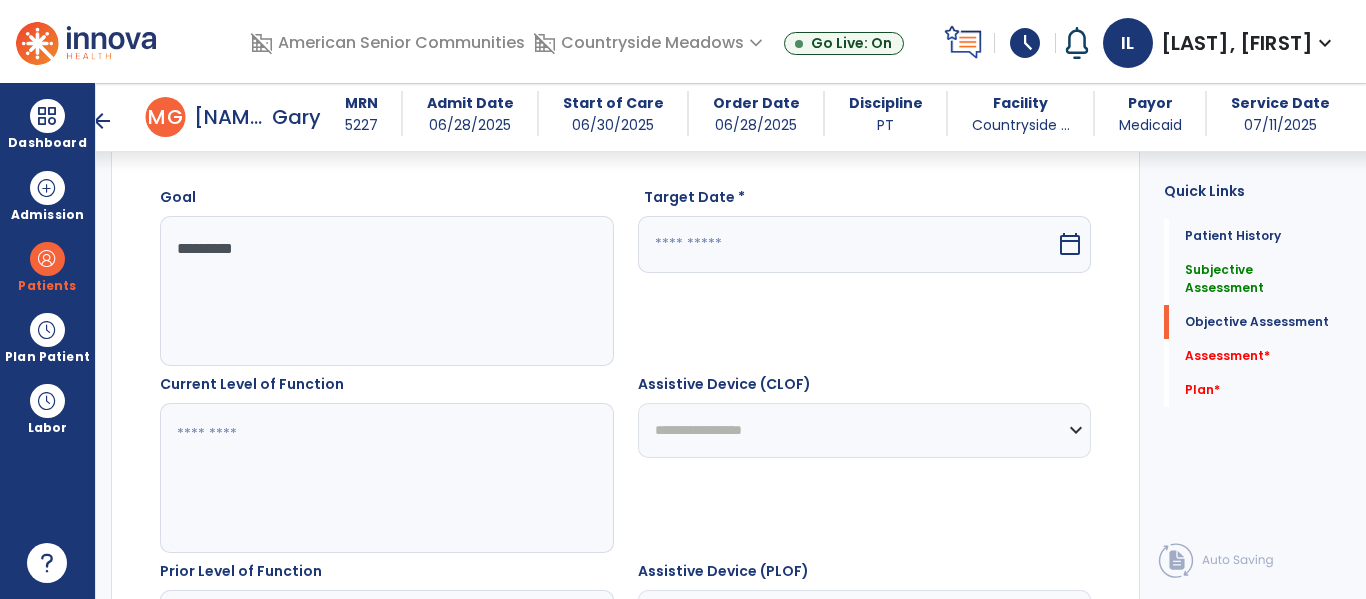 type on "*********" 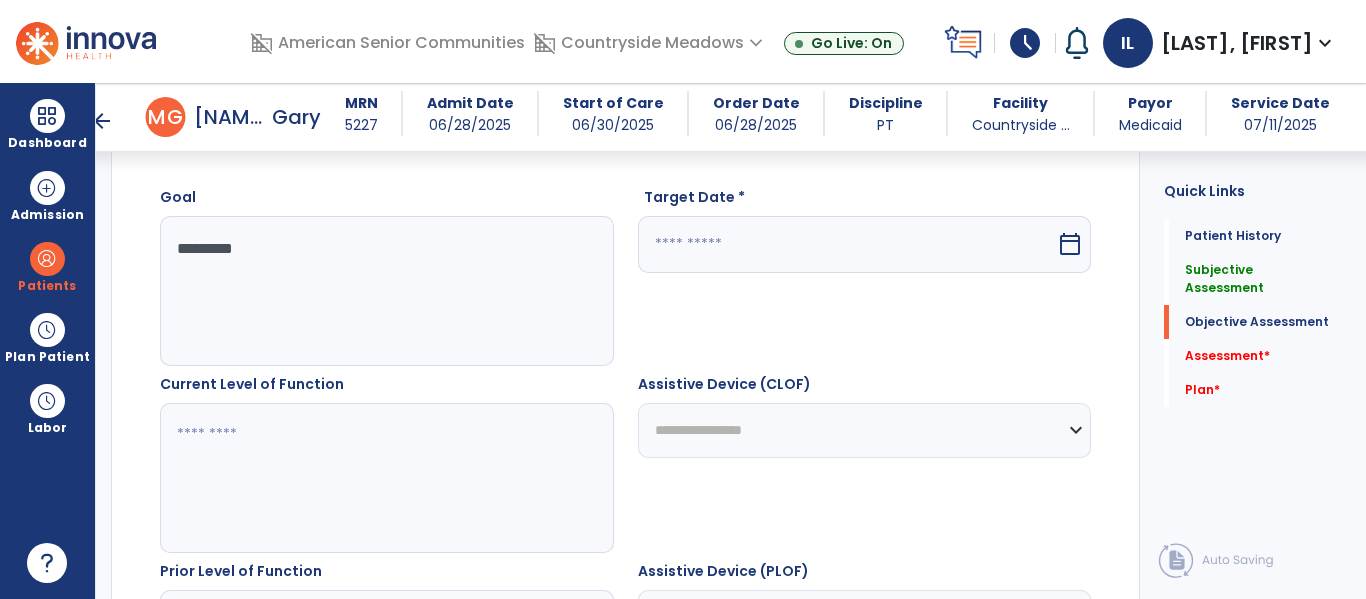 click on "calendar_today" at bounding box center [1070, 244] 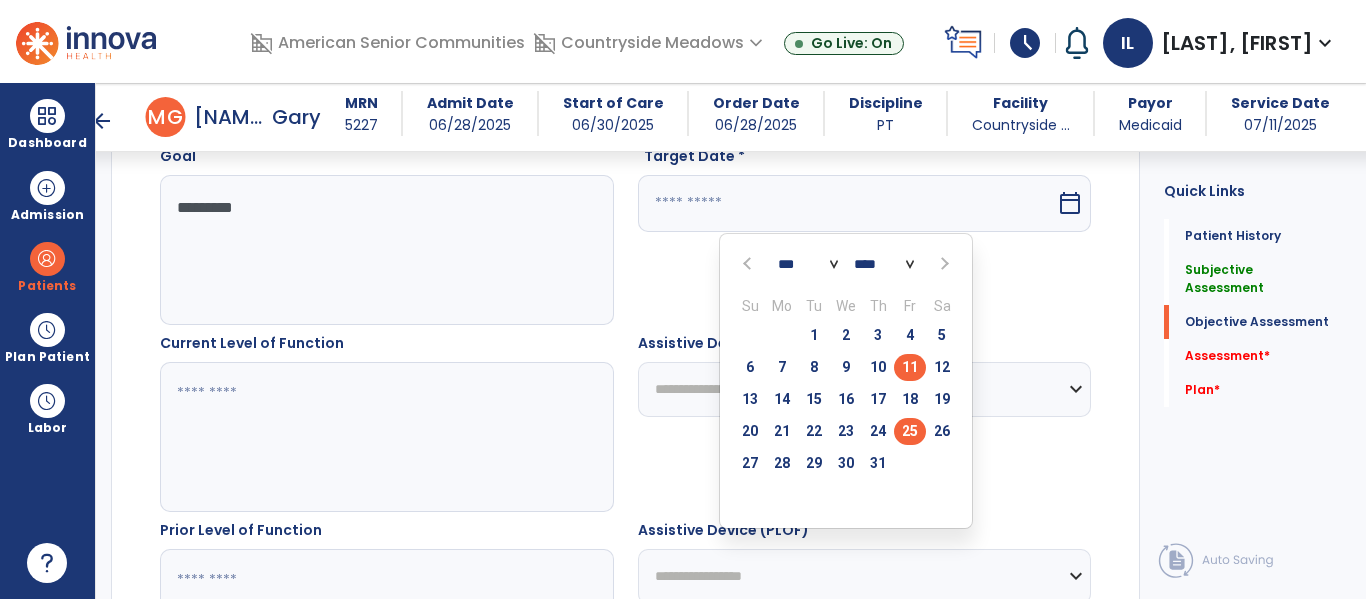 click on "25" at bounding box center [910, 431] 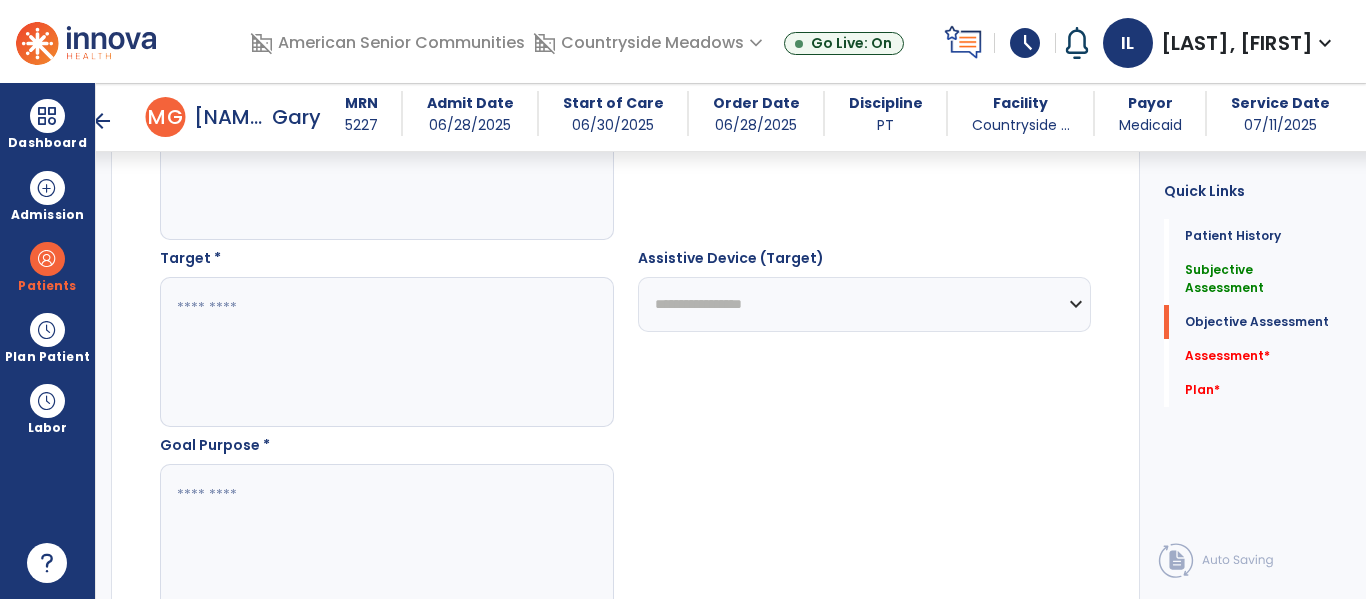 scroll, scrollTop: 1438, scrollLeft: 0, axis: vertical 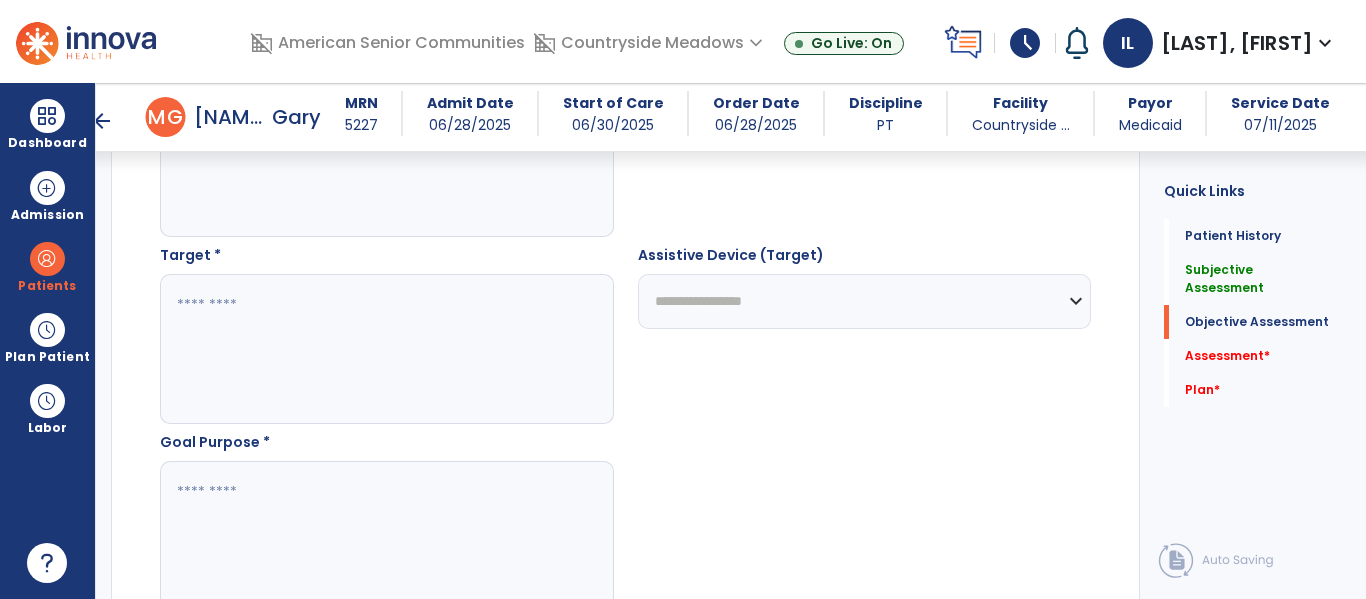 click 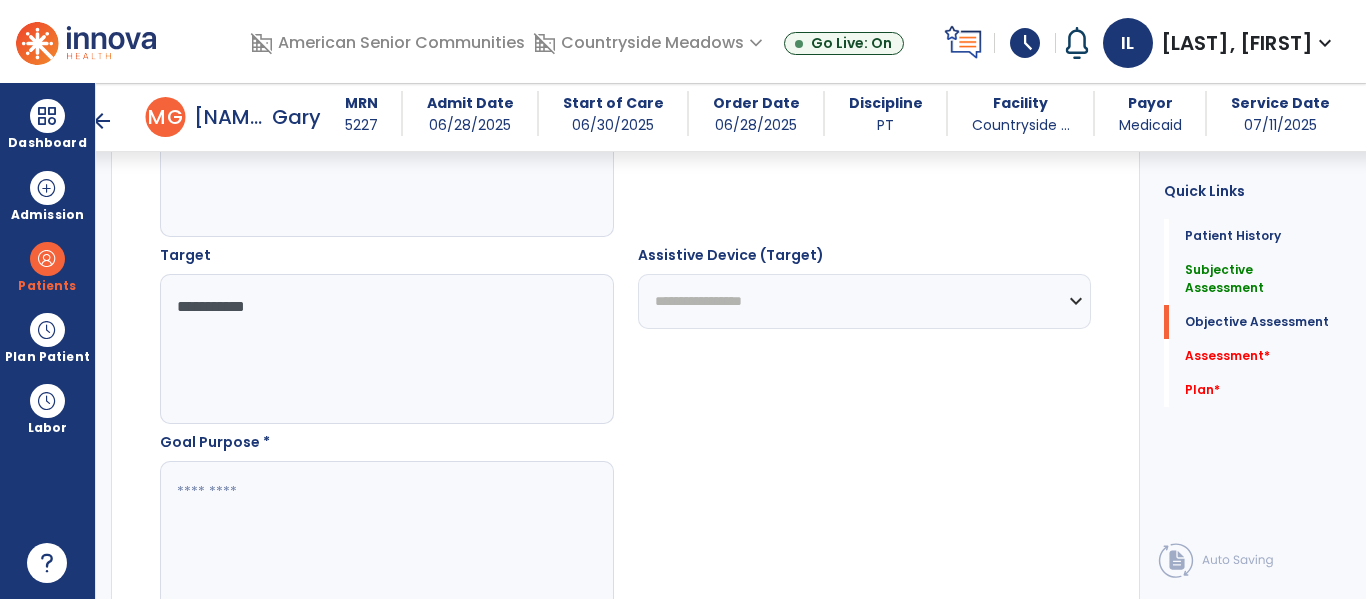 scroll, scrollTop: 1597, scrollLeft: 0, axis: vertical 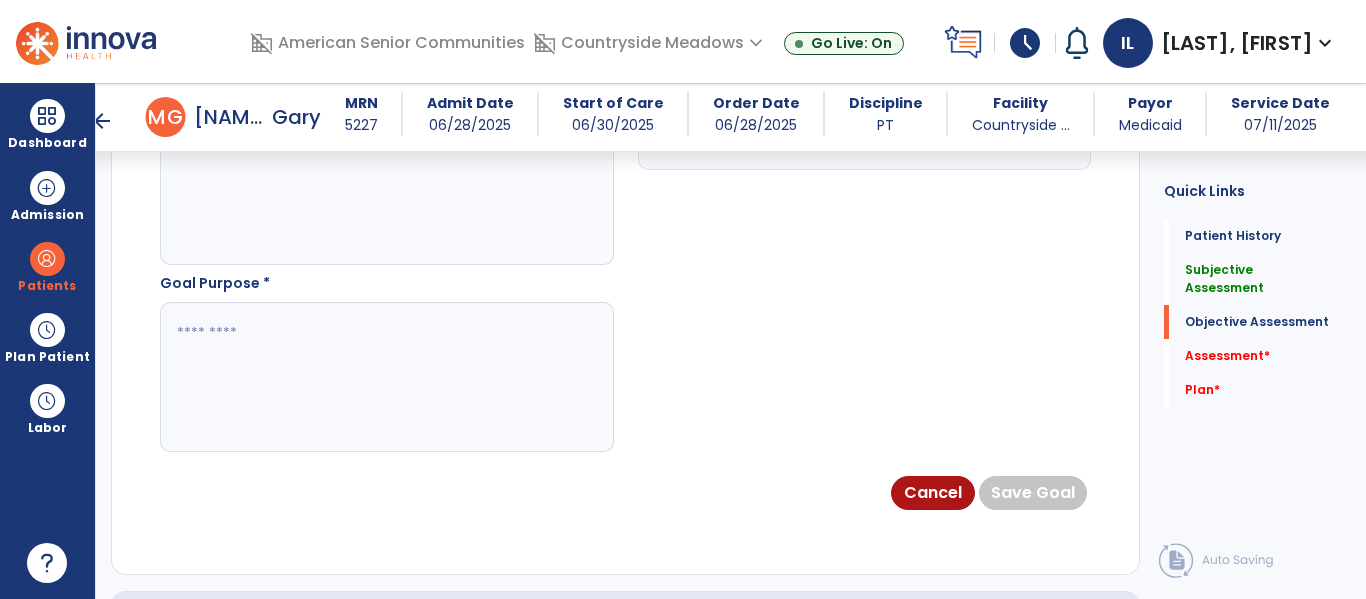 type on "**********" 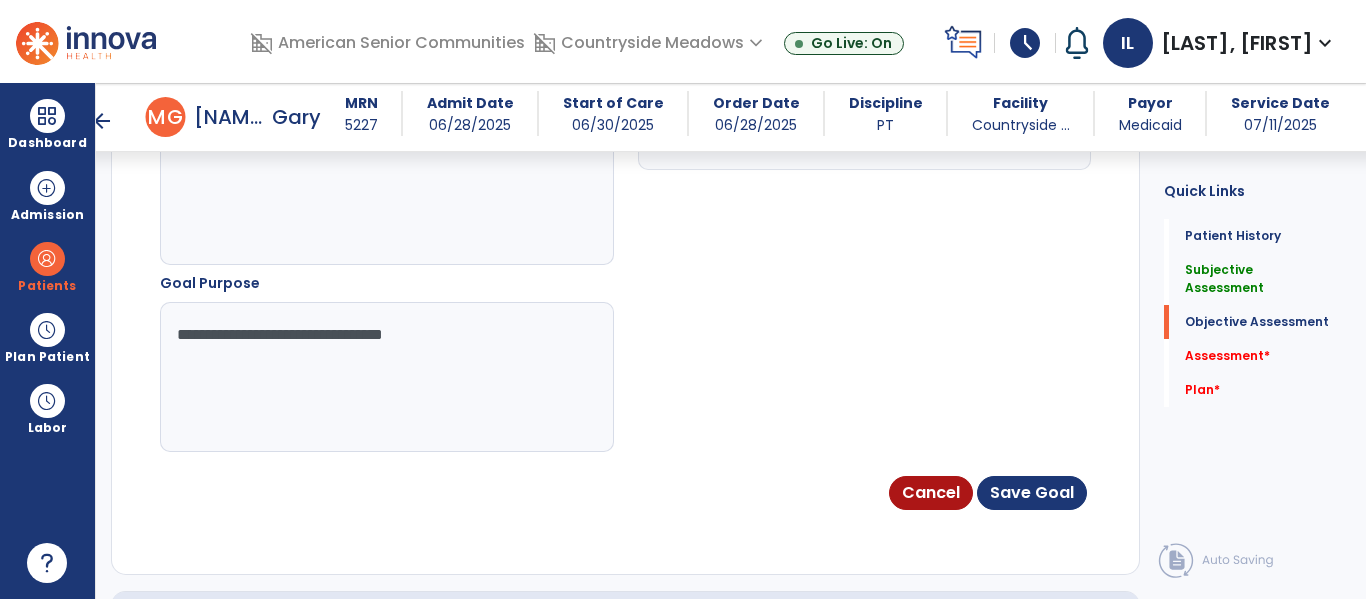 type on "**********" 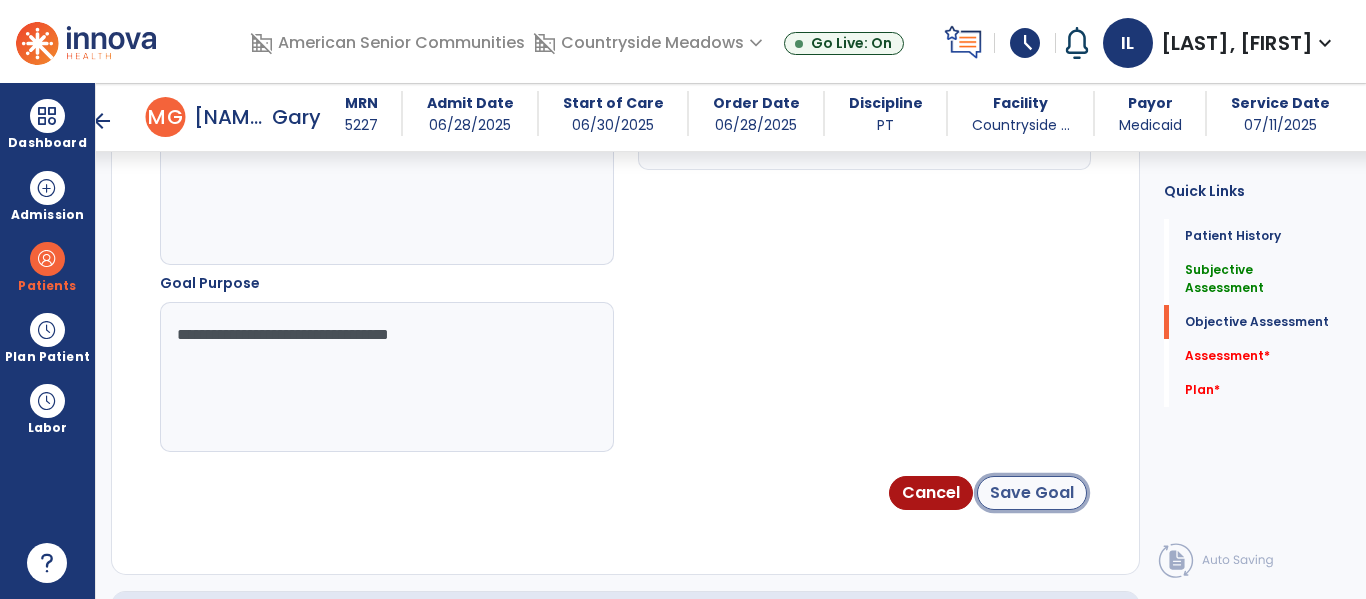 click on "Save Goal" 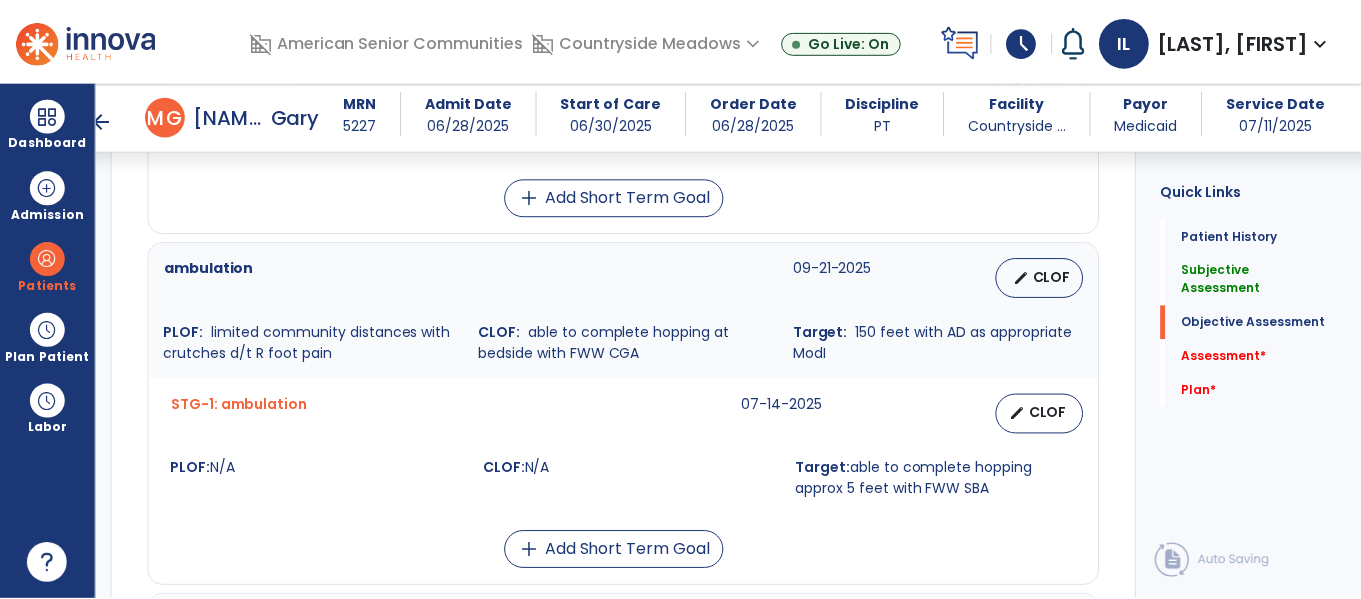 scroll, scrollTop: 1626, scrollLeft: 0, axis: vertical 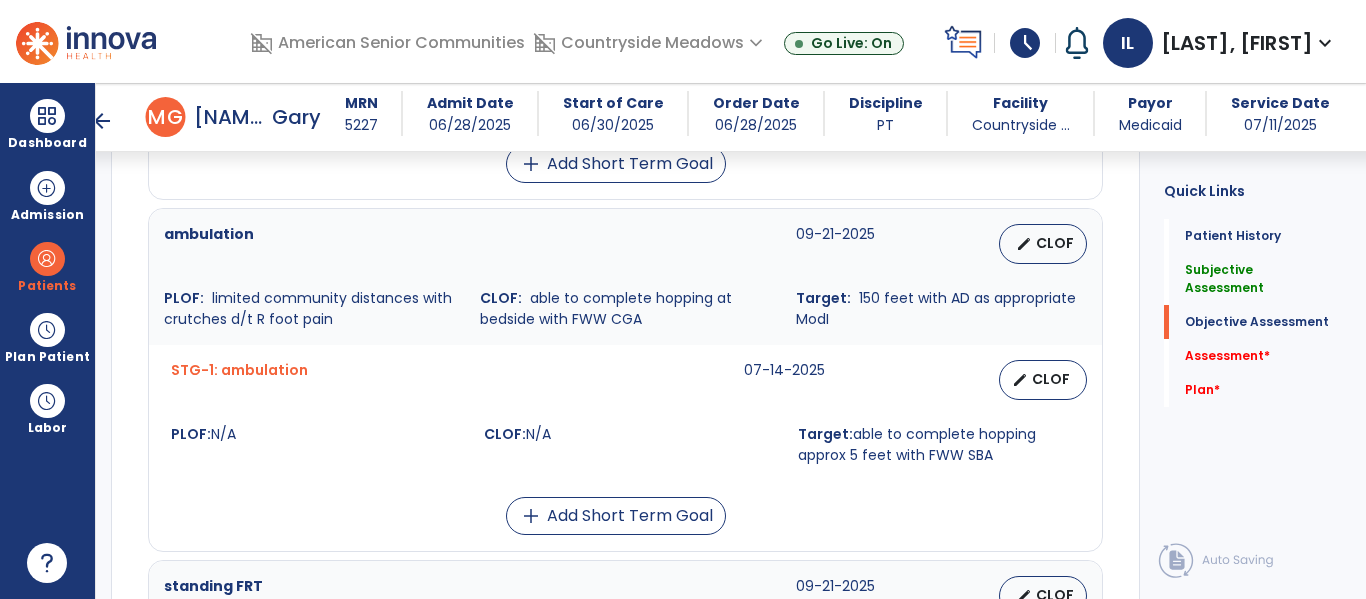 click on "edit   CLOF" at bounding box center [1043, 380] 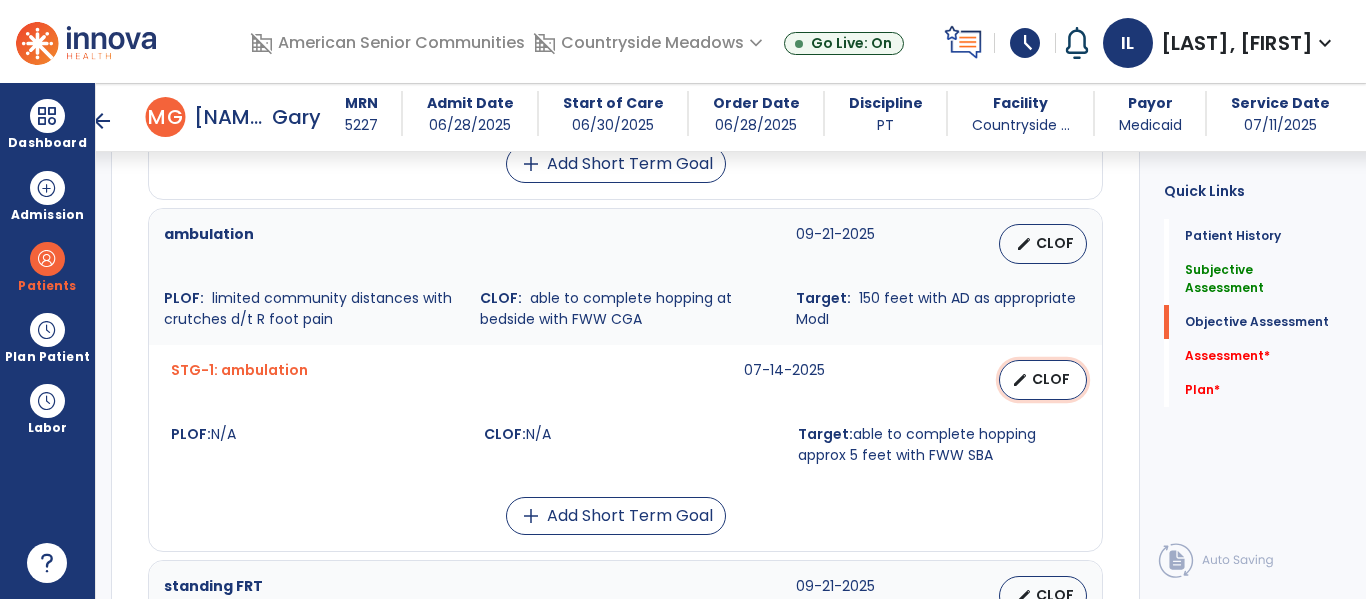select on "********" 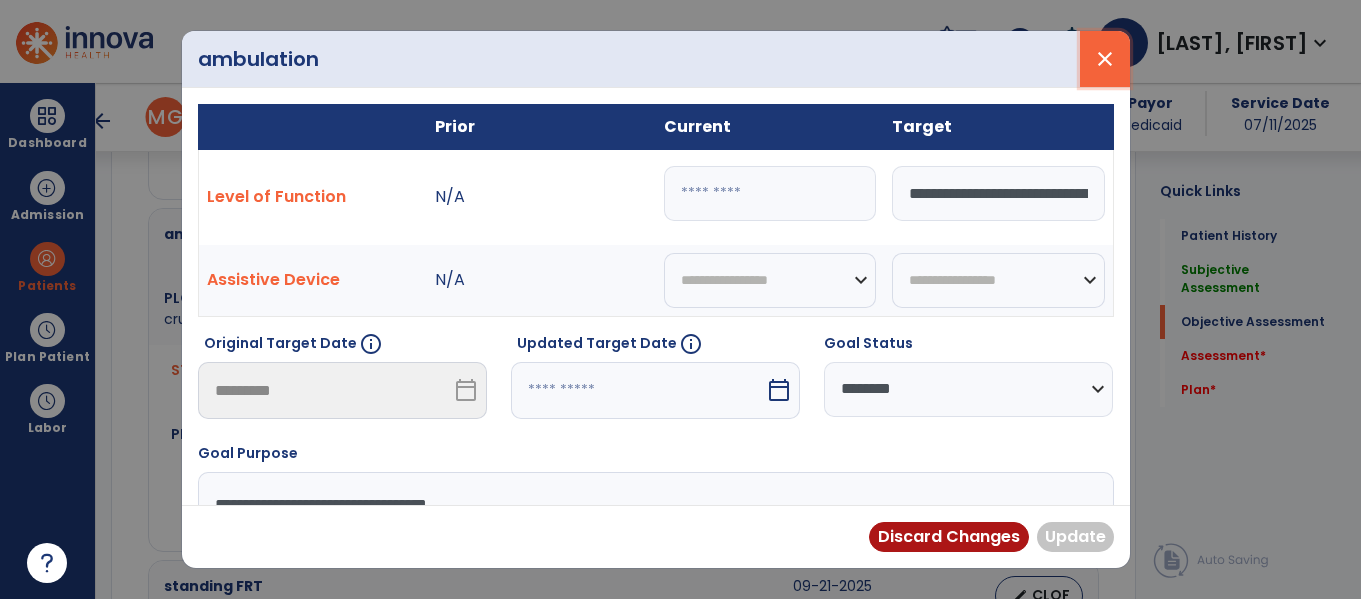 click on "close" at bounding box center [1105, 59] 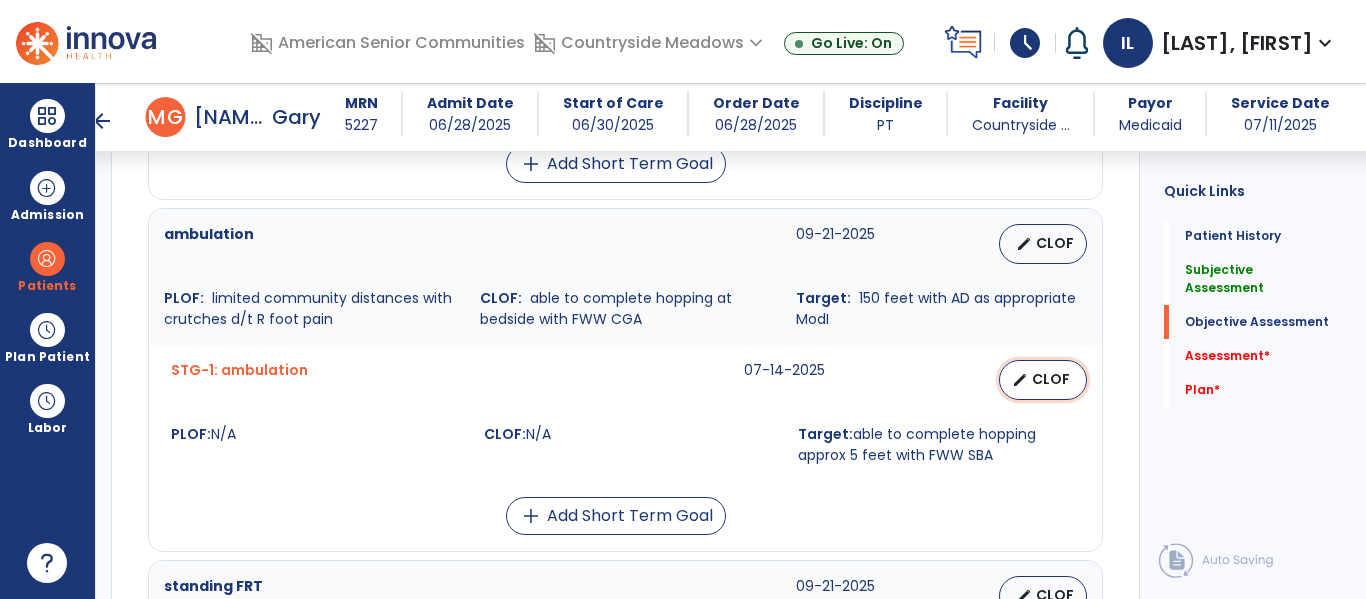 click on "CLOF" at bounding box center (1051, 379) 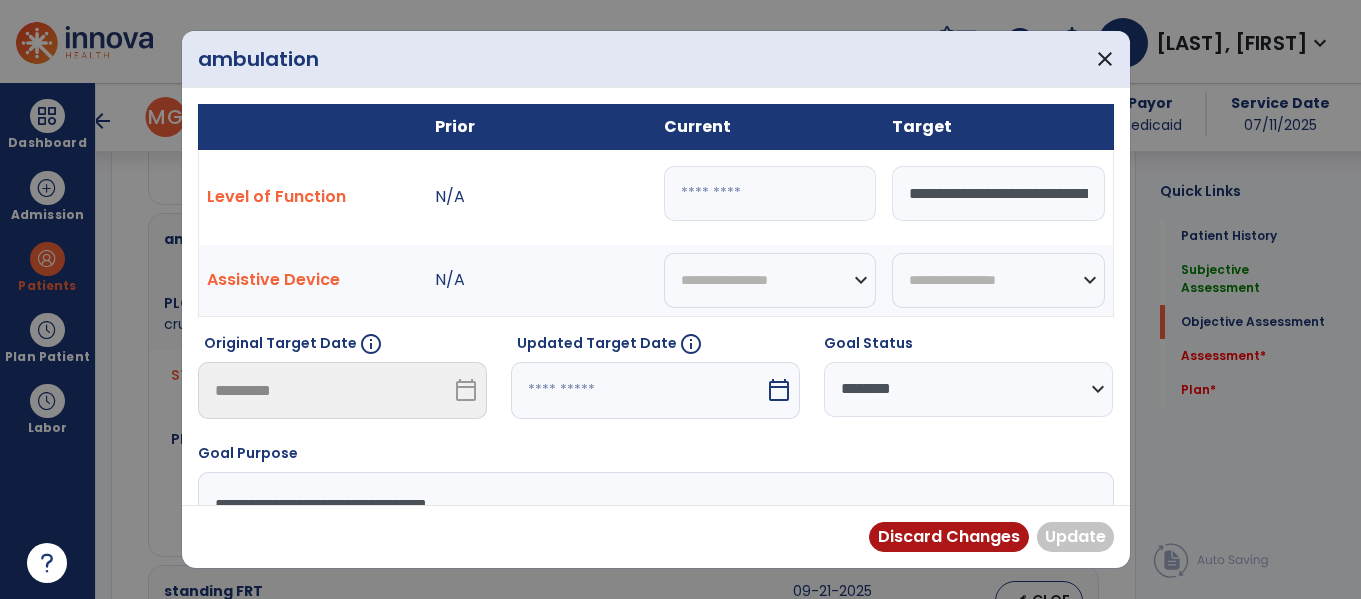 scroll, scrollTop: 1626, scrollLeft: 0, axis: vertical 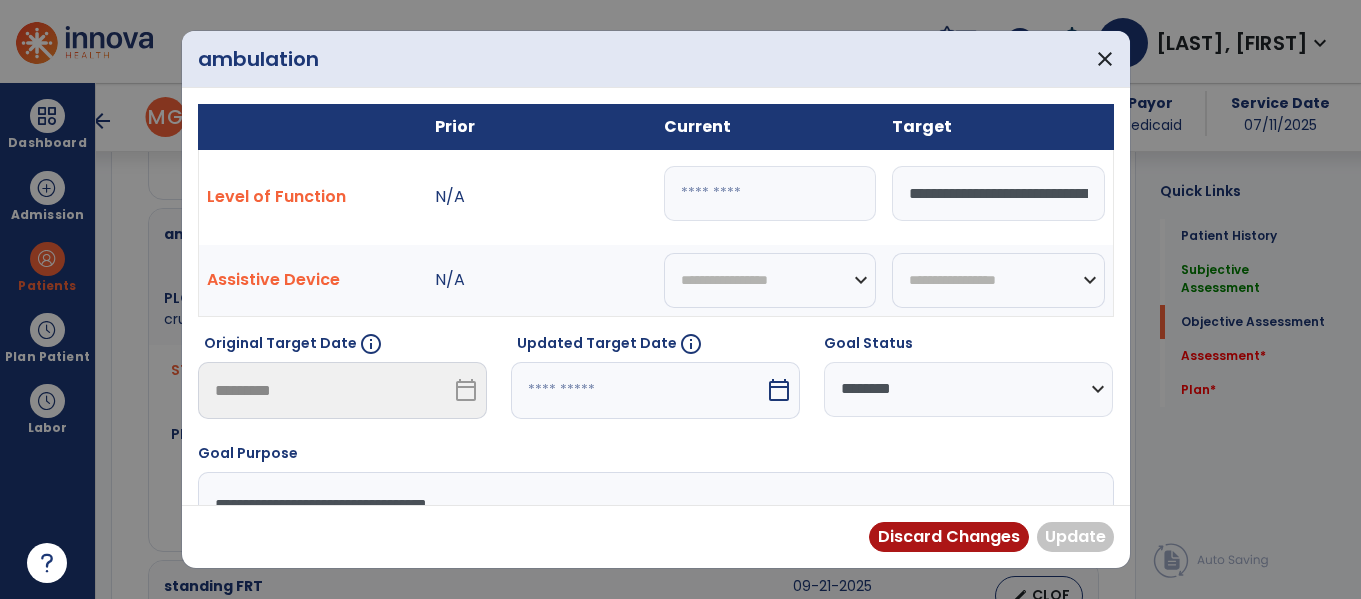 click at bounding box center (770, 193) 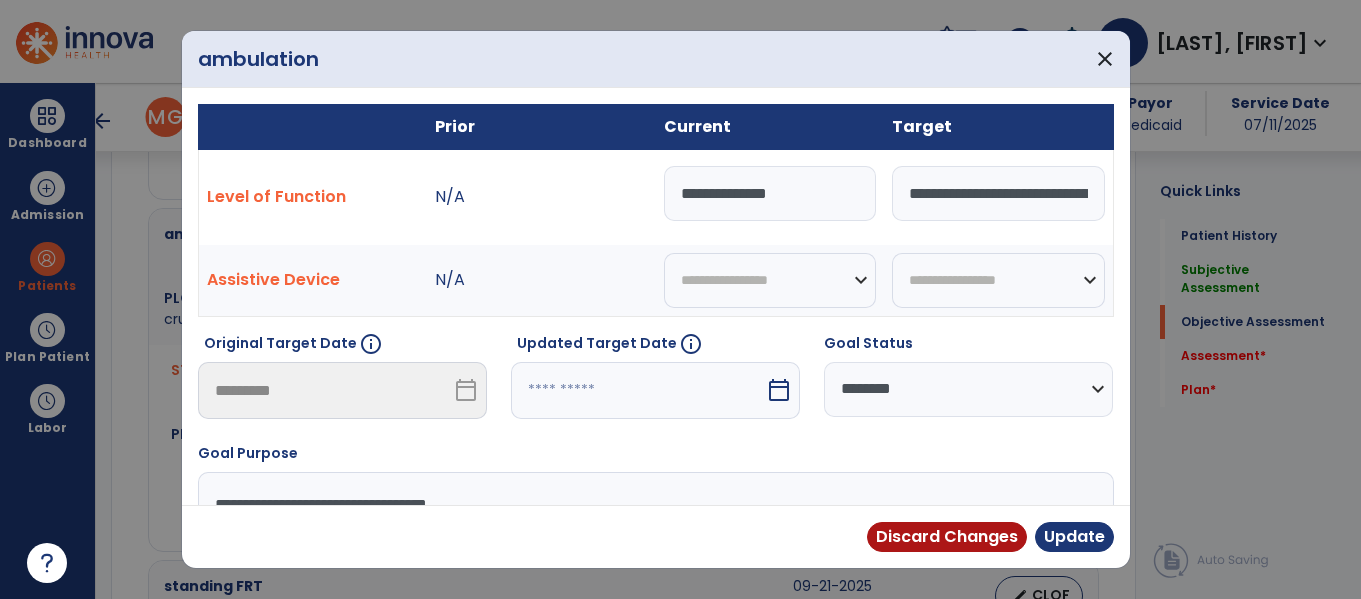 type on "**********" 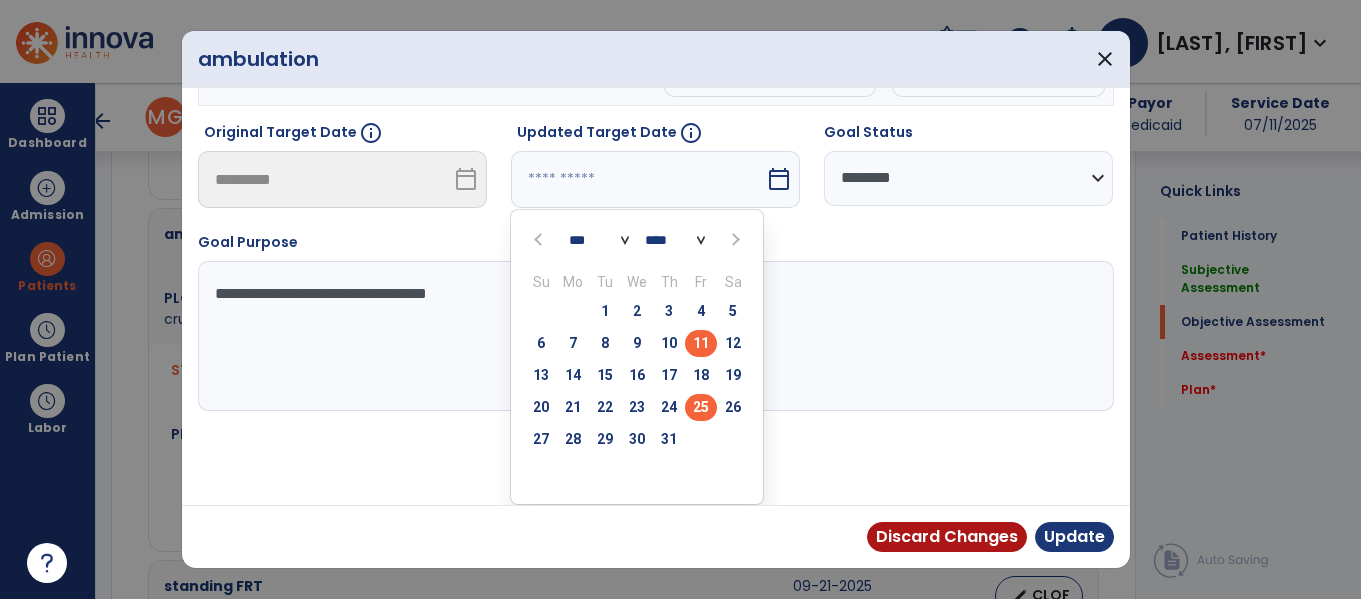 click on "25" at bounding box center (701, 407) 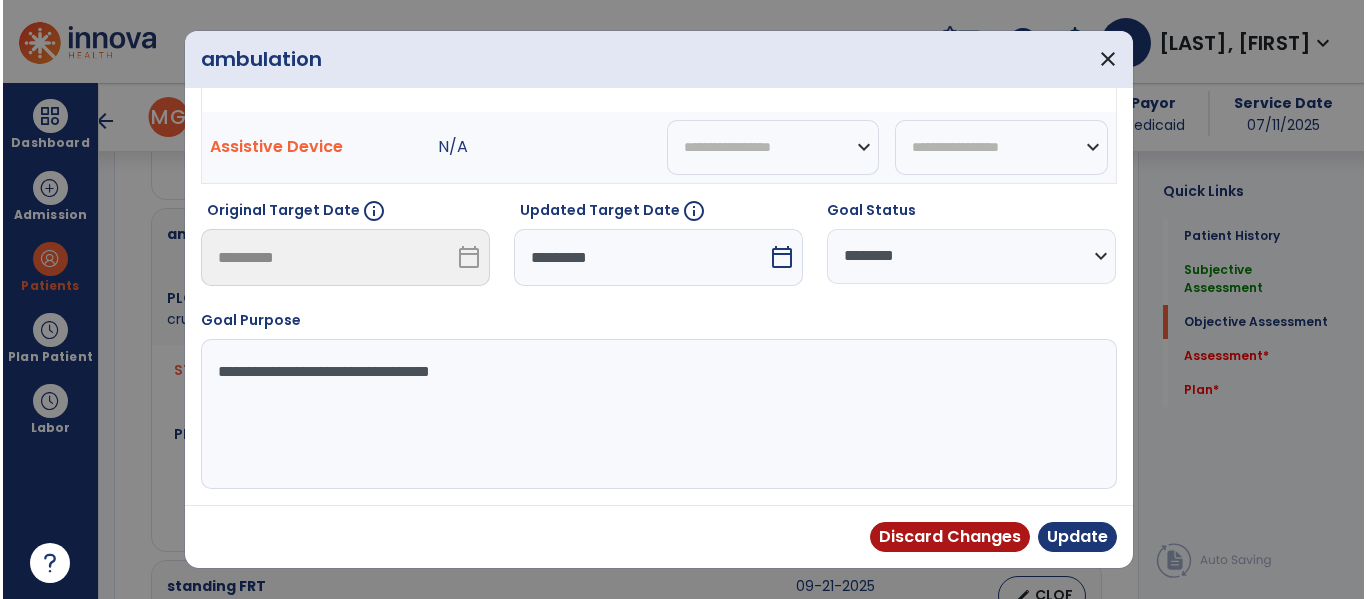 scroll, scrollTop: 133, scrollLeft: 0, axis: vertical 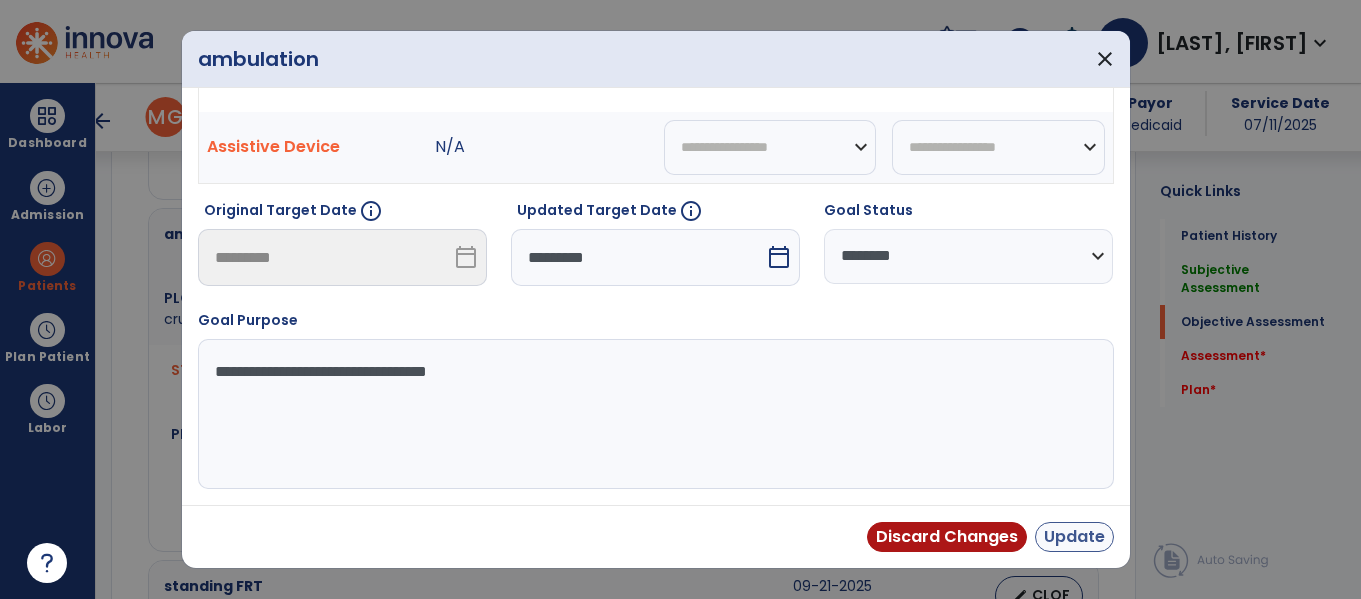 click on "Update" at bounding box center [1074, 537] 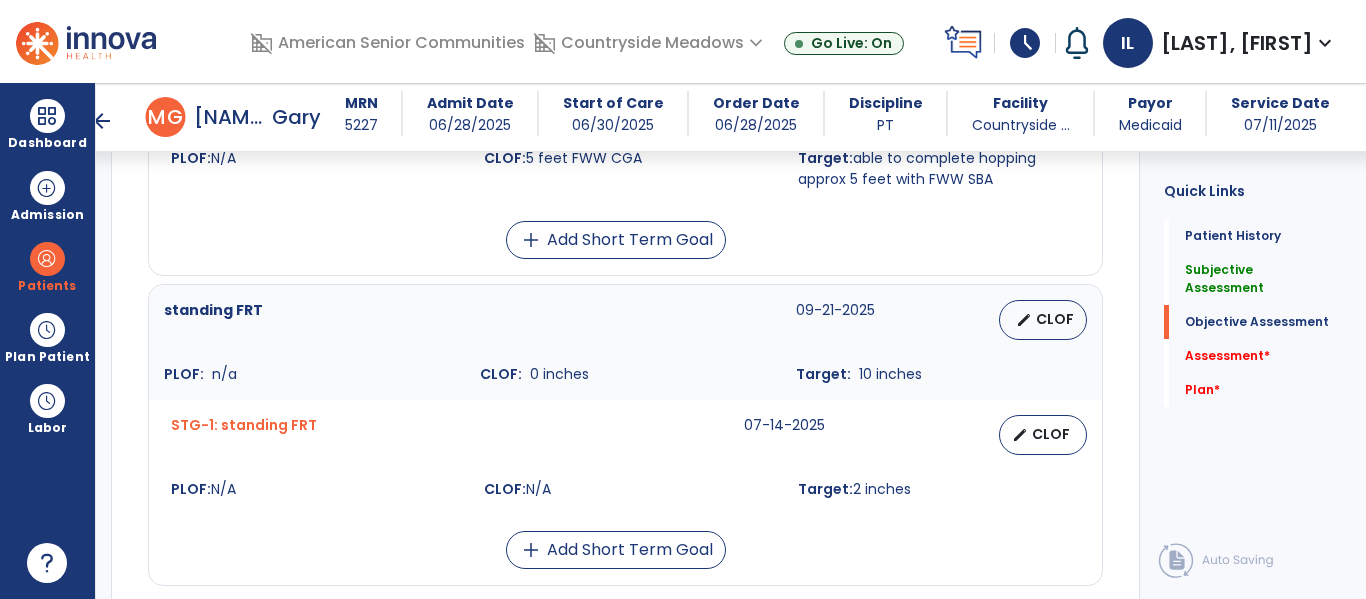 scroll, scrollTop: 1944, scrollLeft: 0, axis: vertical 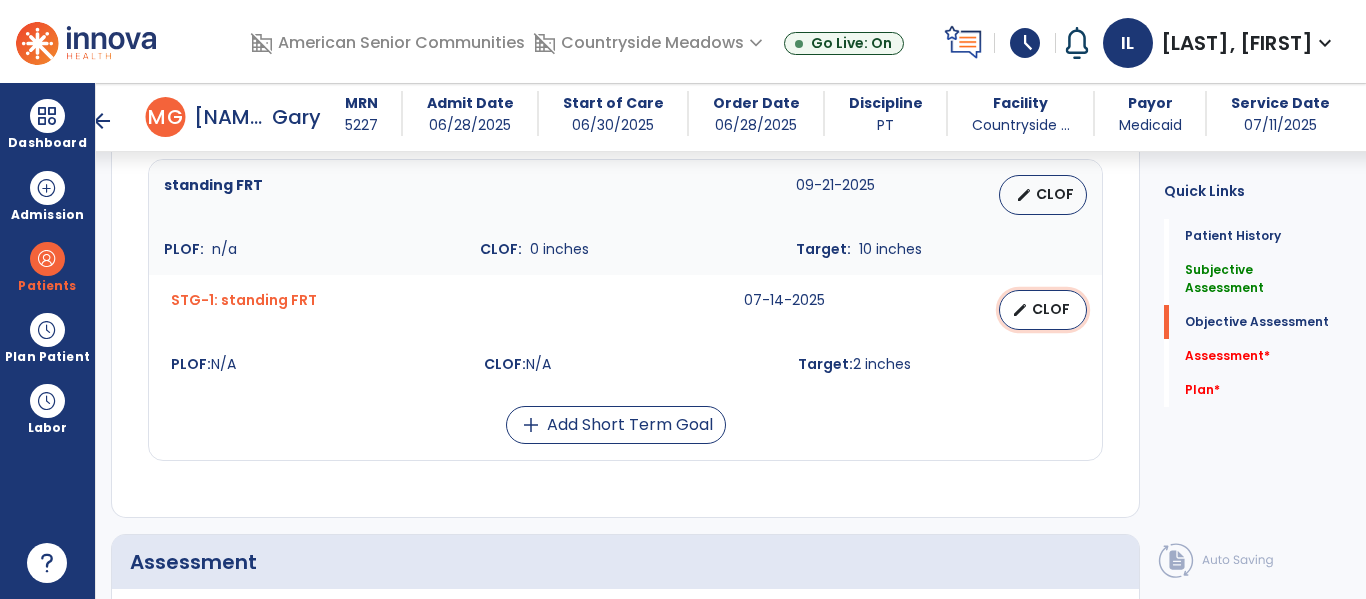 click on "edit   CLOF" at bounding box center [1043, 310] 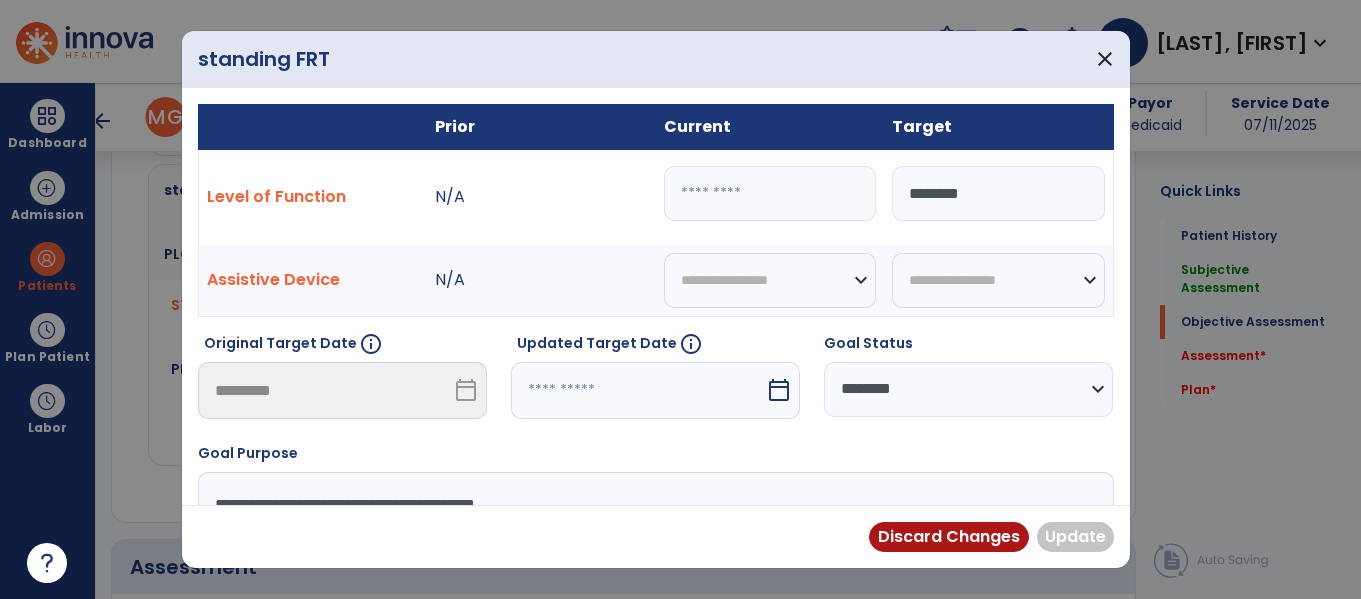 scroll, scrollTop: 2027, scrollLeft: 0, axis: vertical 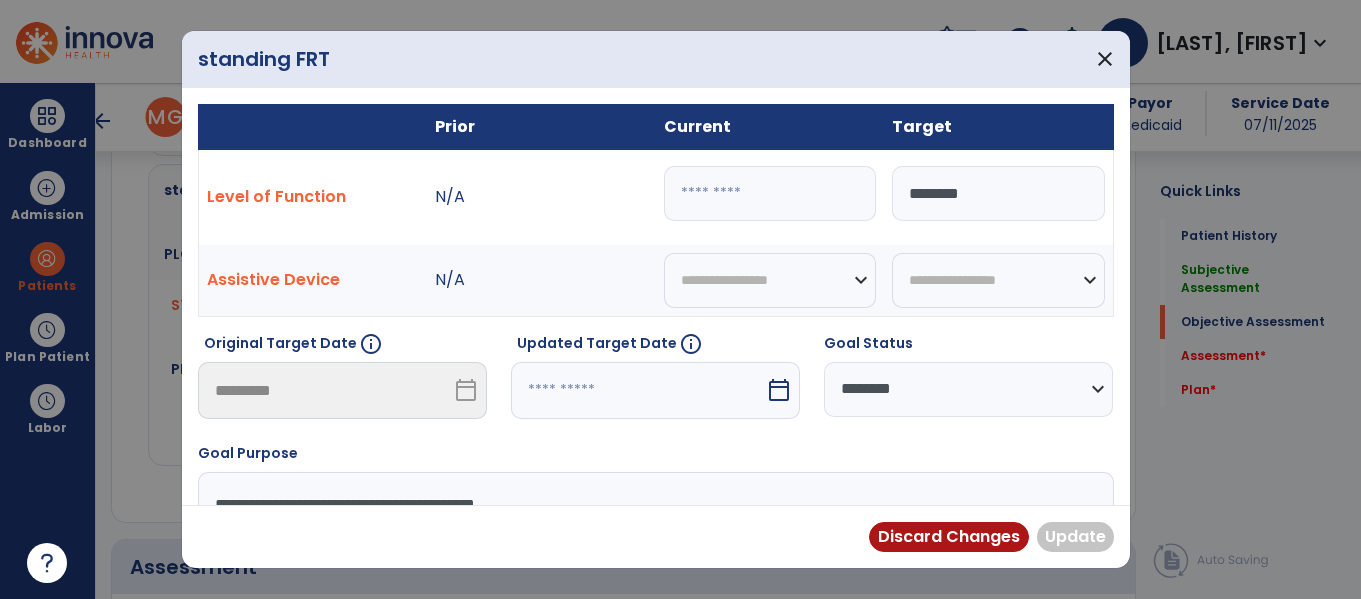 click at bounding box center (770, 193) 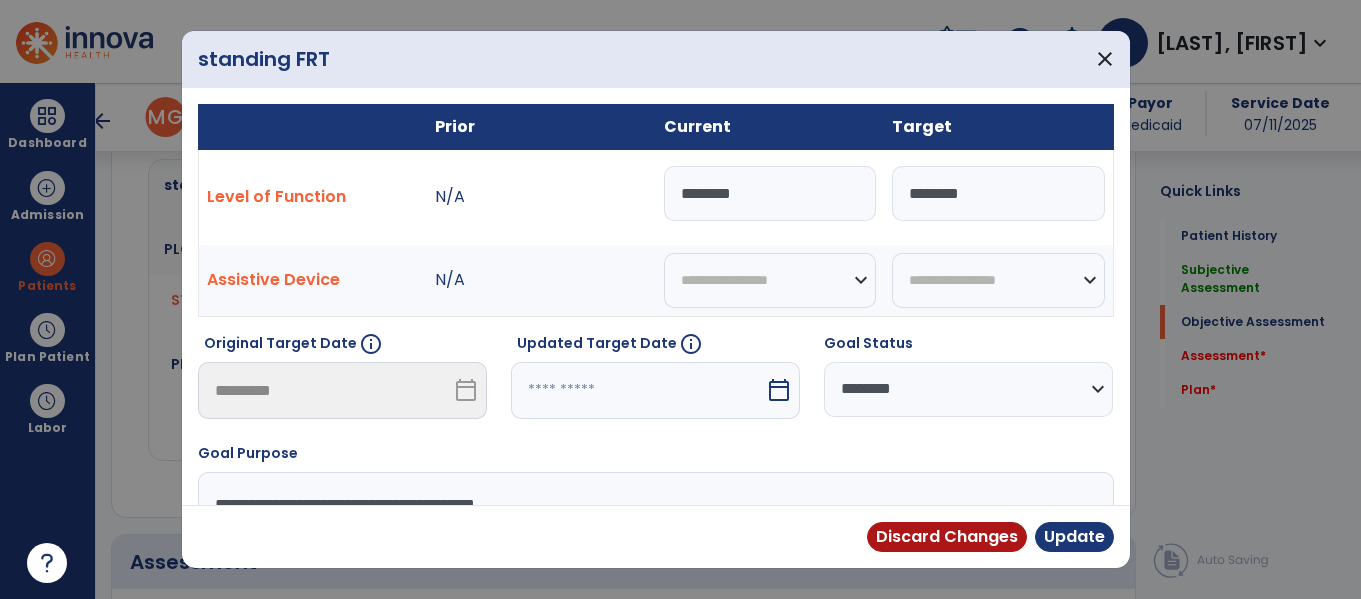 type on "********" 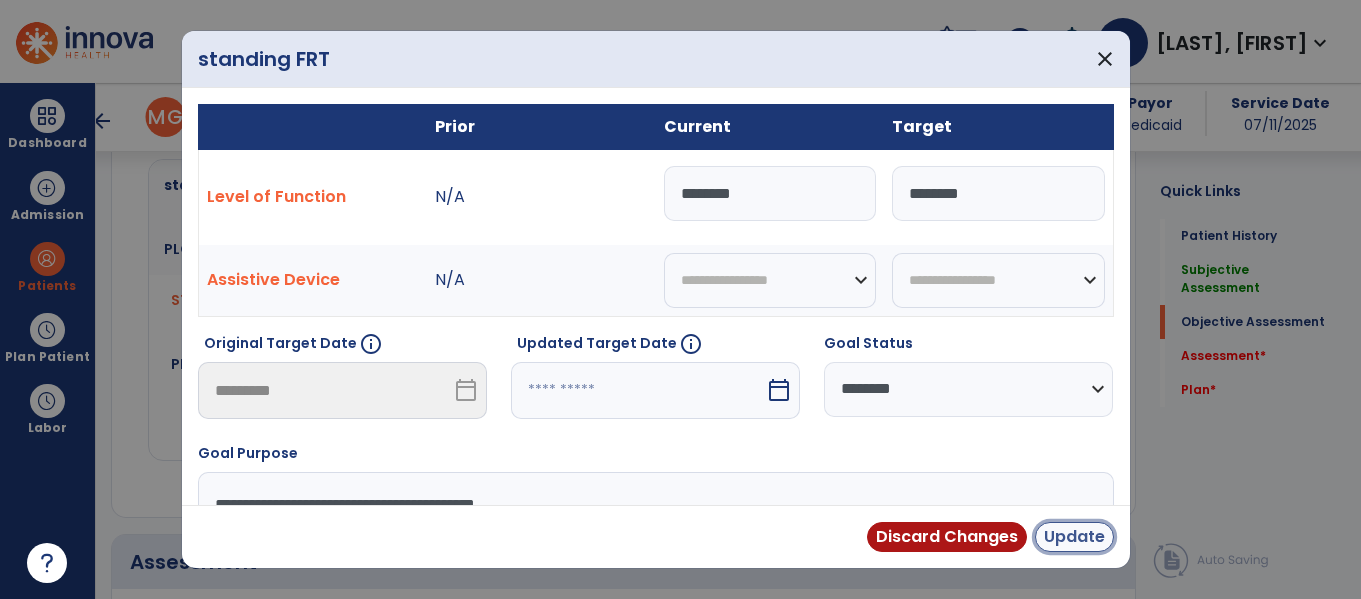 click on "Update" at bounding box center [1074, 537] 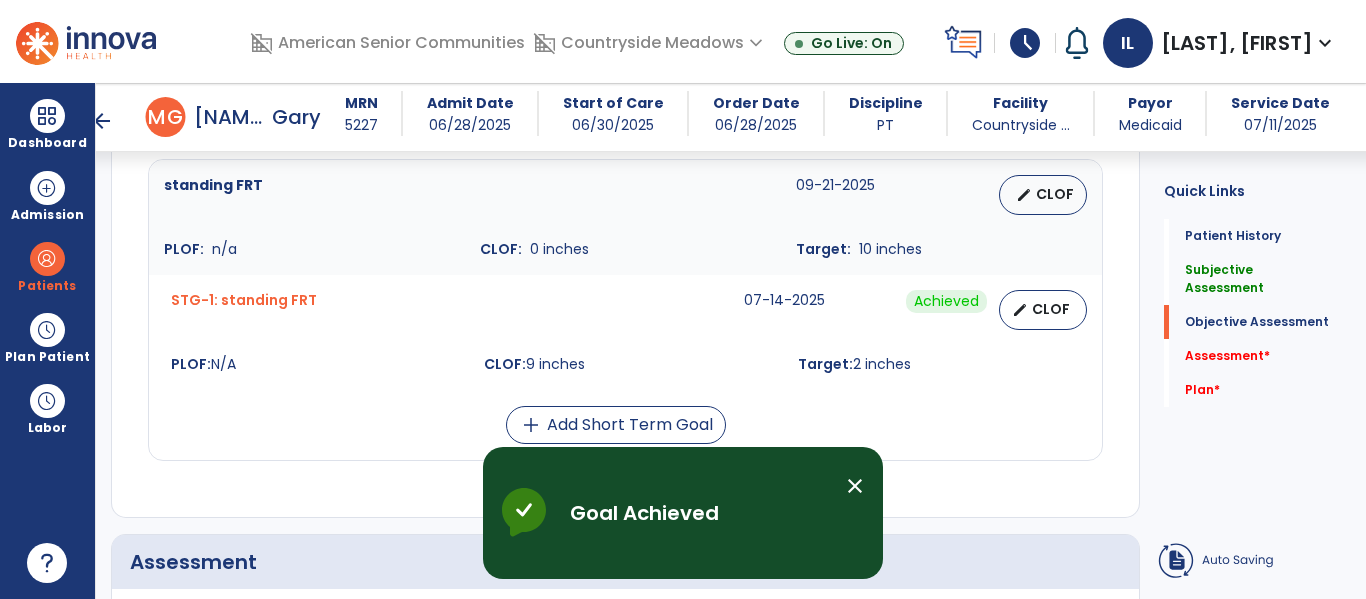 select on "********" 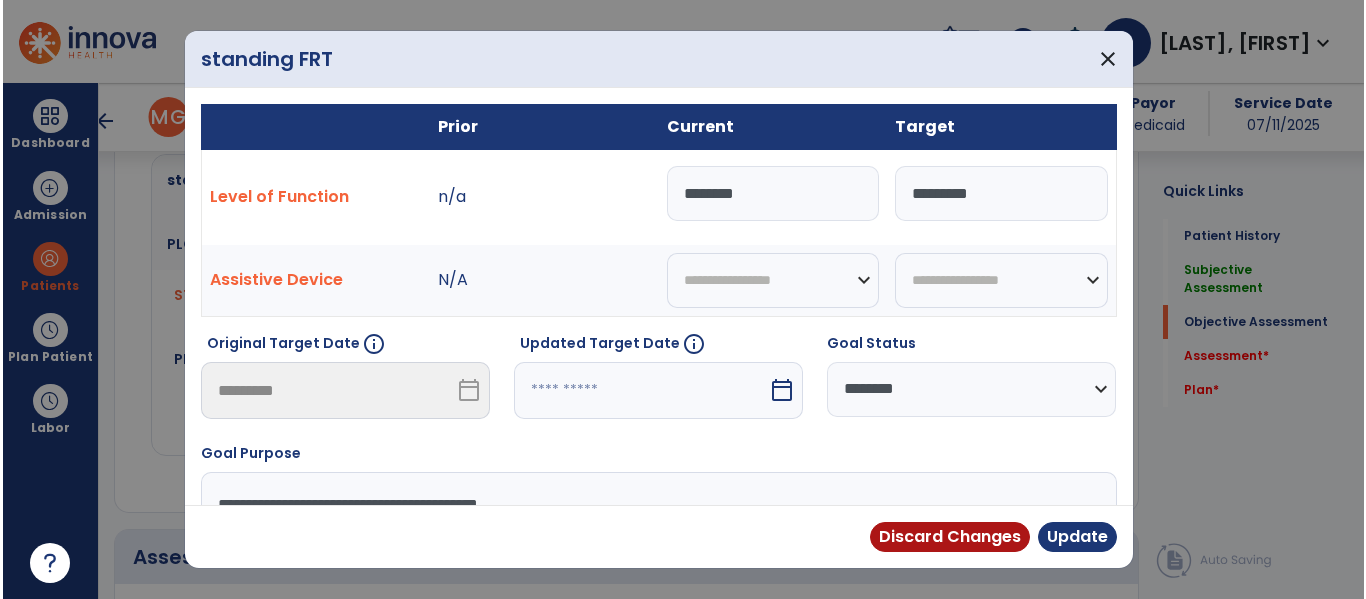scroll, scrollTop: 2027, scrollLeft: 0, axis: vertical 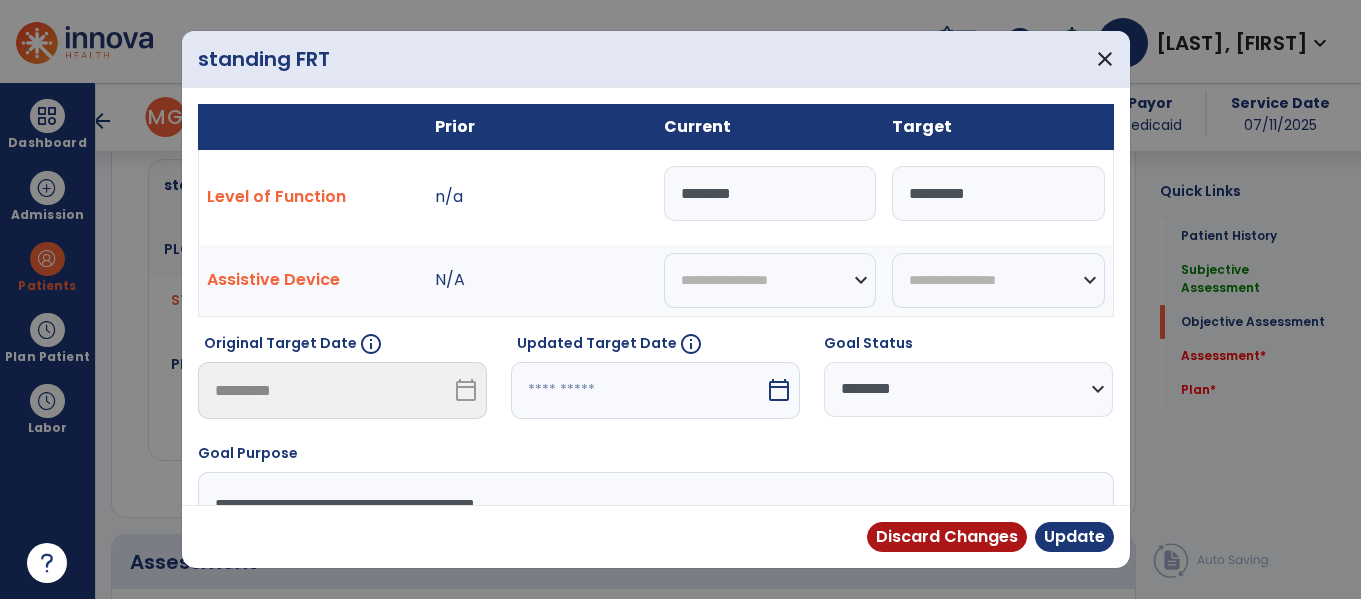 click on "********" at bounding box center (770, 193) 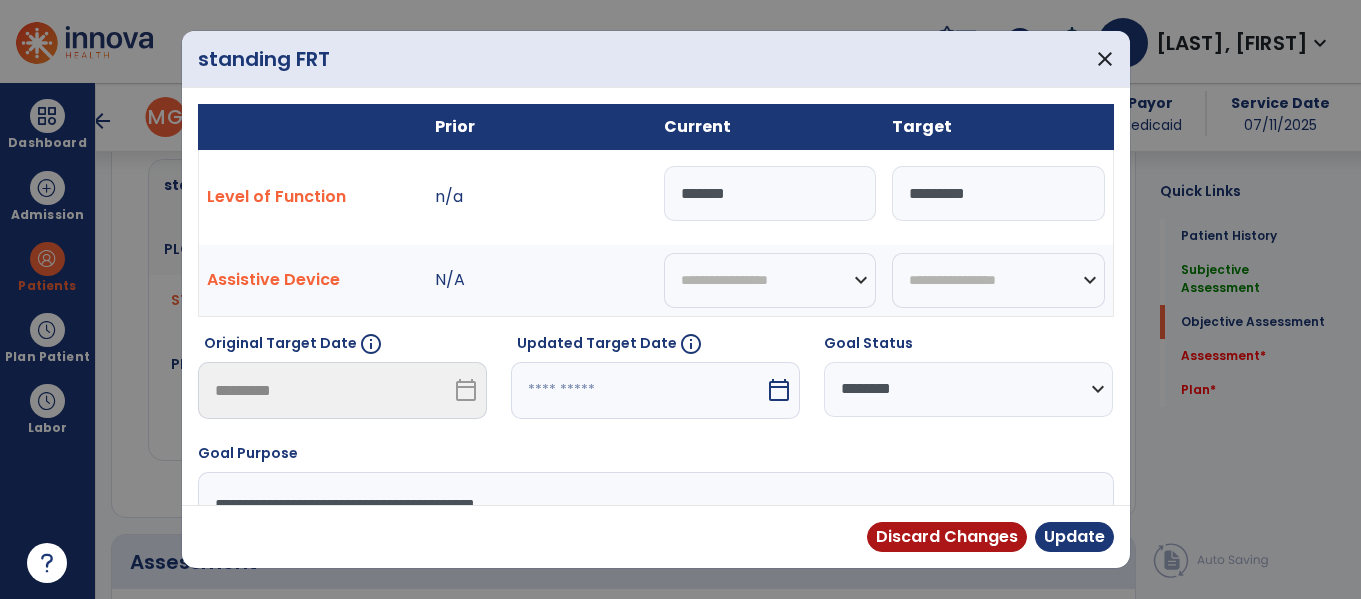 type on "********" 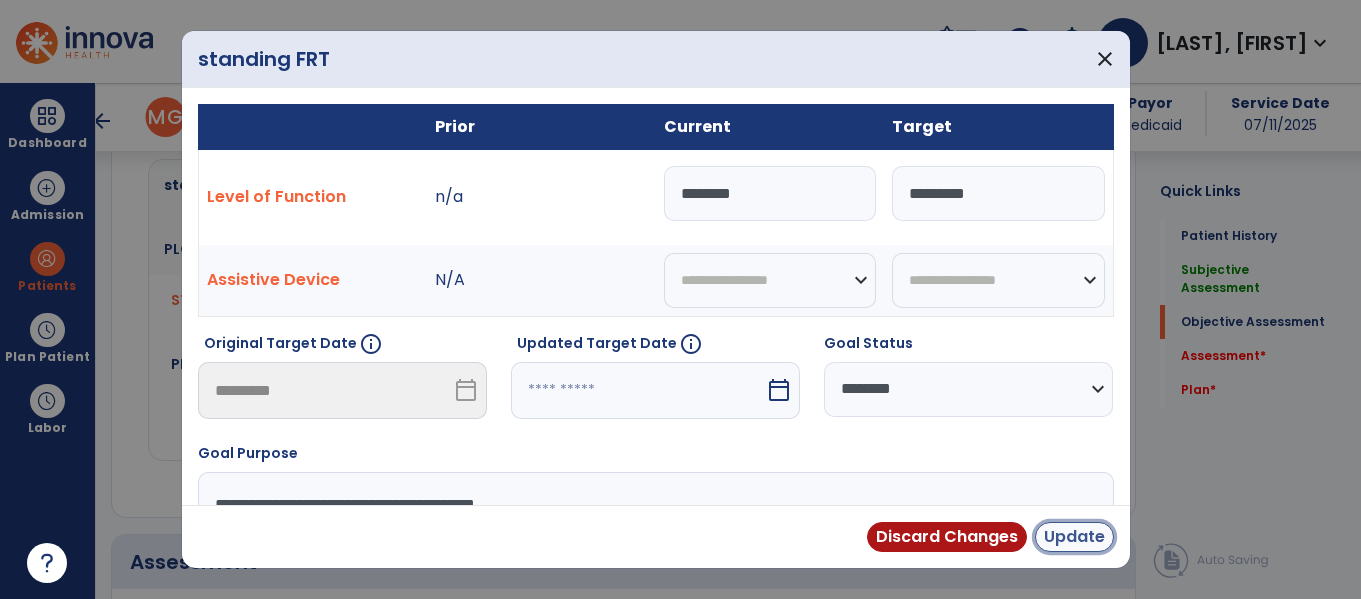 click on "Update" at bounding box center (1074, 537) 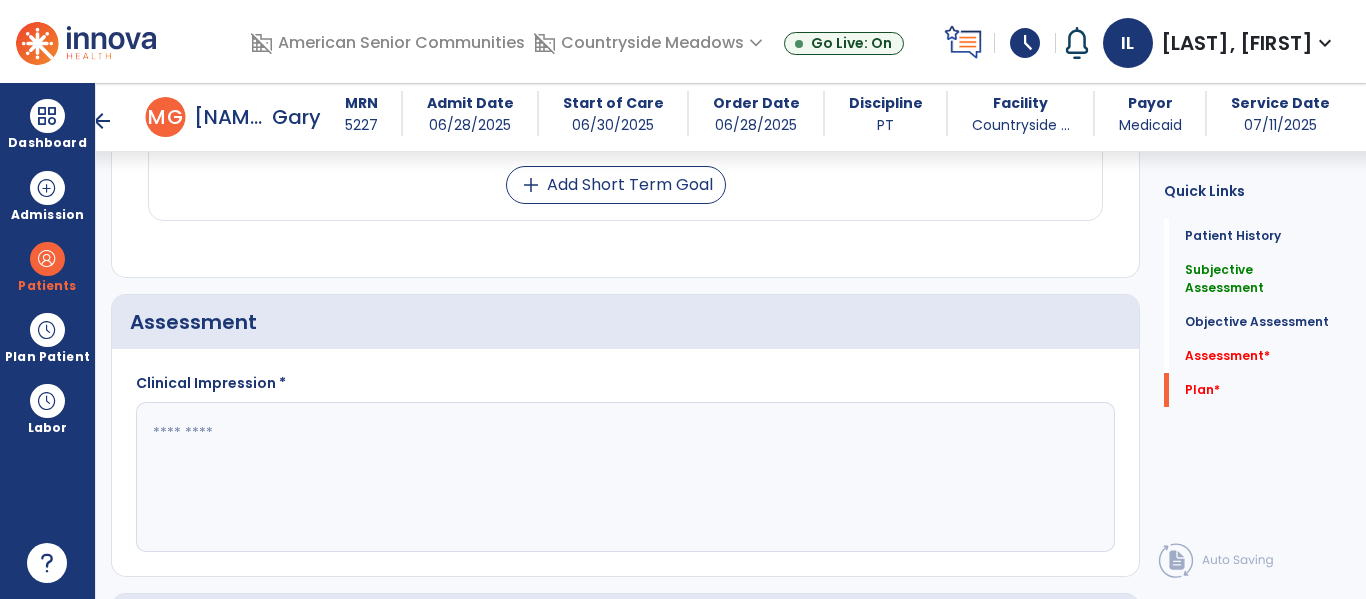 scroll, scrollTop: 2414, scrollLeft: 0, axis: vertical 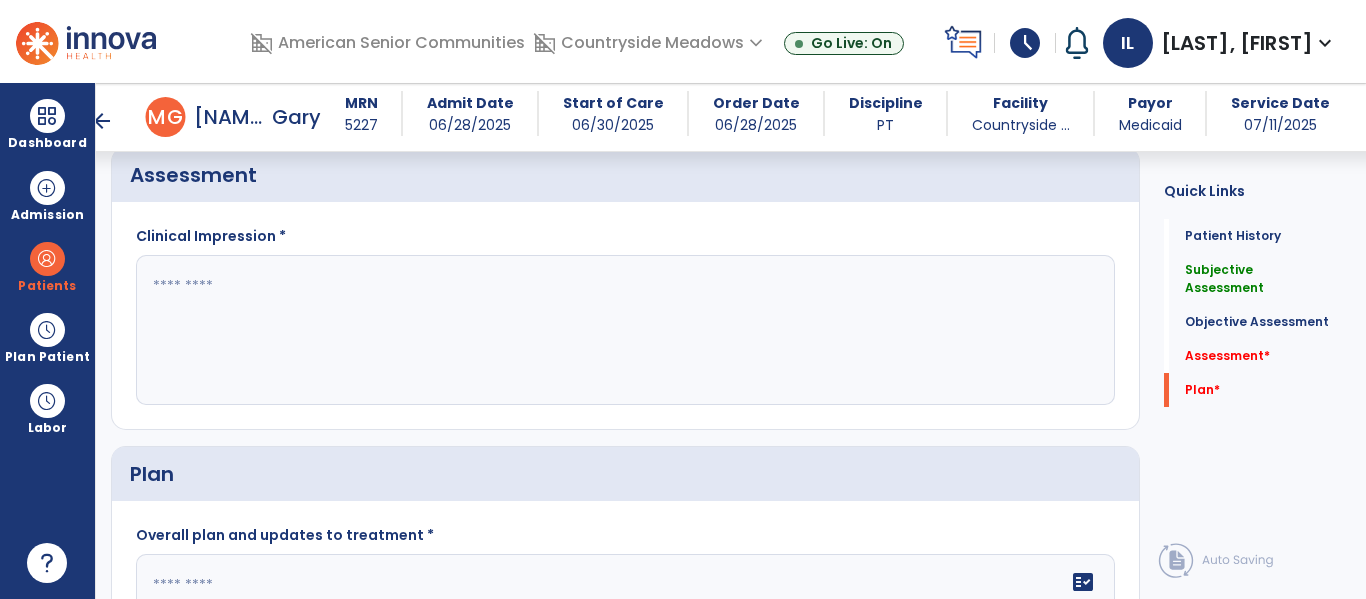 click 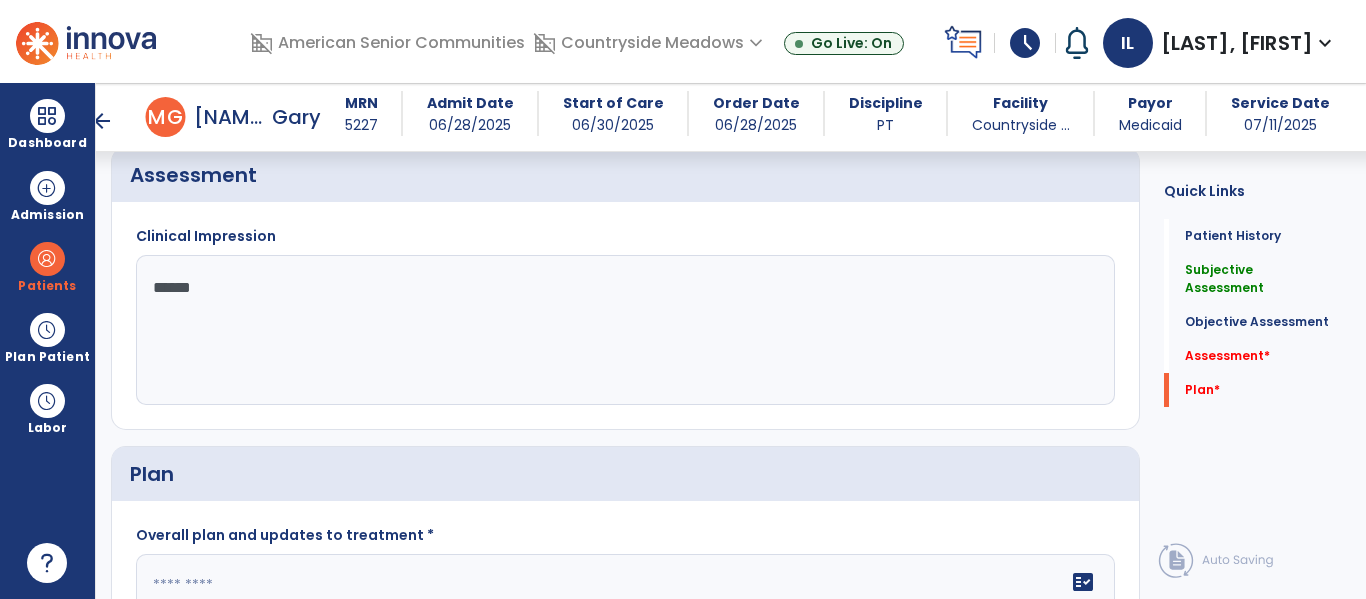 type on "*******" 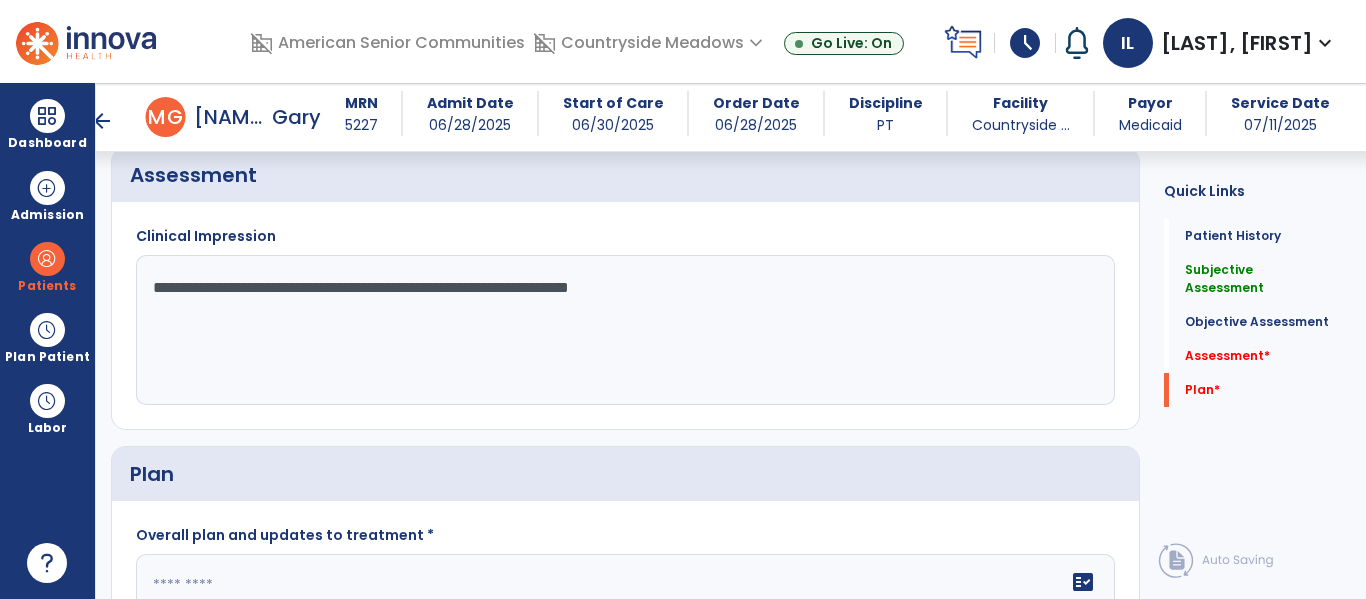 click on "**********" 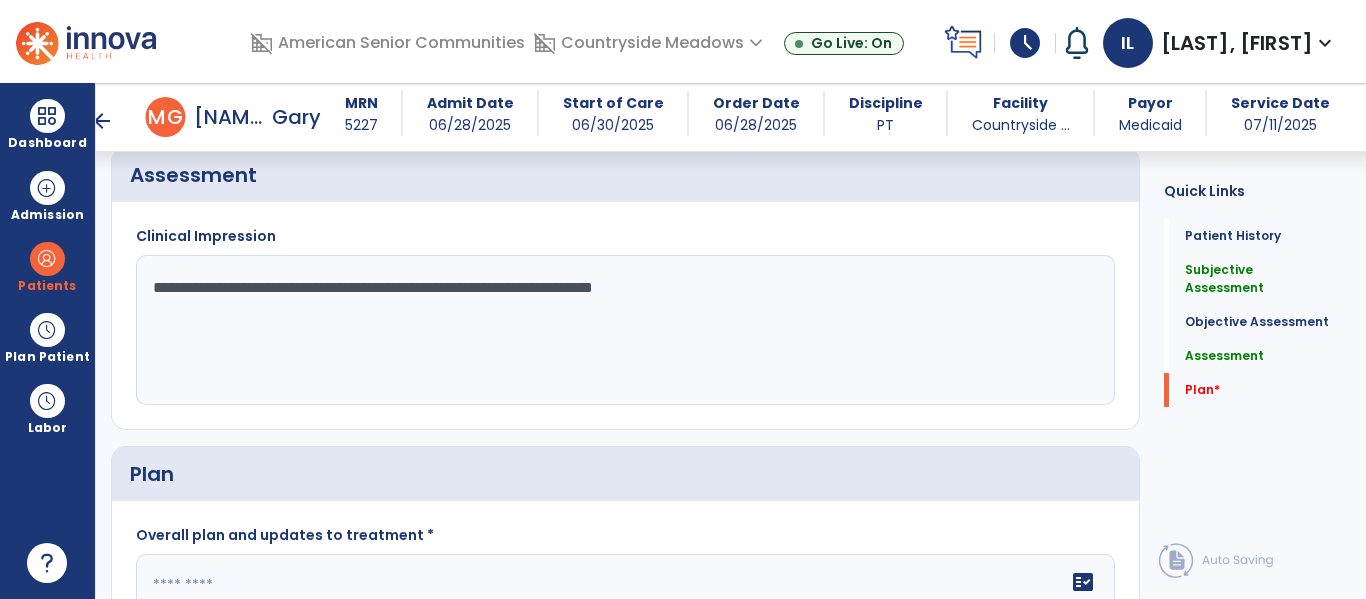 click on "**********" 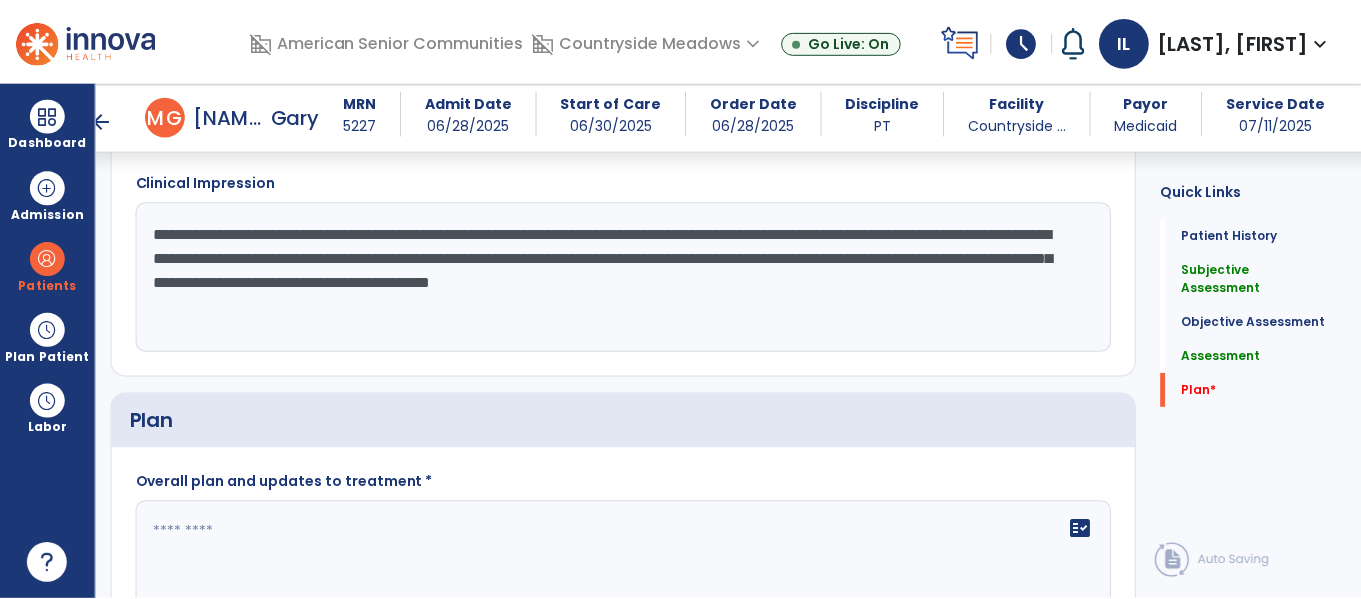 scroll, scrollTop: 2616, scrollLeft: 0, axis: vertical 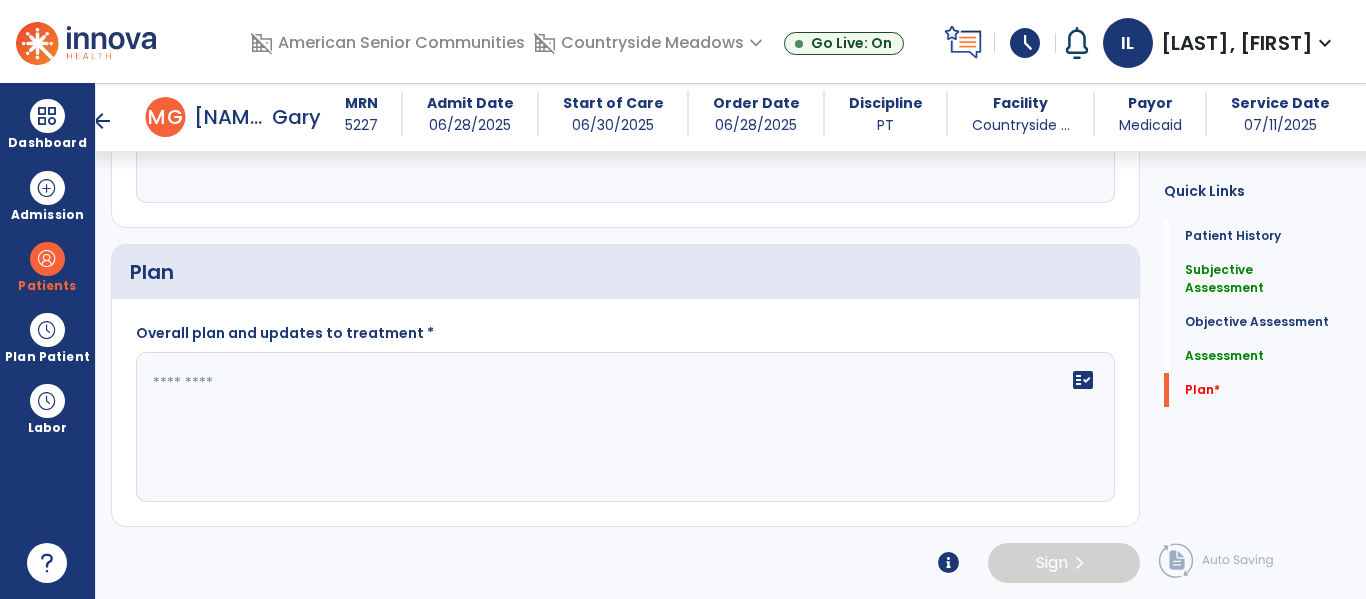 type on "**********" 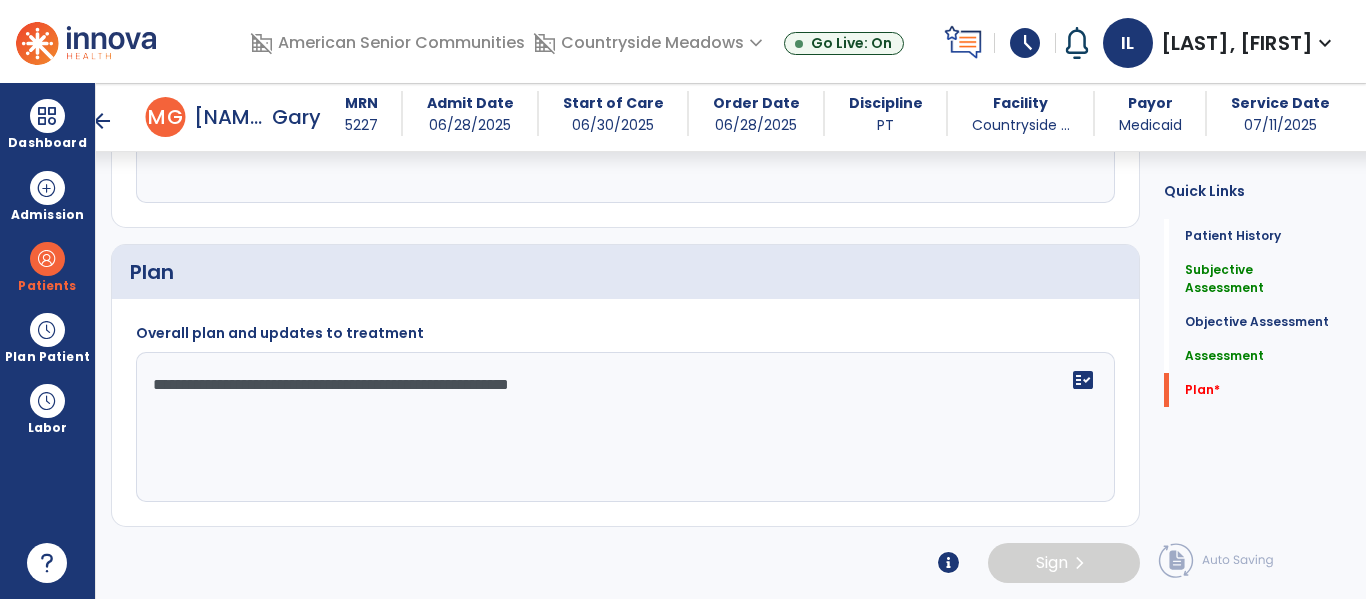 type on "**********" 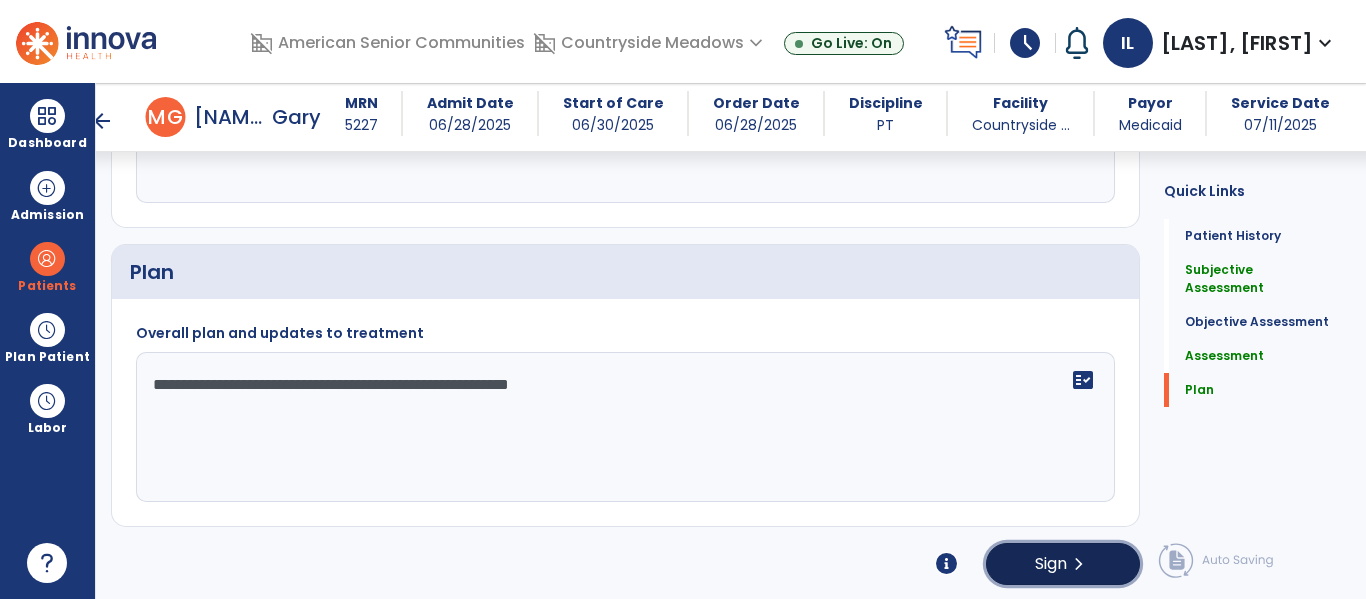 click on "chevron_right" 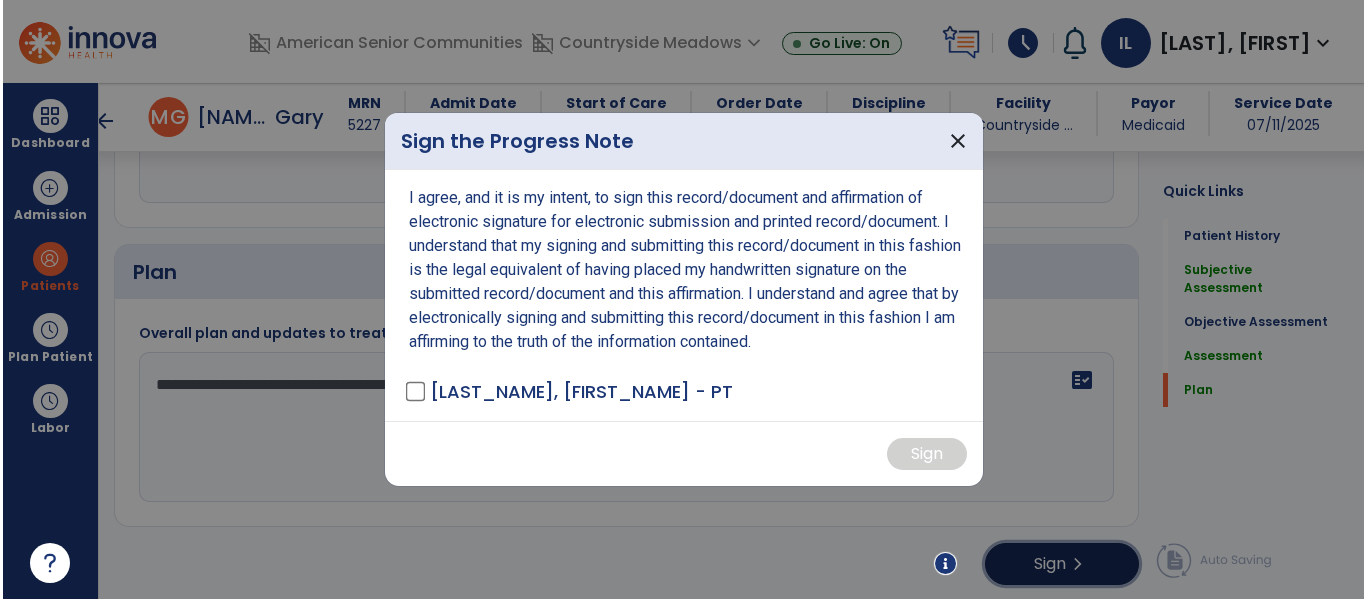 scroll, scrollTop: 2616, scrollLeft: 0, axis: vertical 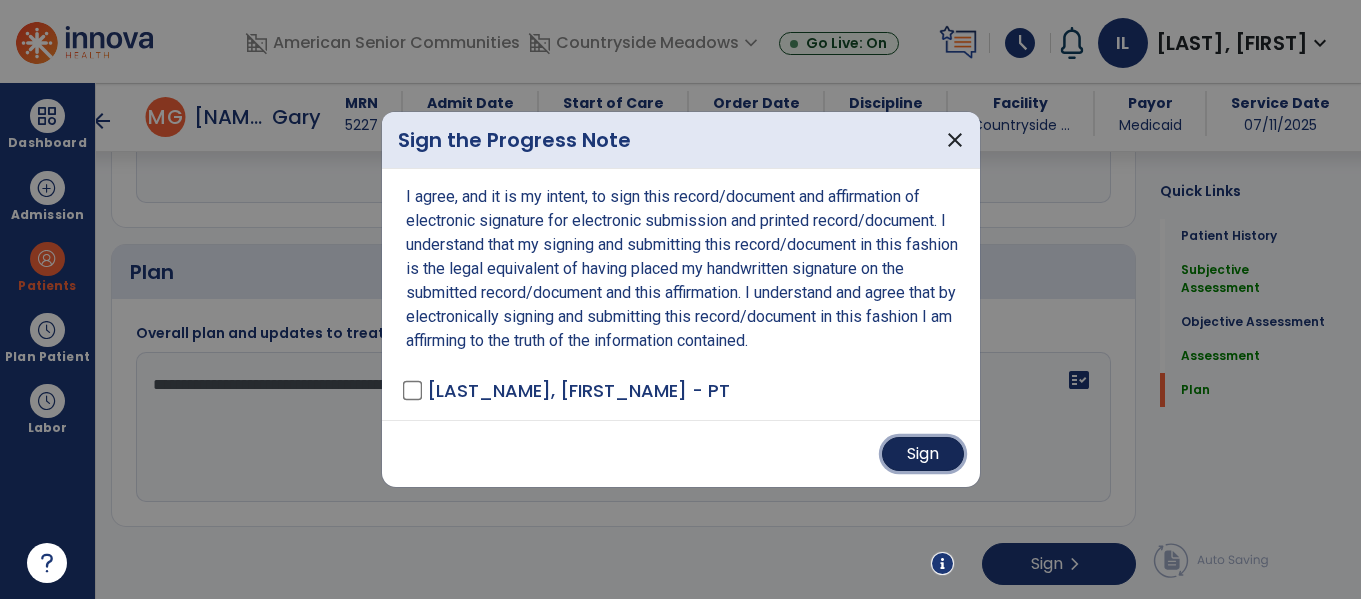 click on "Sign" at bounding box center [923, 454] 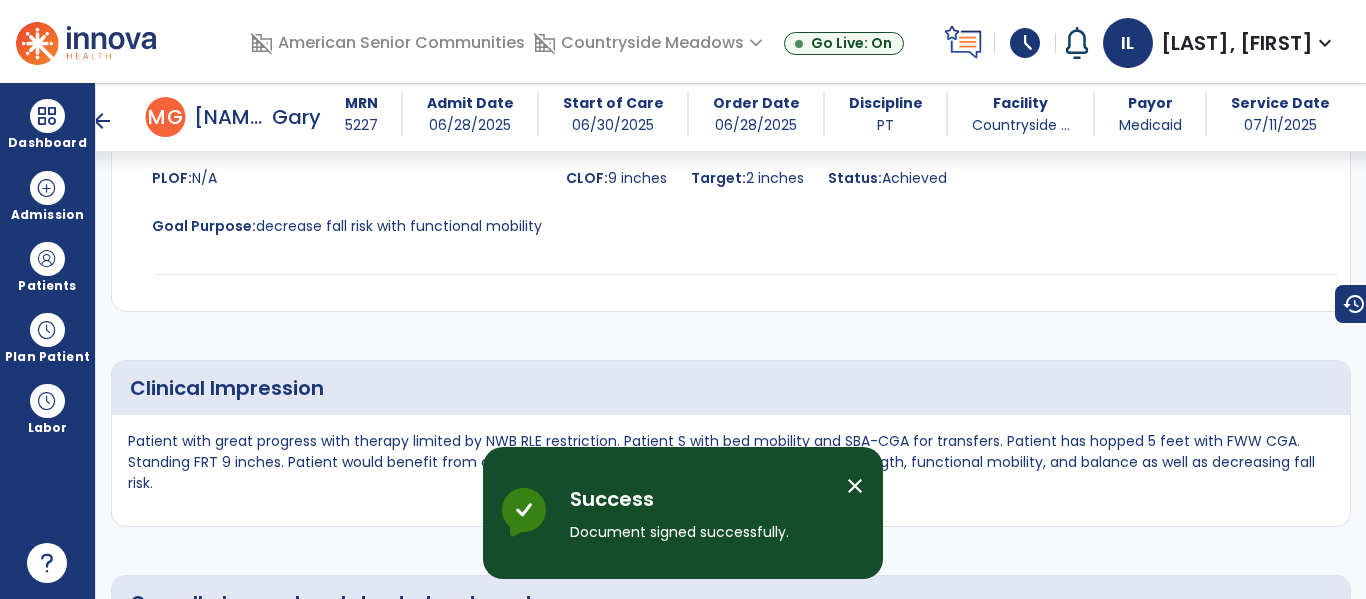 scroll, scrollTop: 3319, scrollLeft: 0, axis: vertical 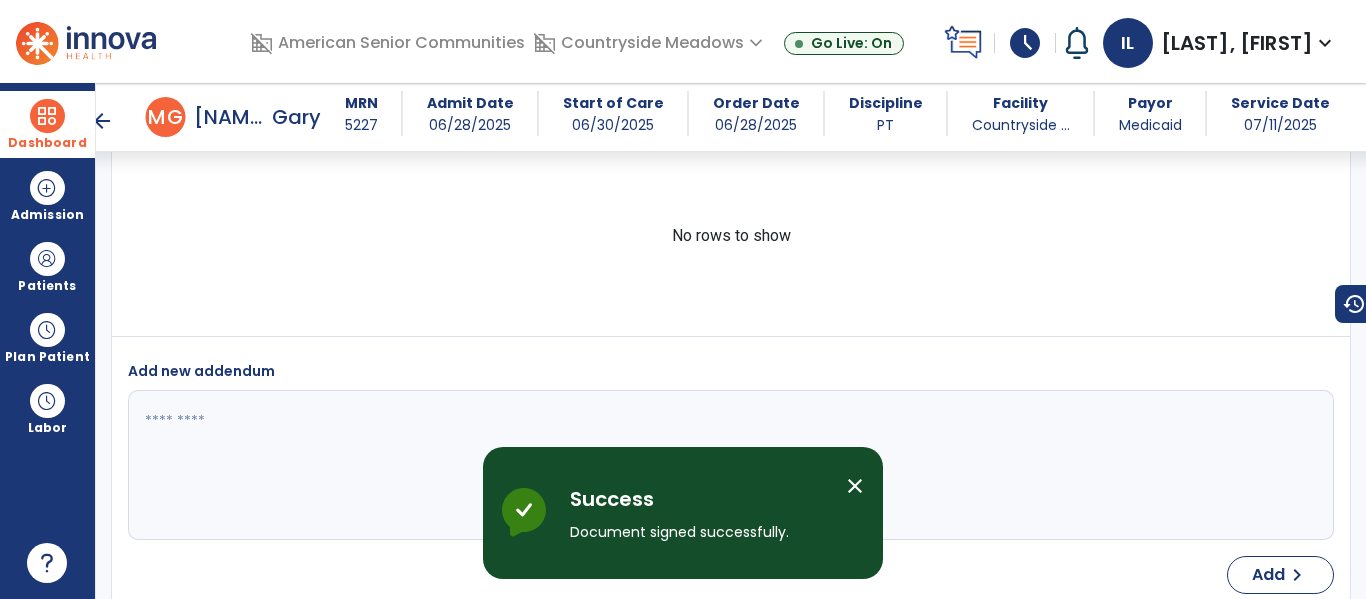 click at bounding box center (47, 116) 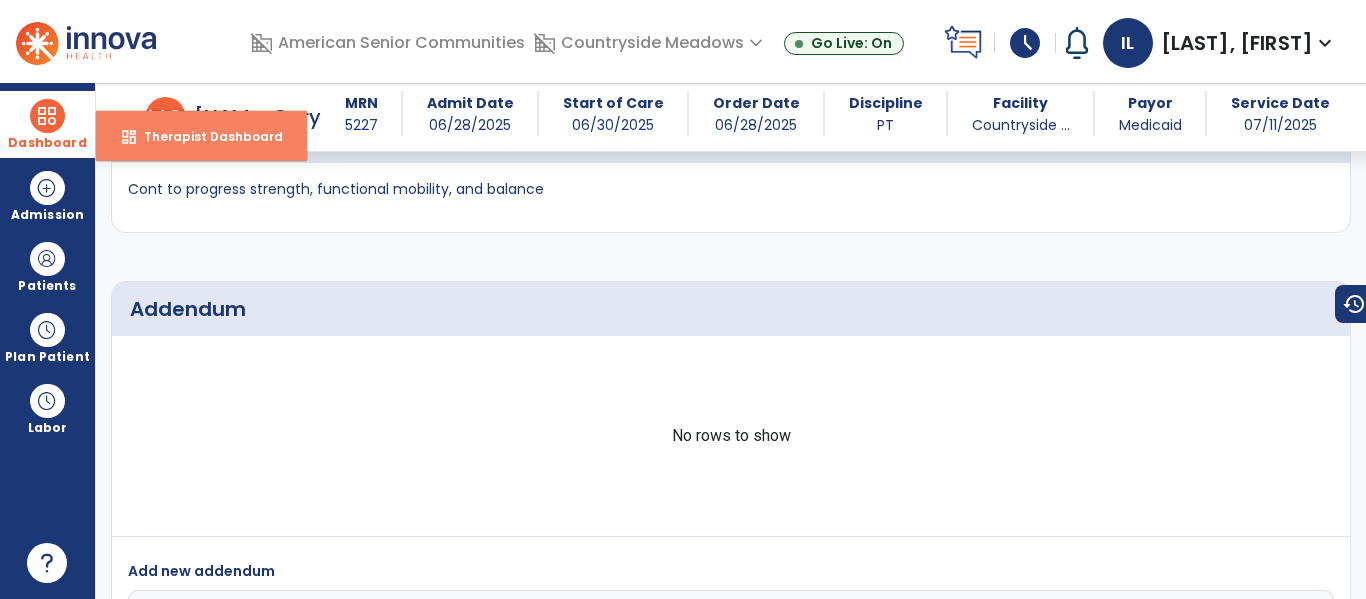 click on "dashboard  Therapist Dashboard" at bounding box center (201, 136) 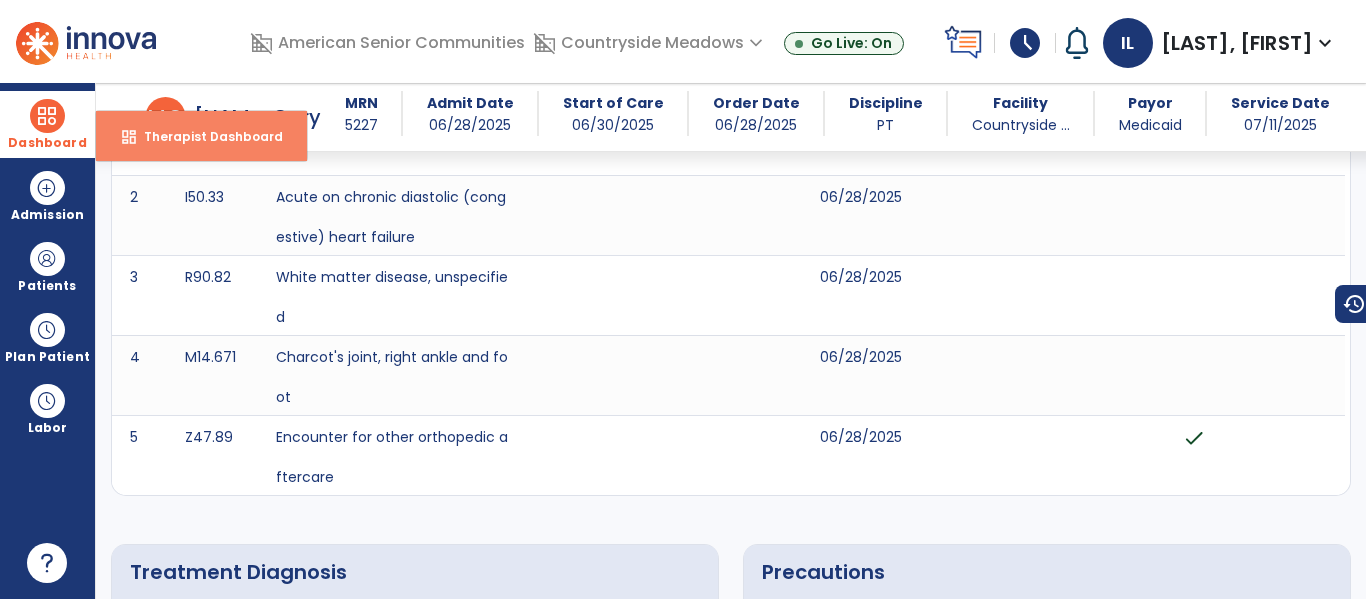 select on "****" 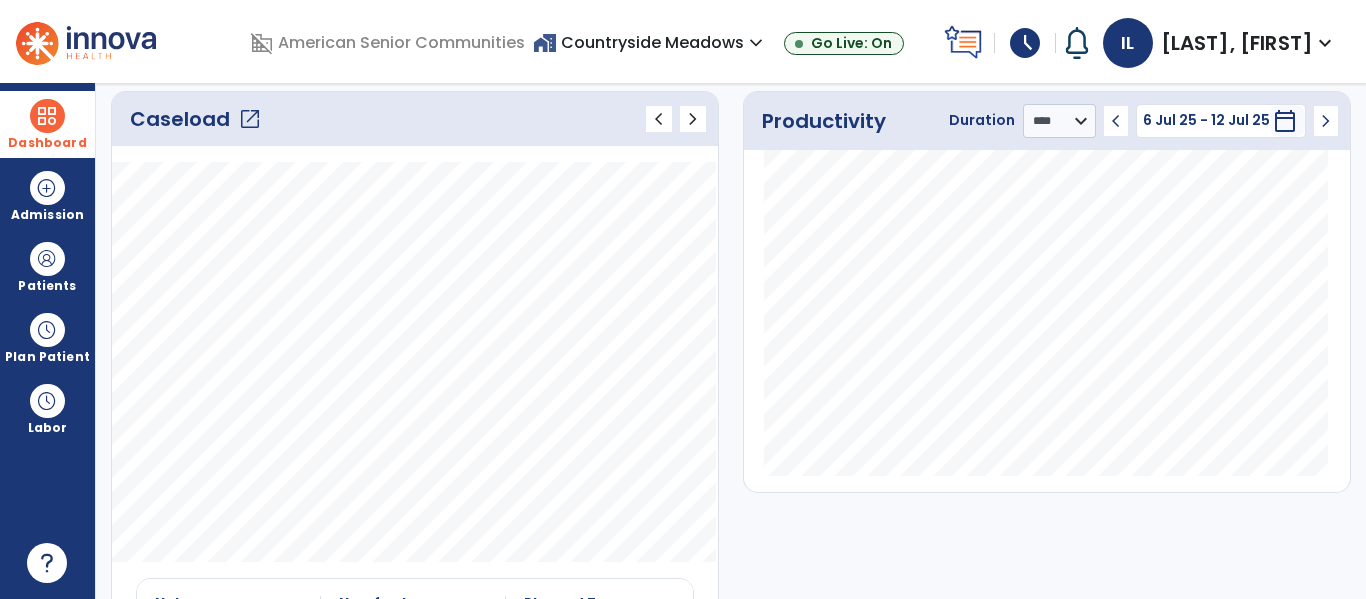 scroll, scrollTop: 0, scrollLeft: 0, axis: both 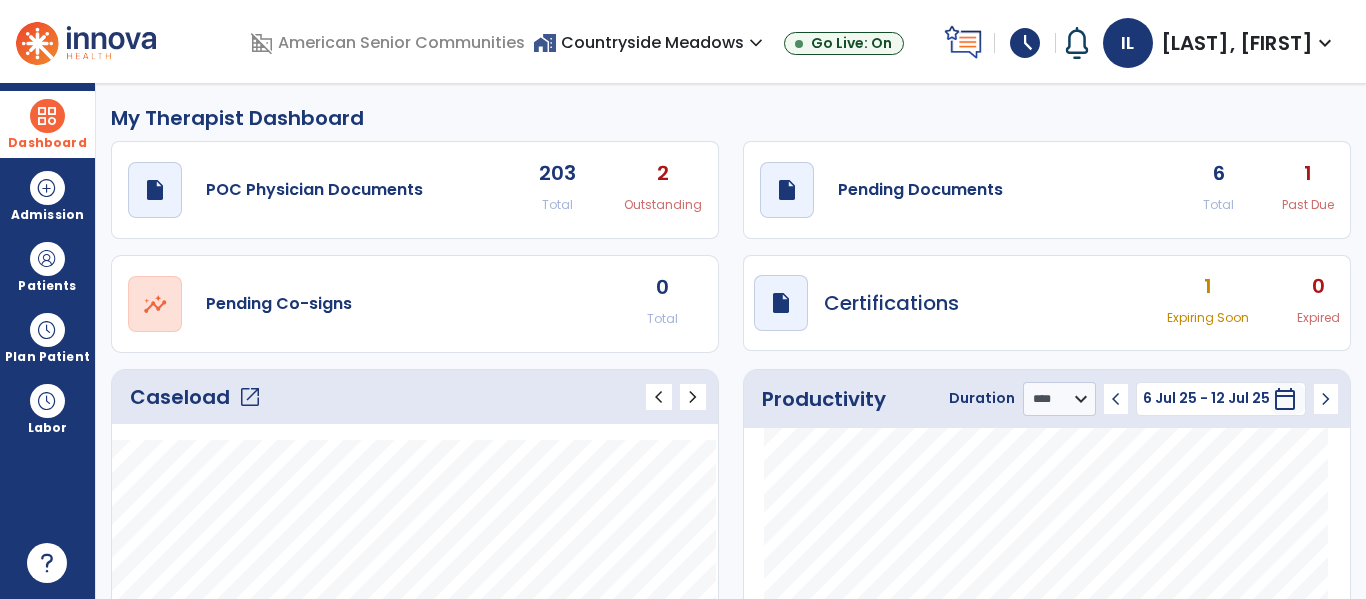 click on "1" 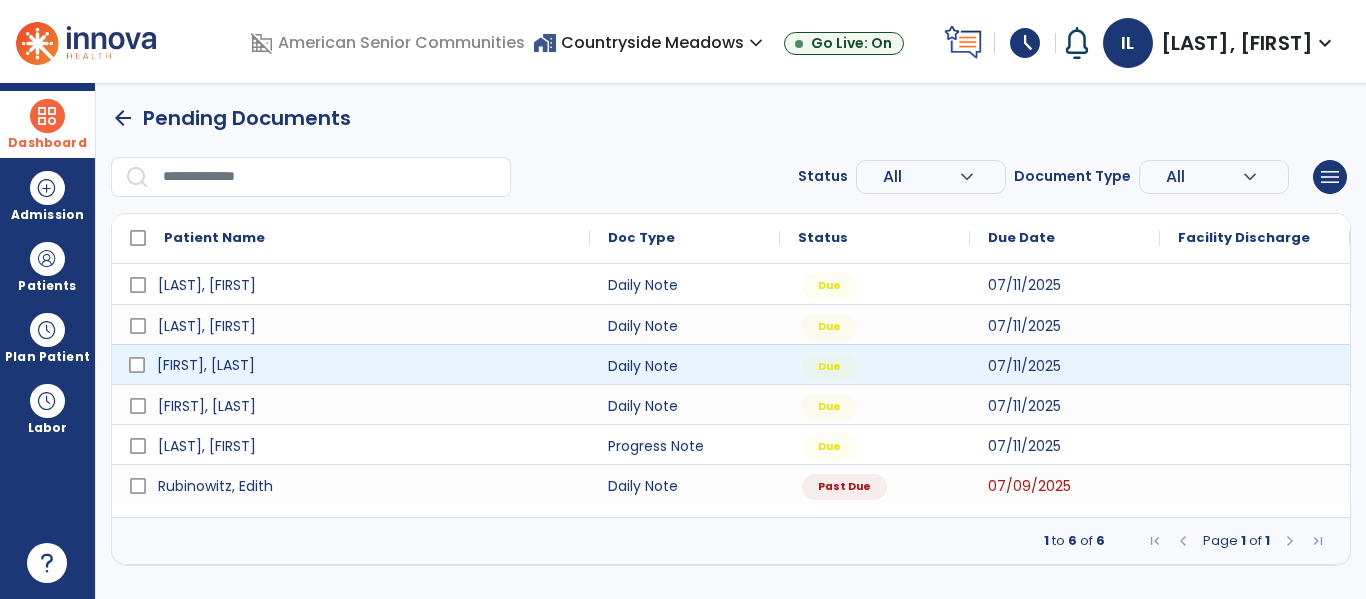 click on "[FIRST], [LAST]" at bounding box center (365, 365) 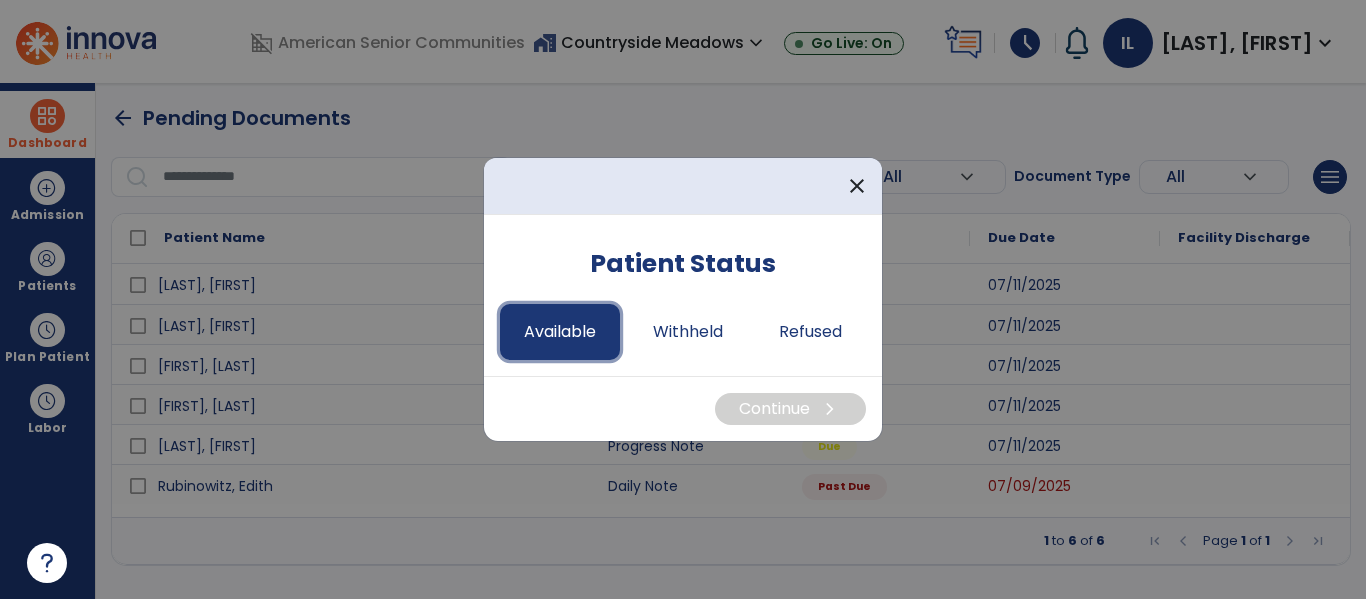 click on "Available" at bounding box center (560, 332) 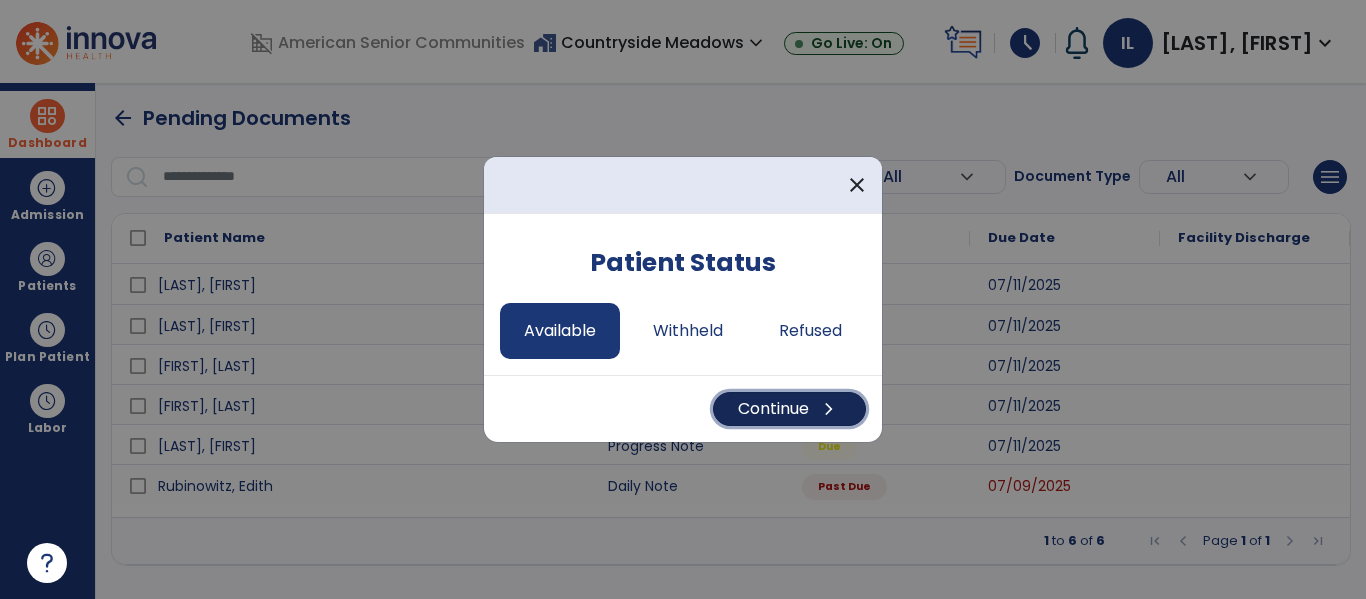 click on "chevron_right" at bounding box center (829, 409) 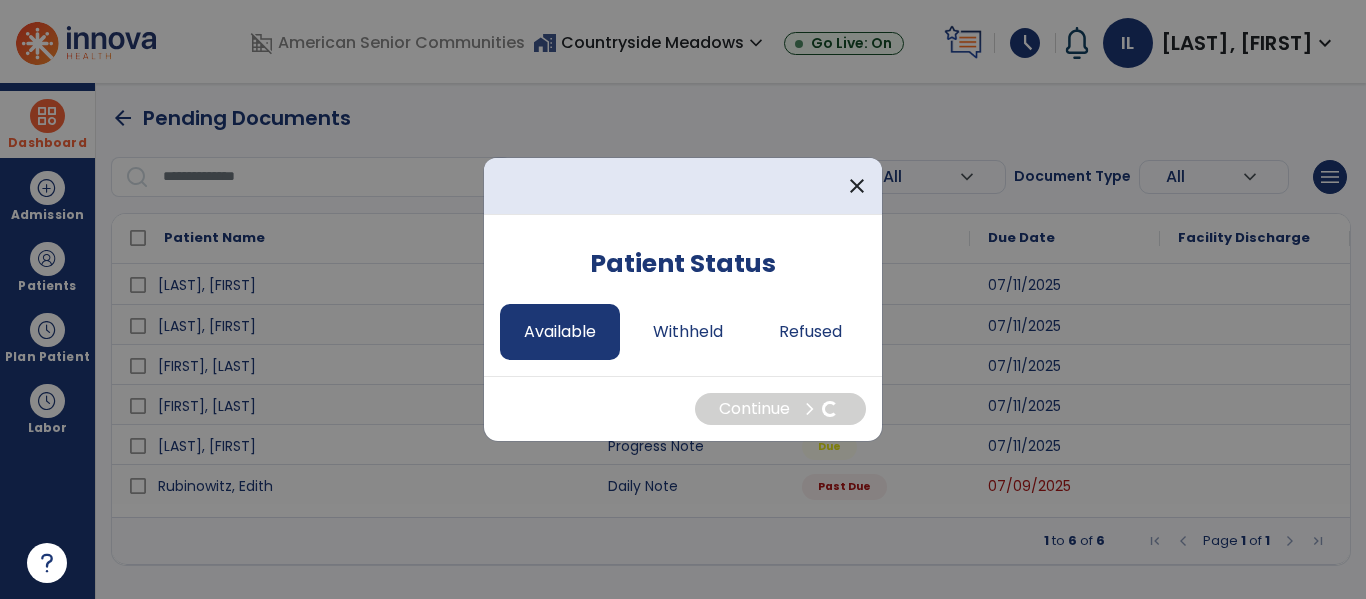 select on "*" 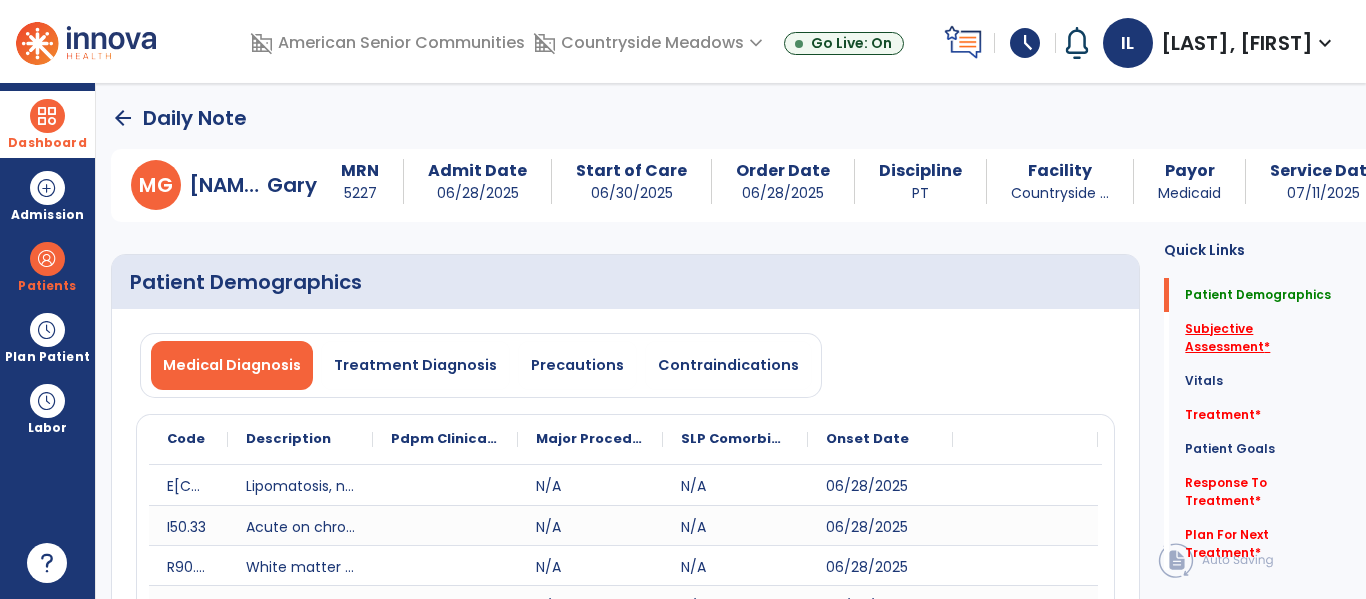 click on "Subjective Assessment   *" 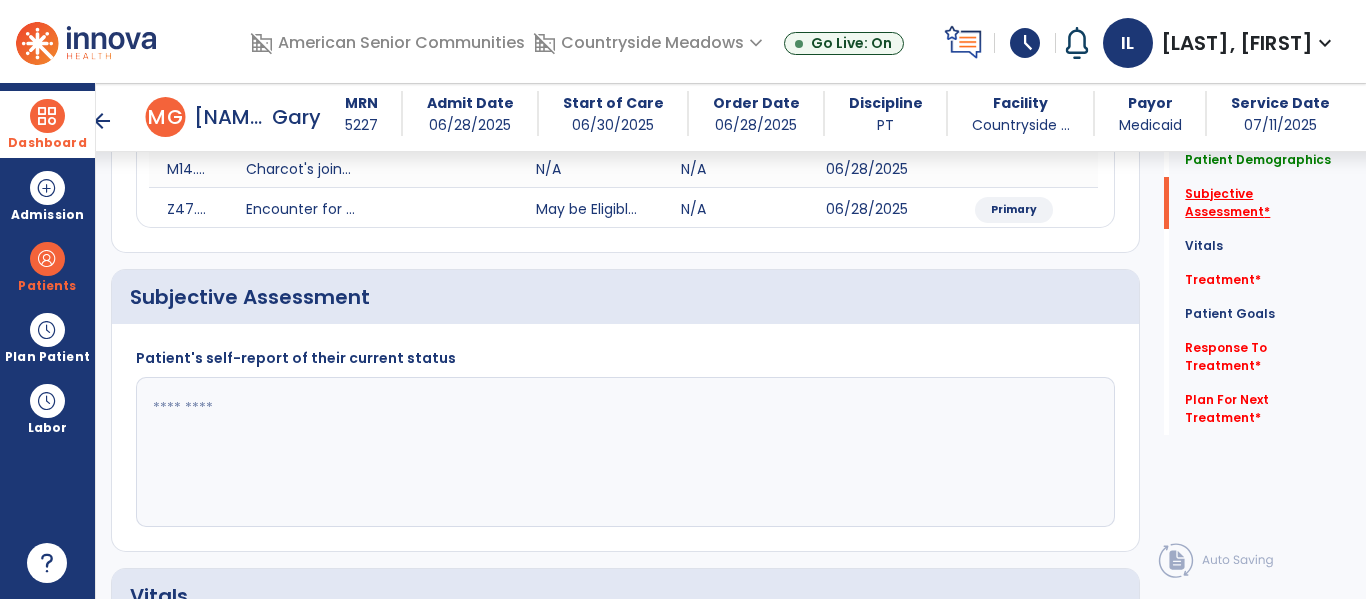 scroll, scrollTop: 507, scrollLeft: 0, axis: vertical 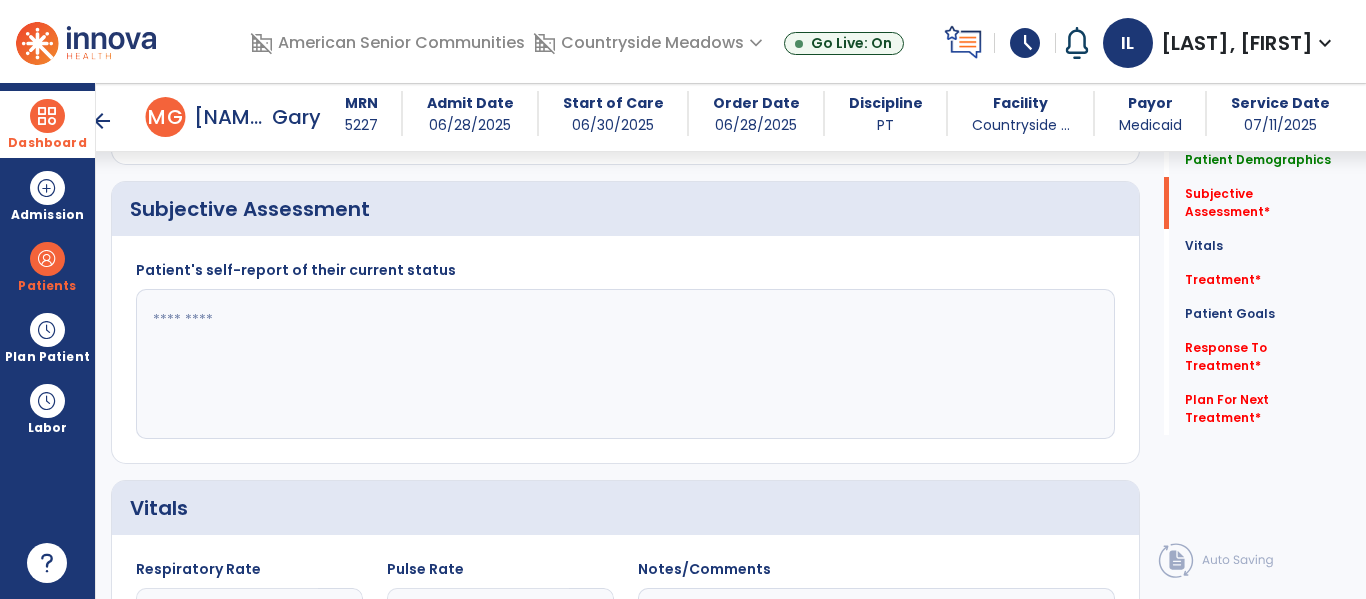 click 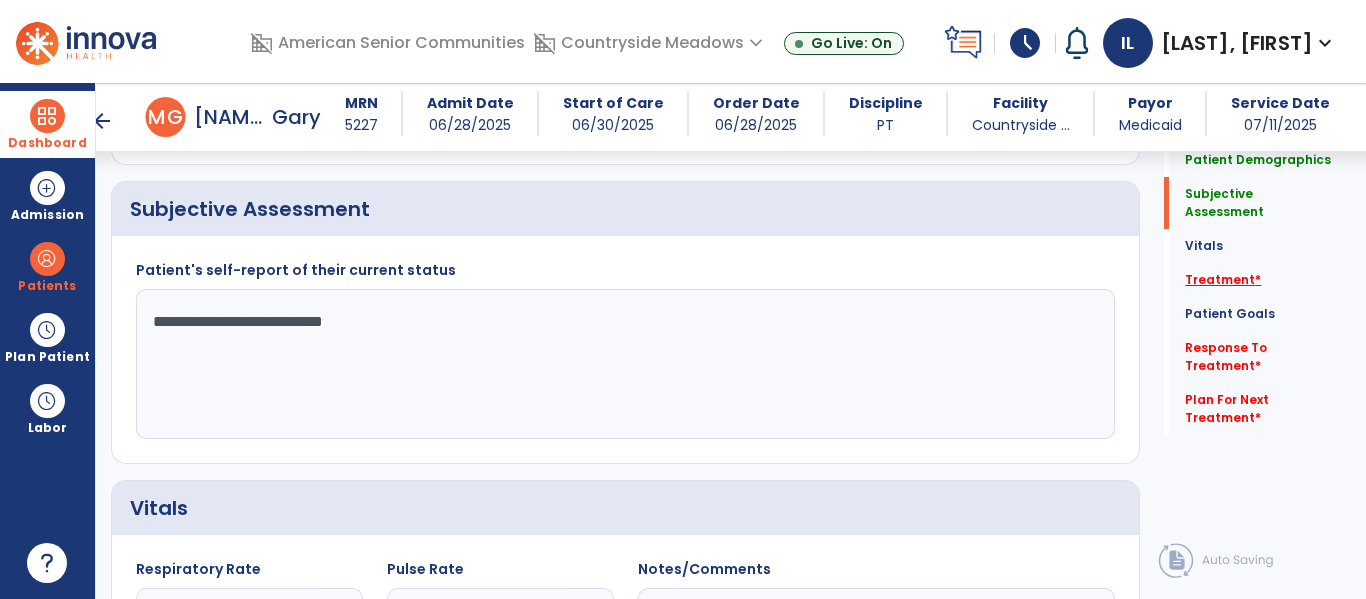 type on "**********" 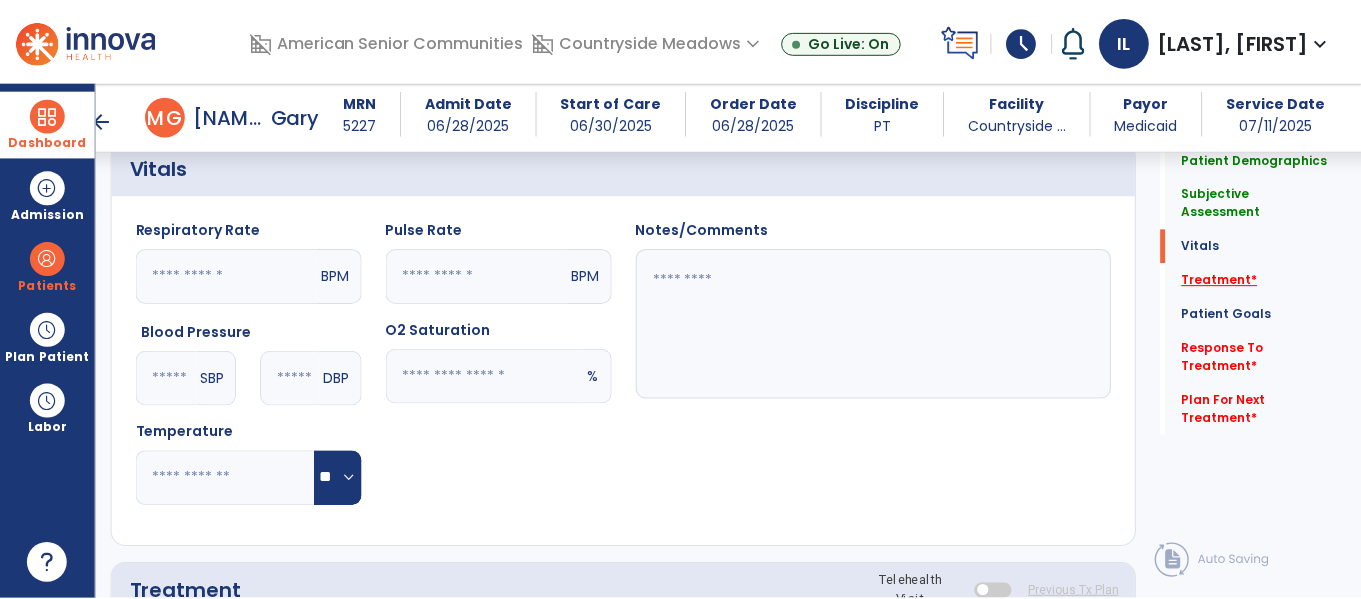 scroll, scrollTop: 1196, scrollLeft: 0, axis: vertical 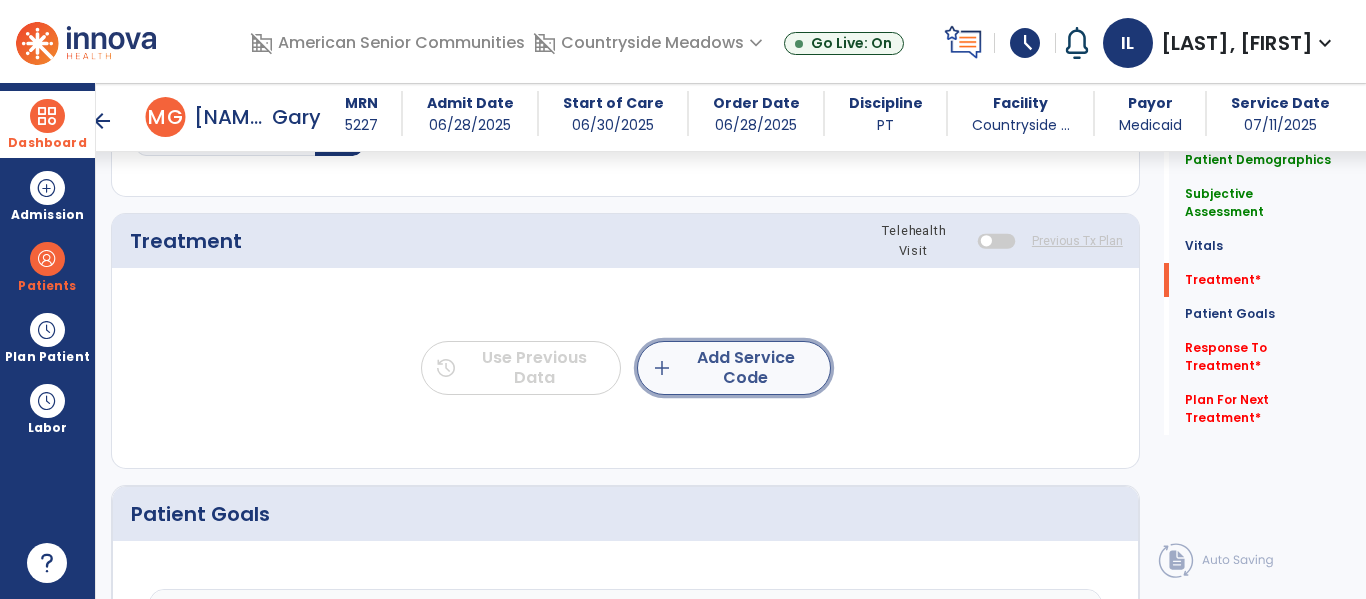 click on "add  Add Service Code" 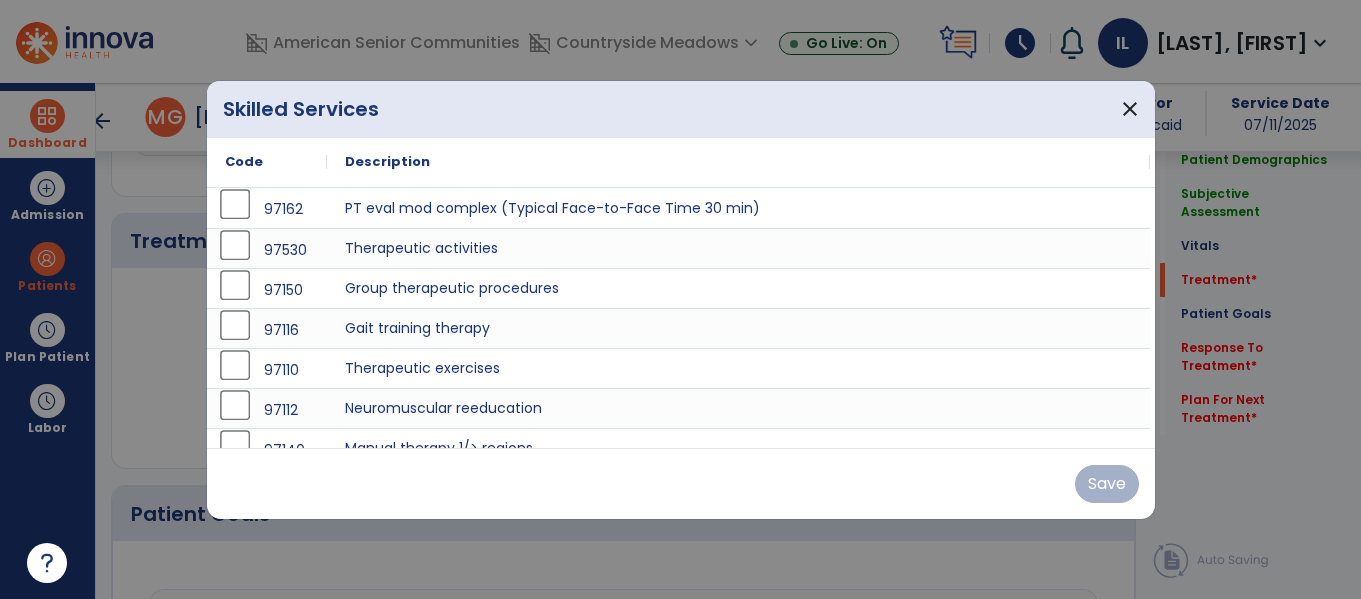 scroll, scrollTop: 1196, scrollLeft: 0, axis: vertical 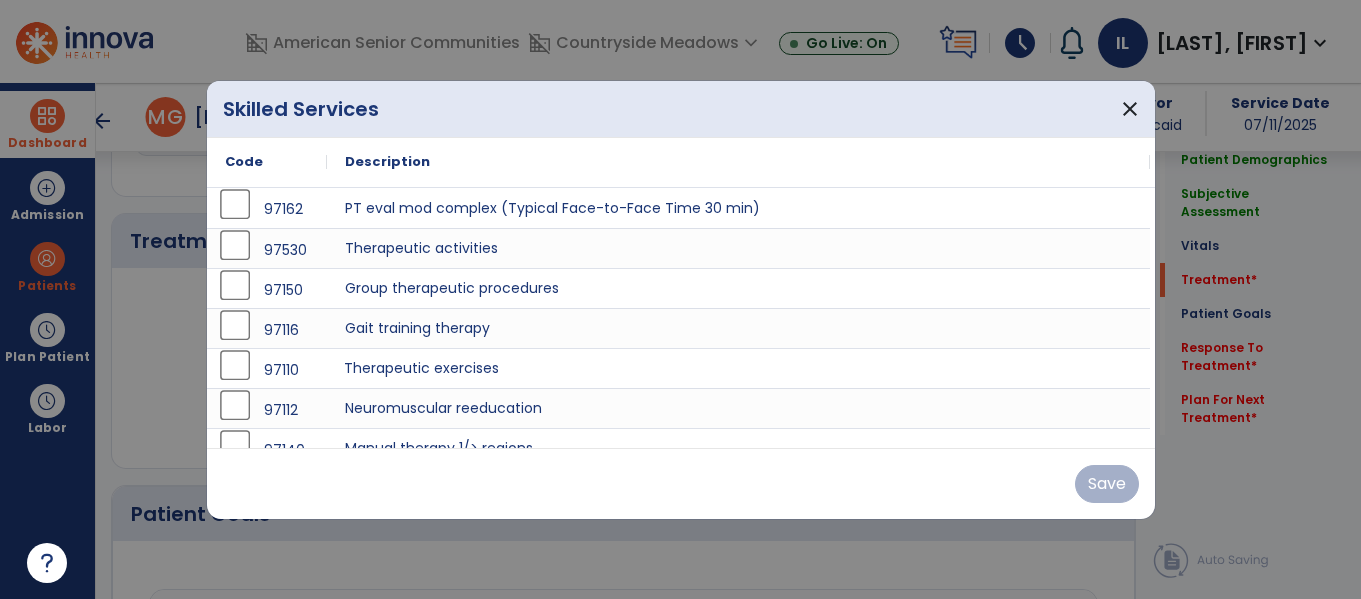 click on "Therapeutic exercises" at bounding box center (738, 368) 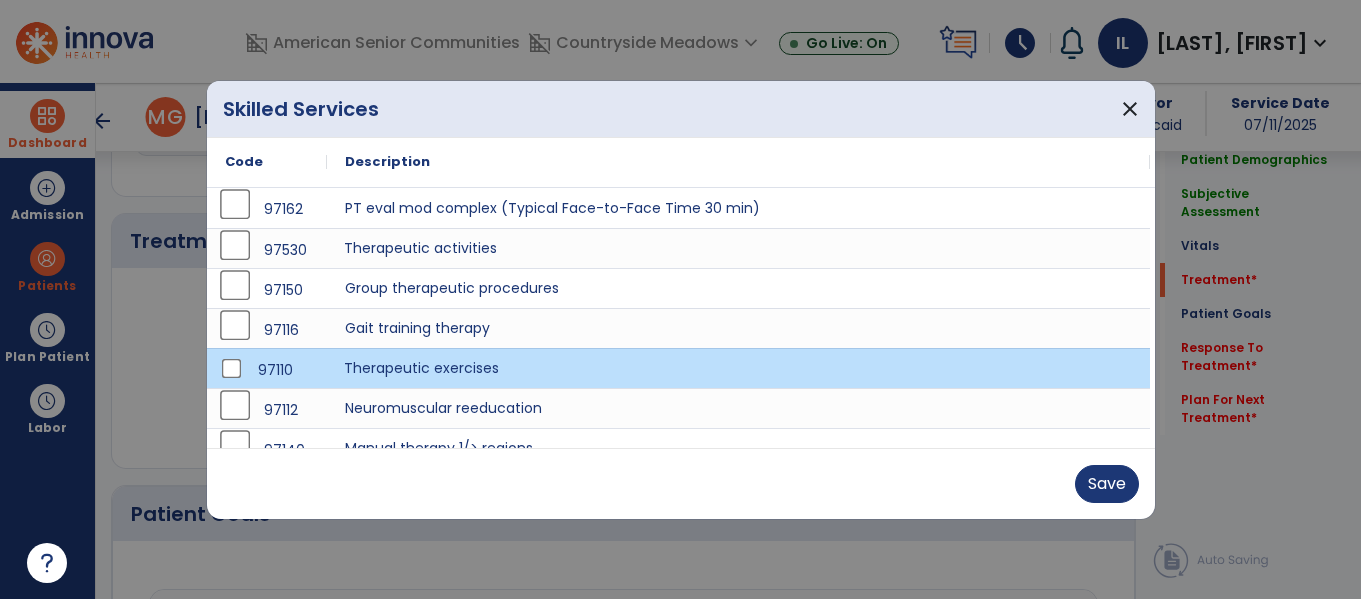 click on "Therapeutic activities" at bounding box center (738, 248) 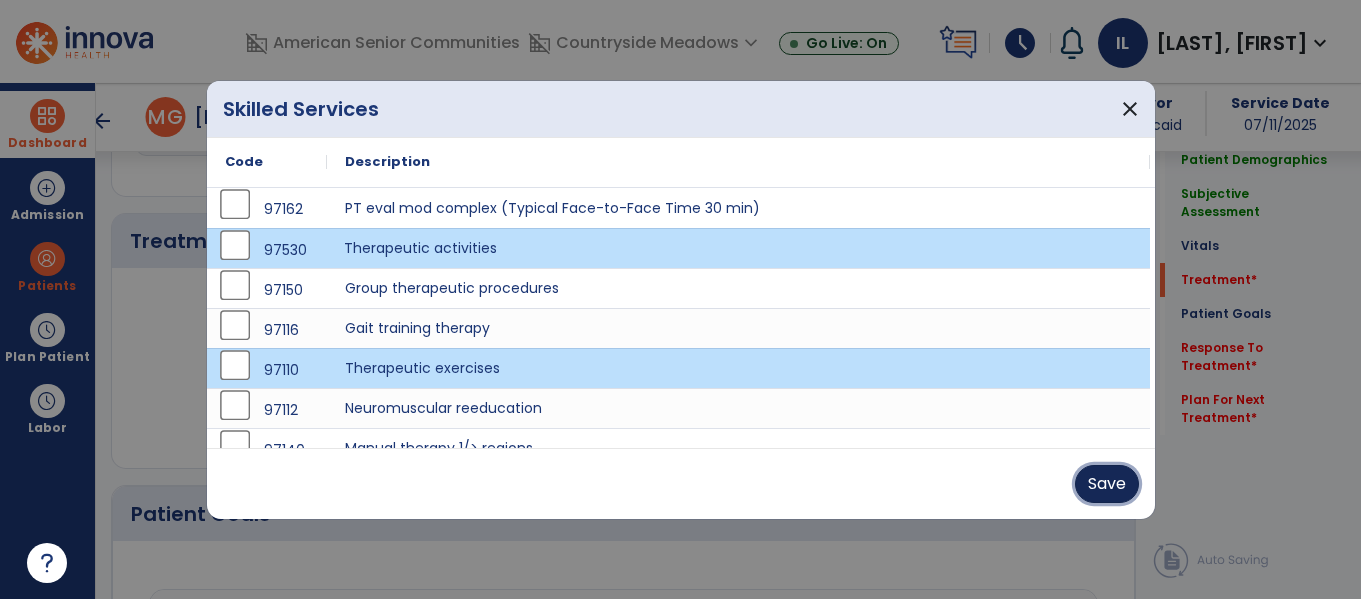 click on "Save" at bounding box center [1107, 484] 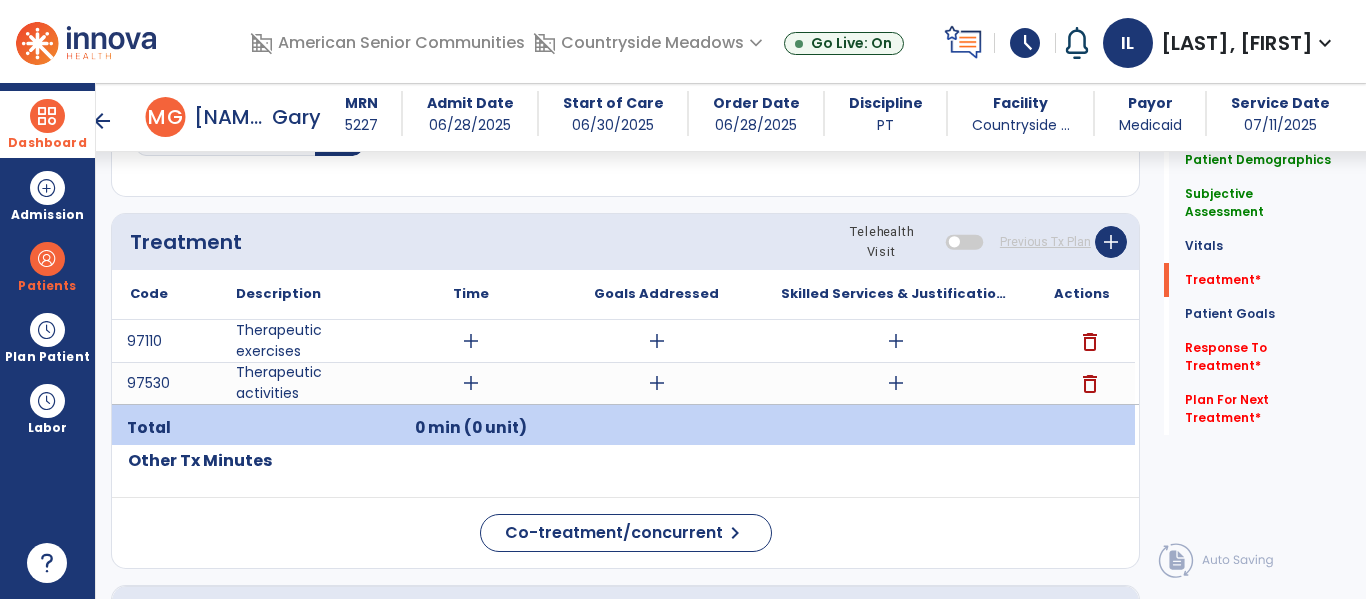 click on "add" at bounding box center (471, 341) 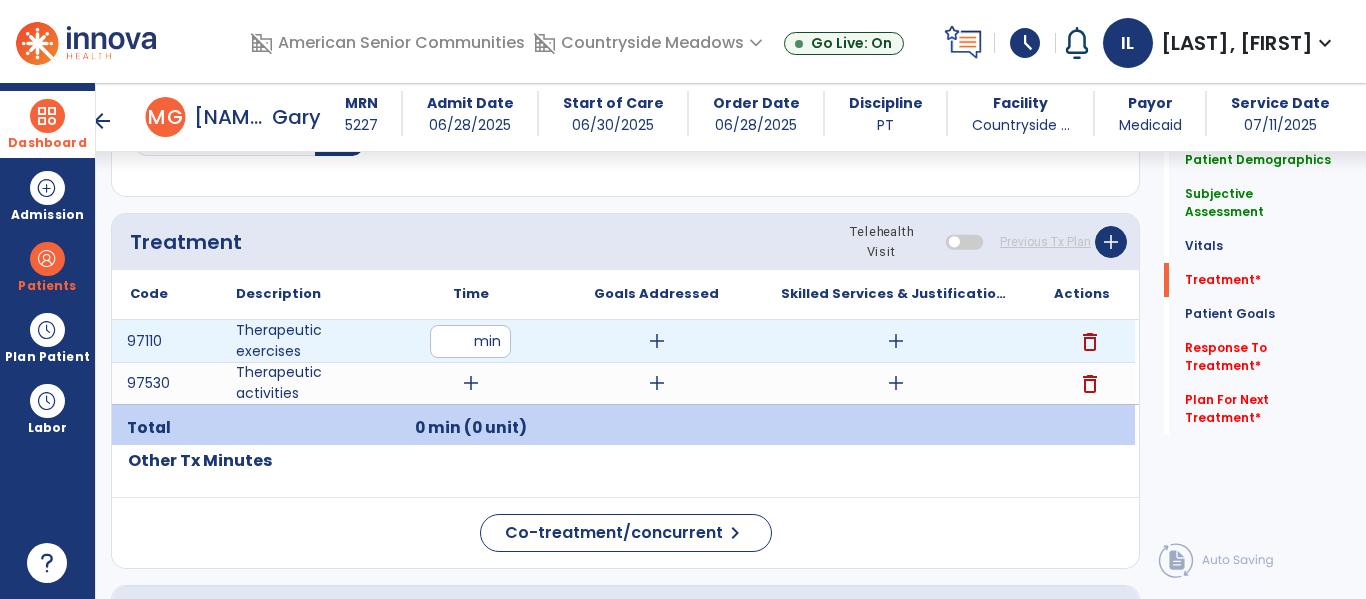 type on "**" 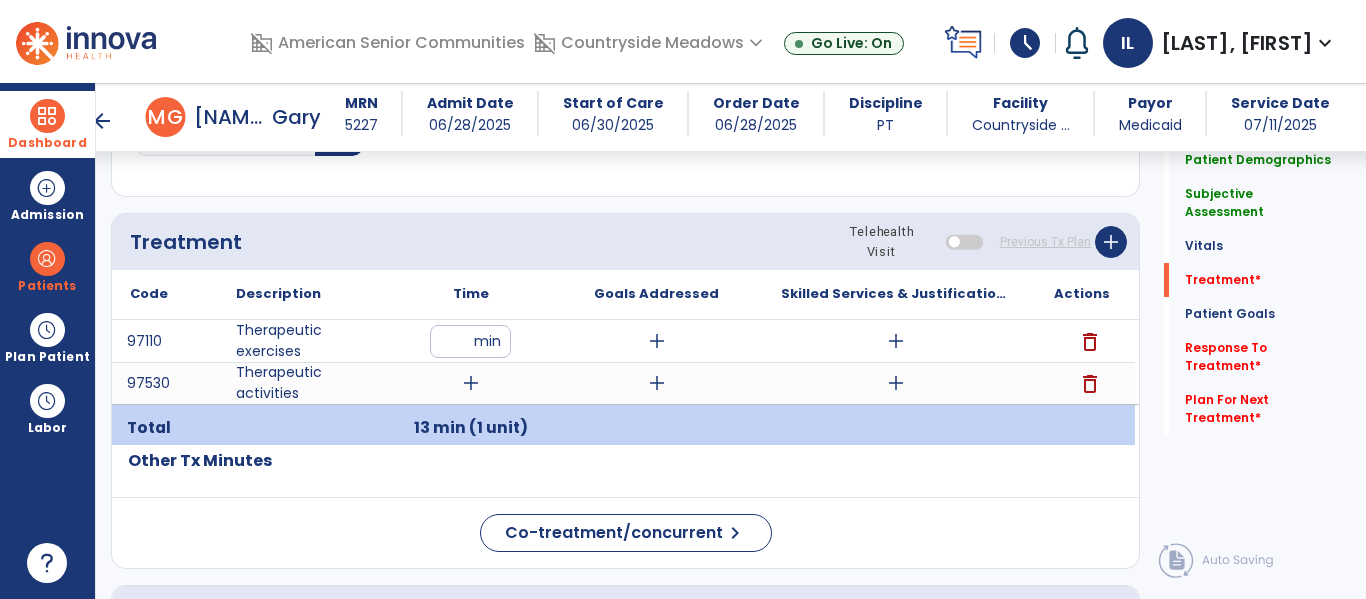 click on "add" at bounding box center (471, 383) 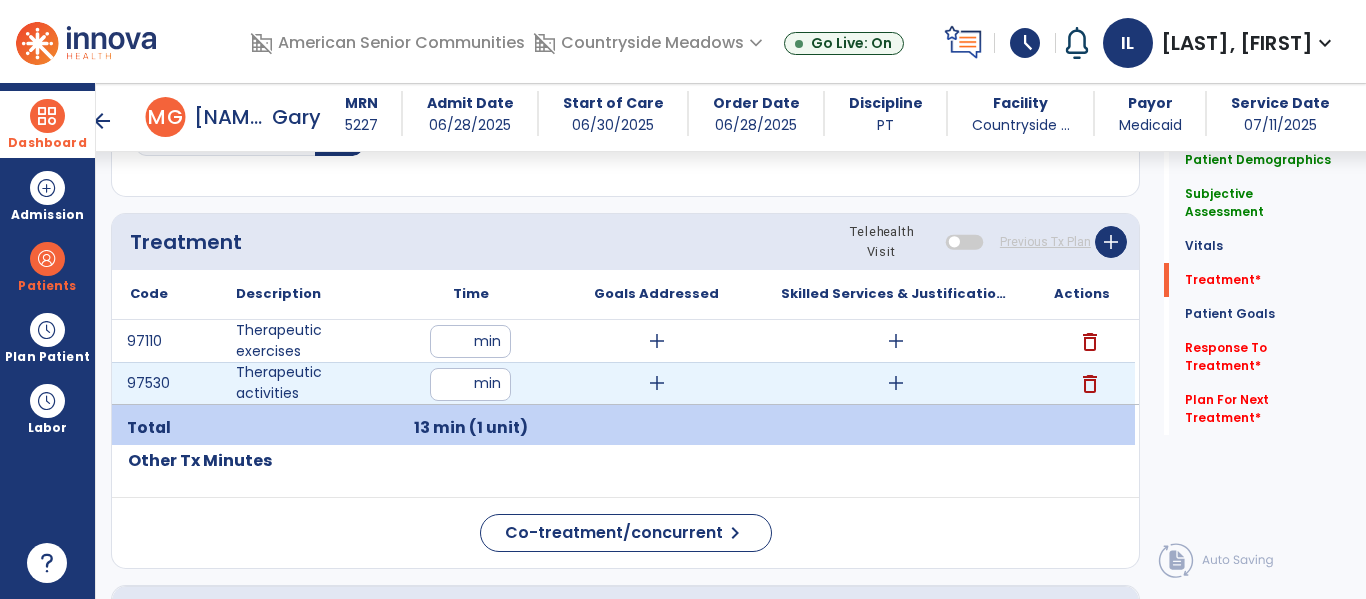 type on "**" 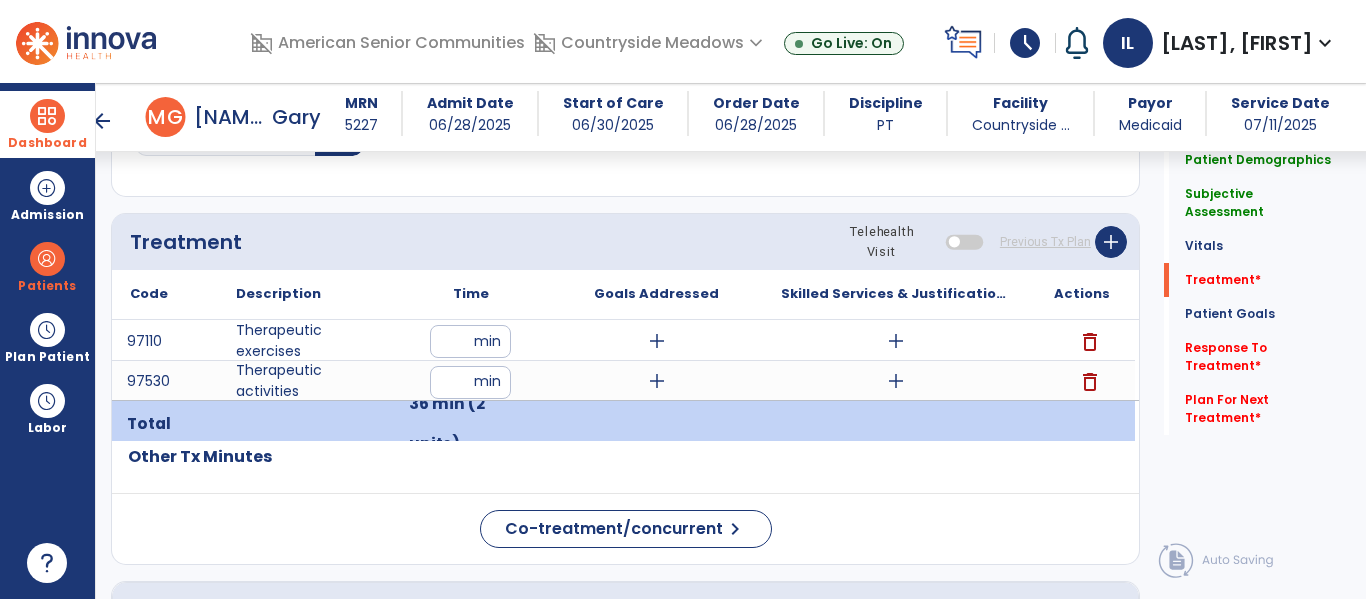 click on "add" at bounding box center [896, 341] 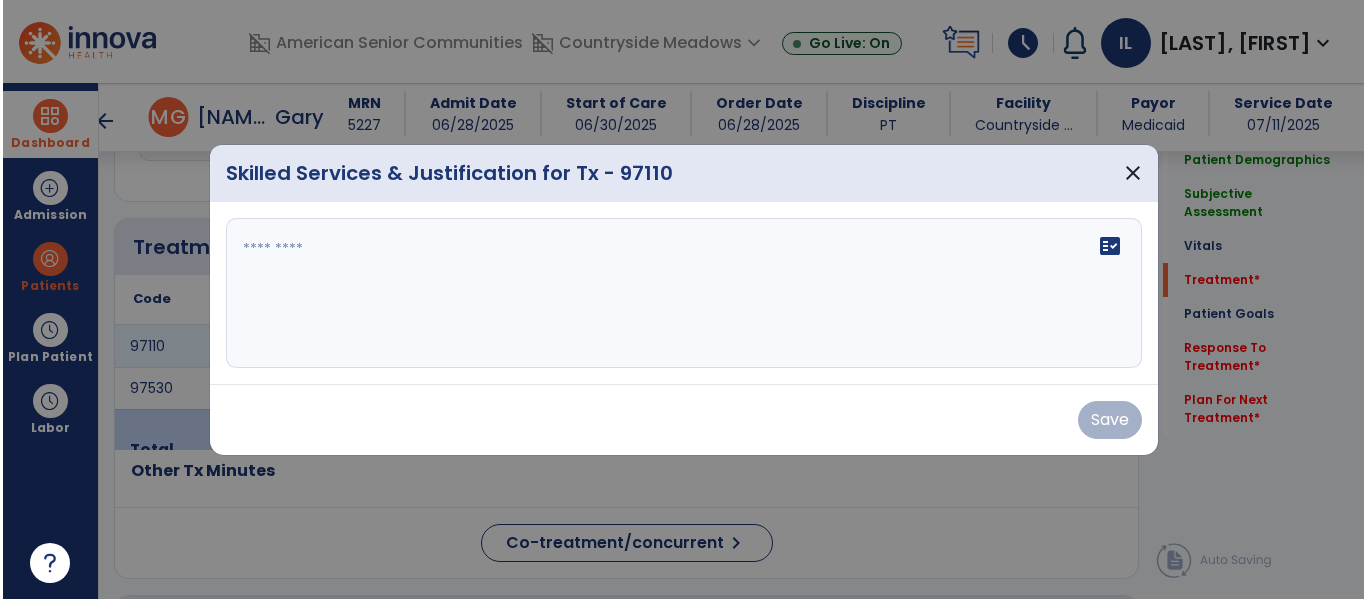 scroll, scrollTop: 1196, scrollLeft: 0, axis: vertical 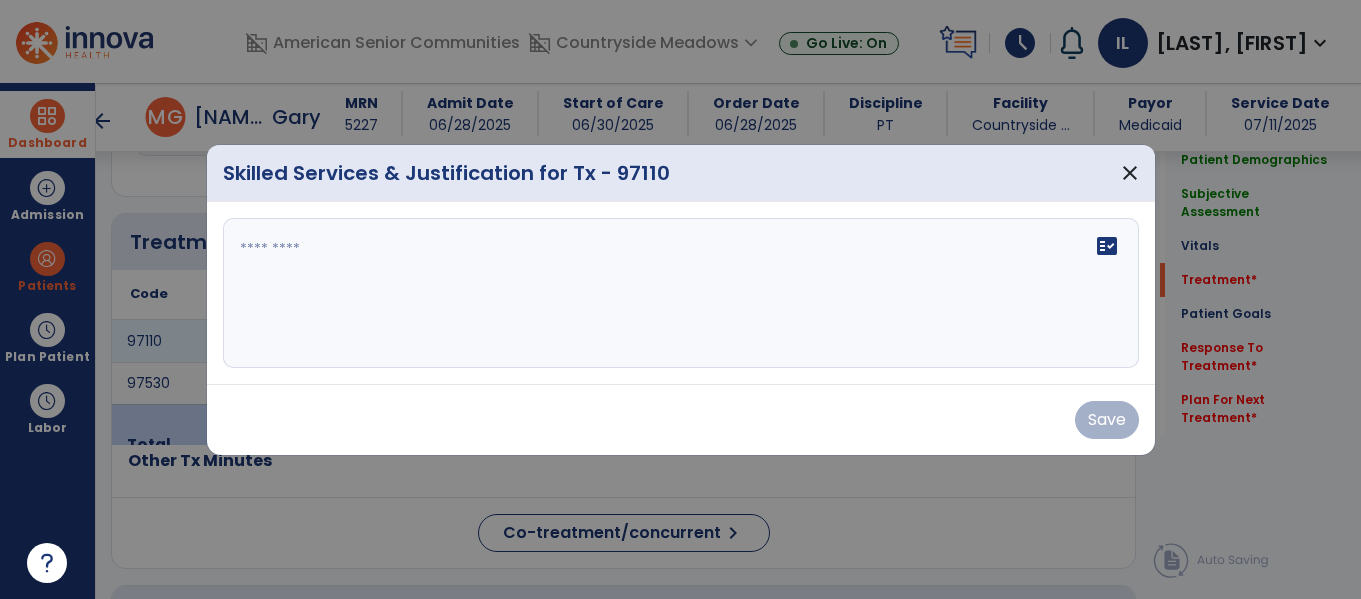click on "fact_check" at bounding box center [681, 293] 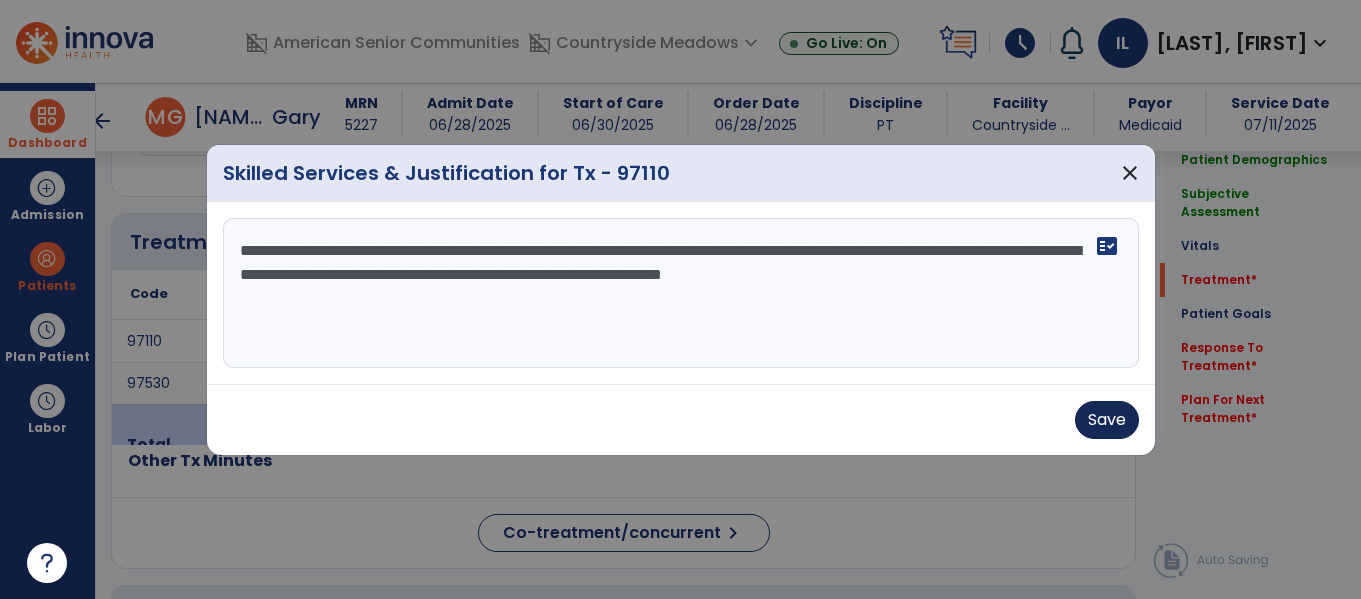 type on "**********" 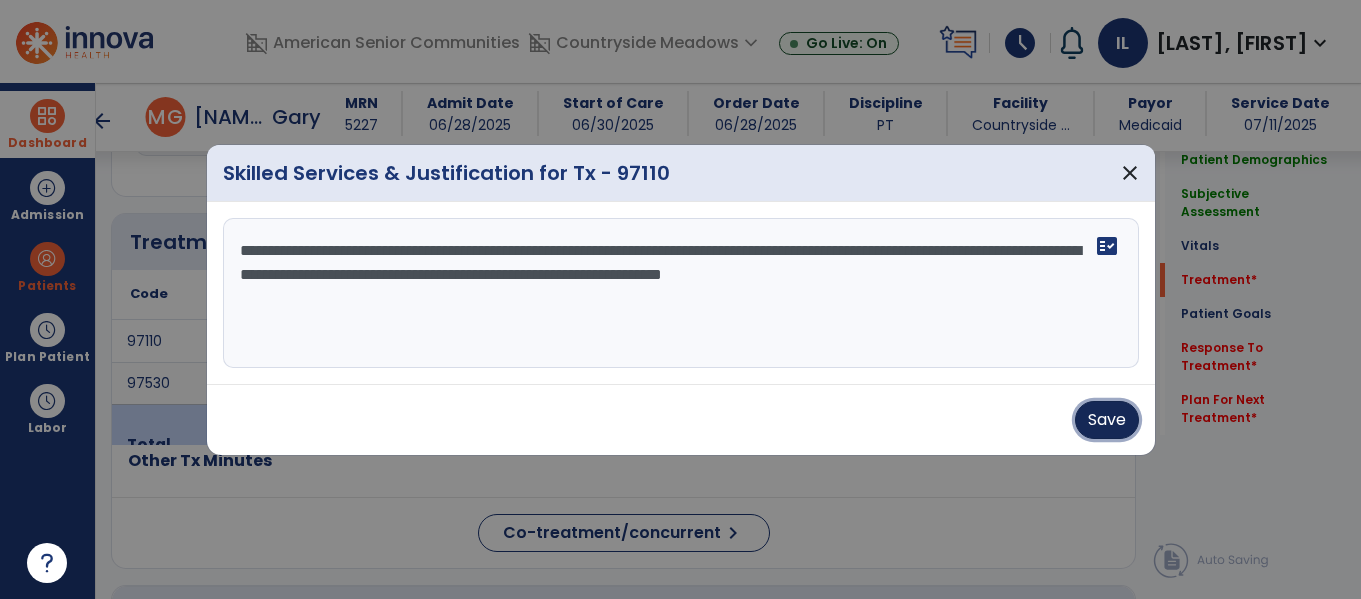 click on "Save" at bounding box center (1107, 420) 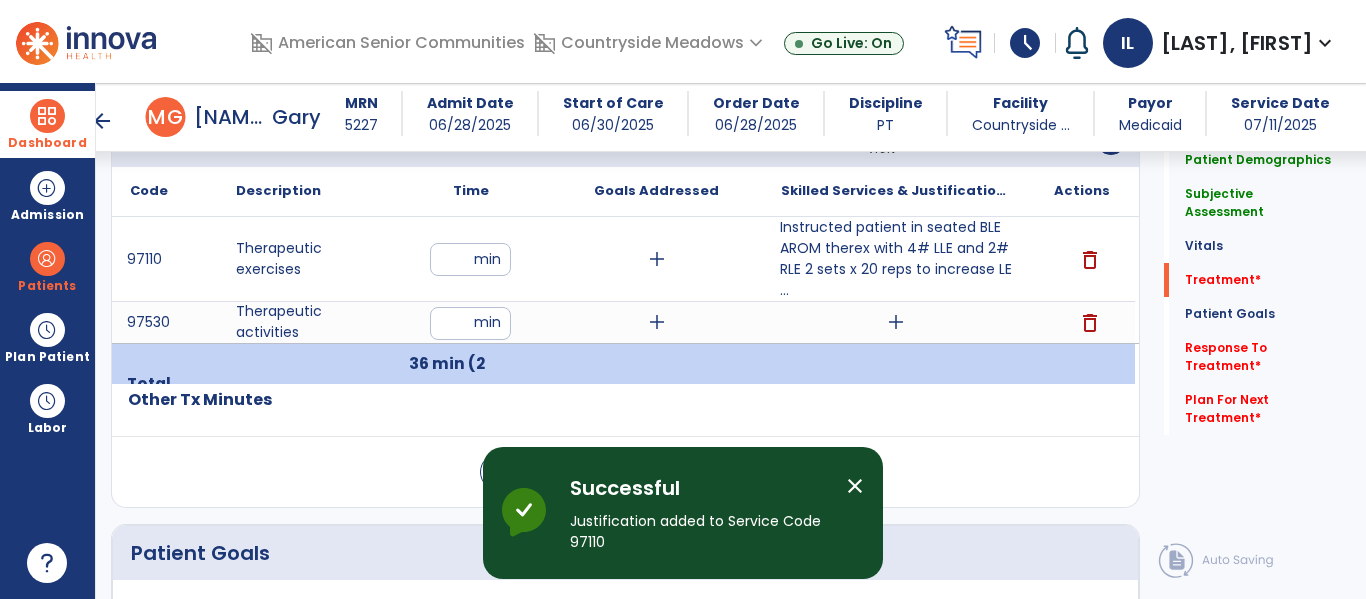 click on "add" at bounding box center [896, 322] 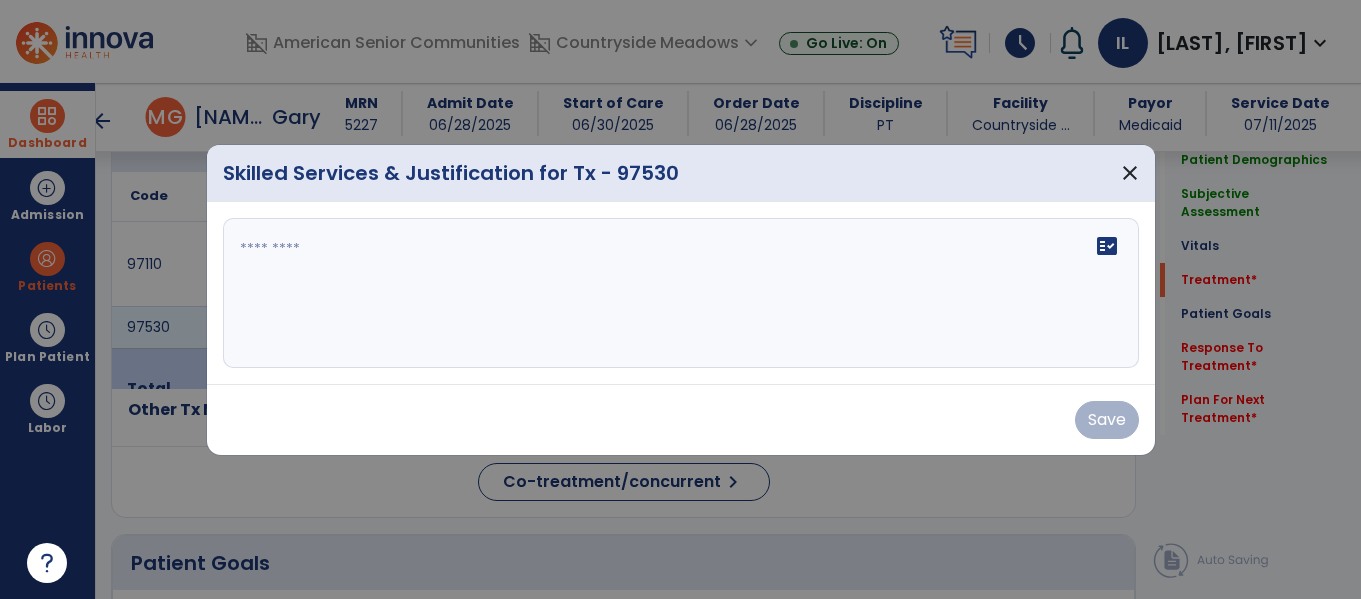 scroll, scrollTop: 1299, scrollLeft: 0, axis: vertical 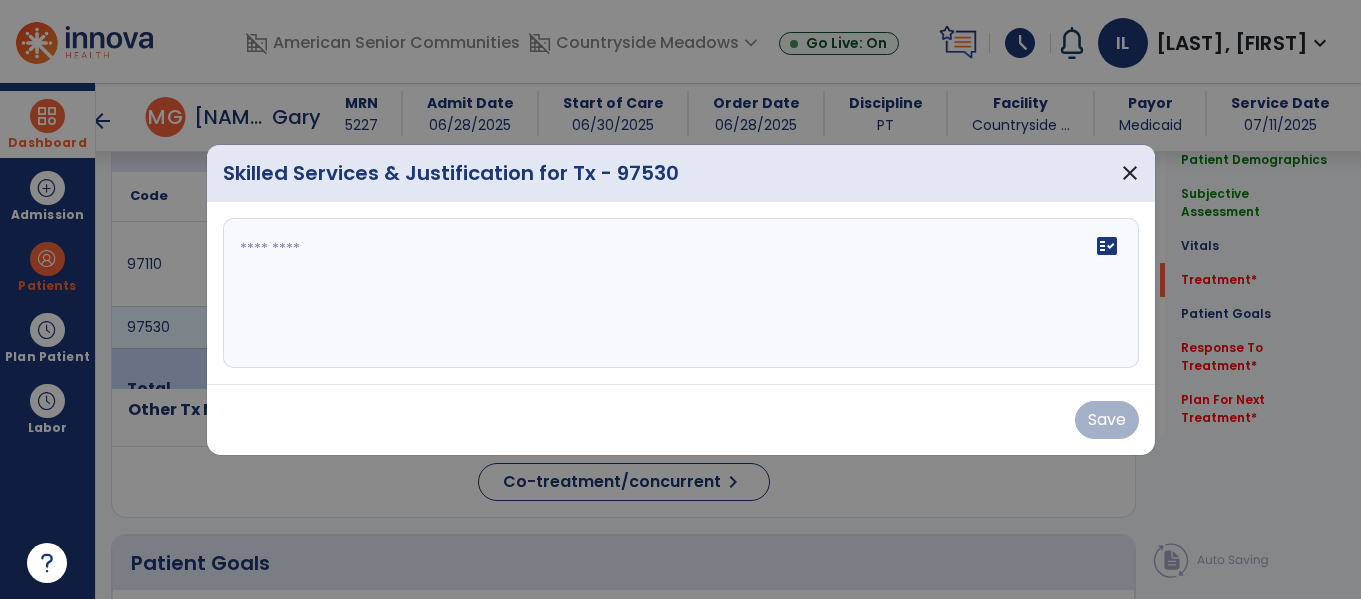 click on "fact_check" at bounding box center (681, 293) 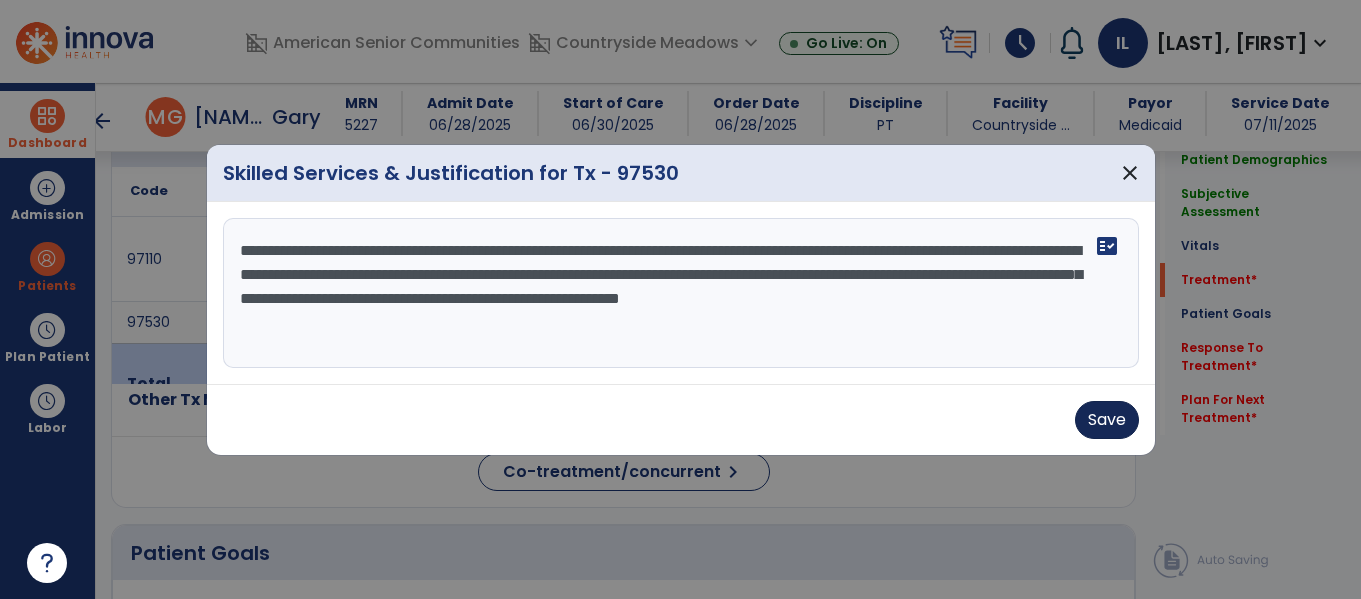 type on "**********" 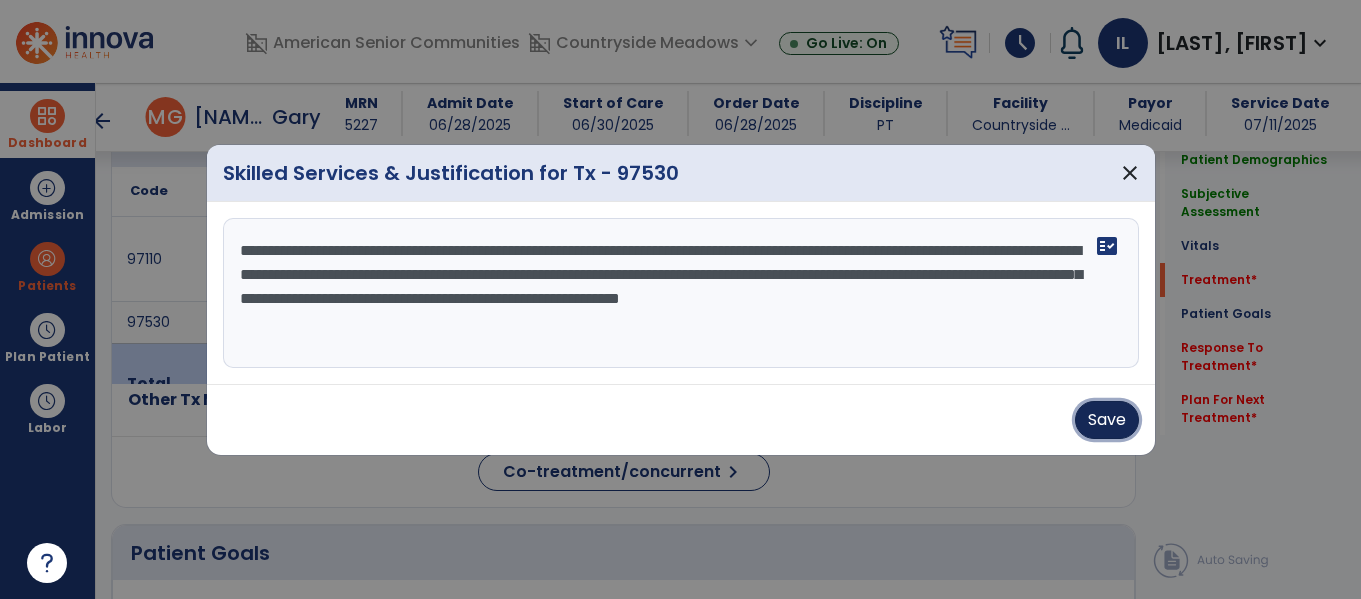 click on "Save" at bounding box center (1107, 420) 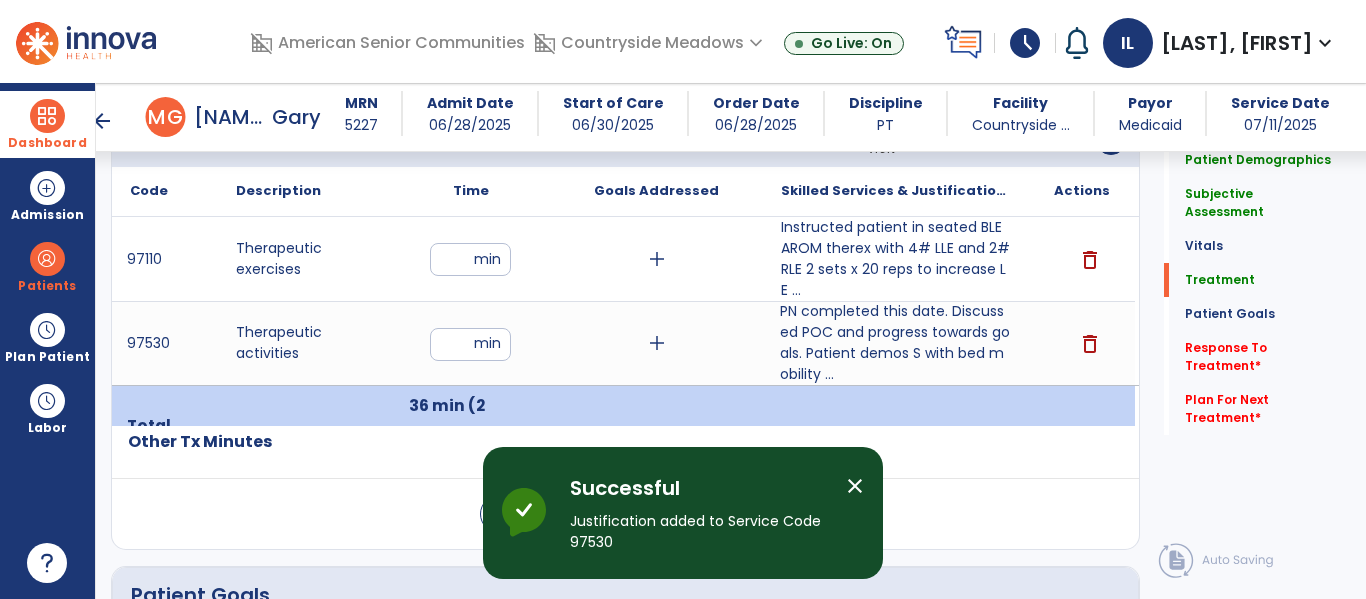 click on "PN completed this date. Discussed POC and progress towards goals. Patient demos S with bed mobility ..." at bounding box center (896, 343) 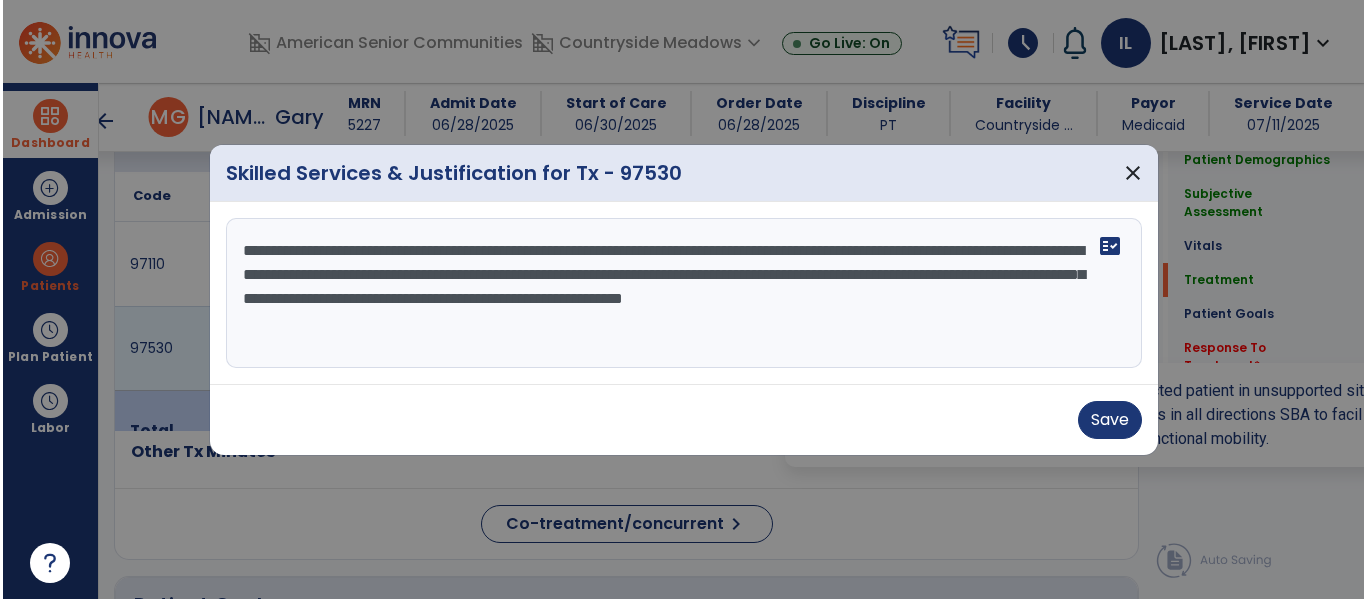 scroll, scrollTop: 1299, scrollLeft: 0, axis: vertical 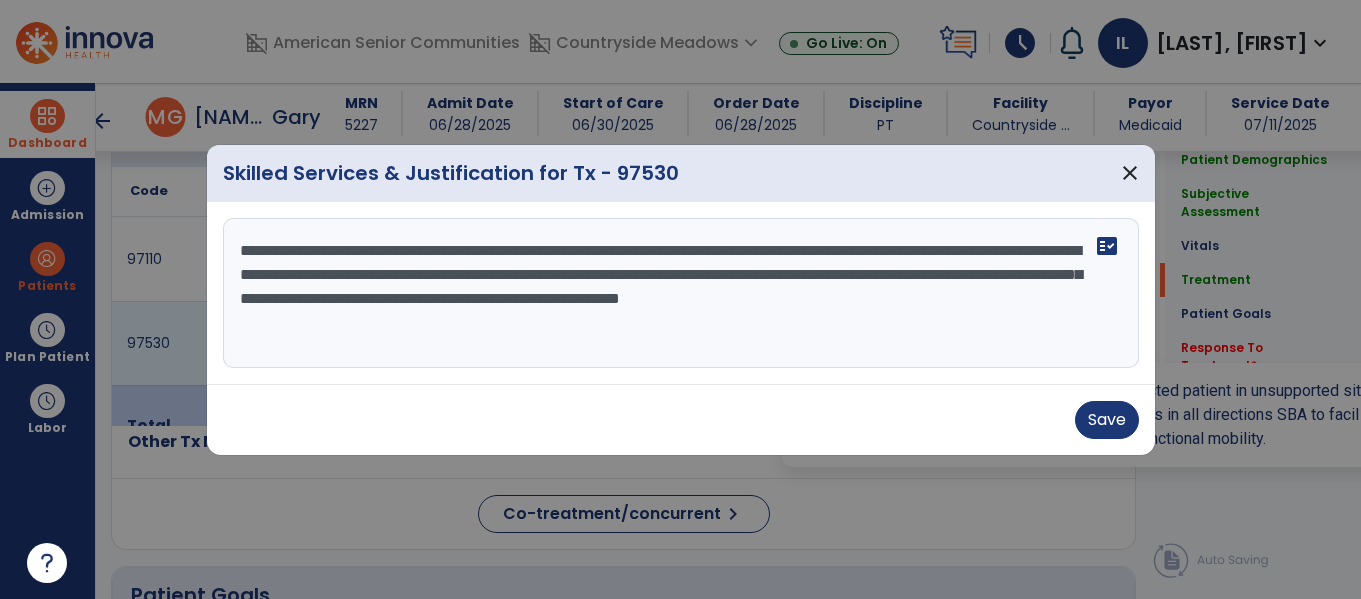 click on "**********" at bounding box center (681, 293) 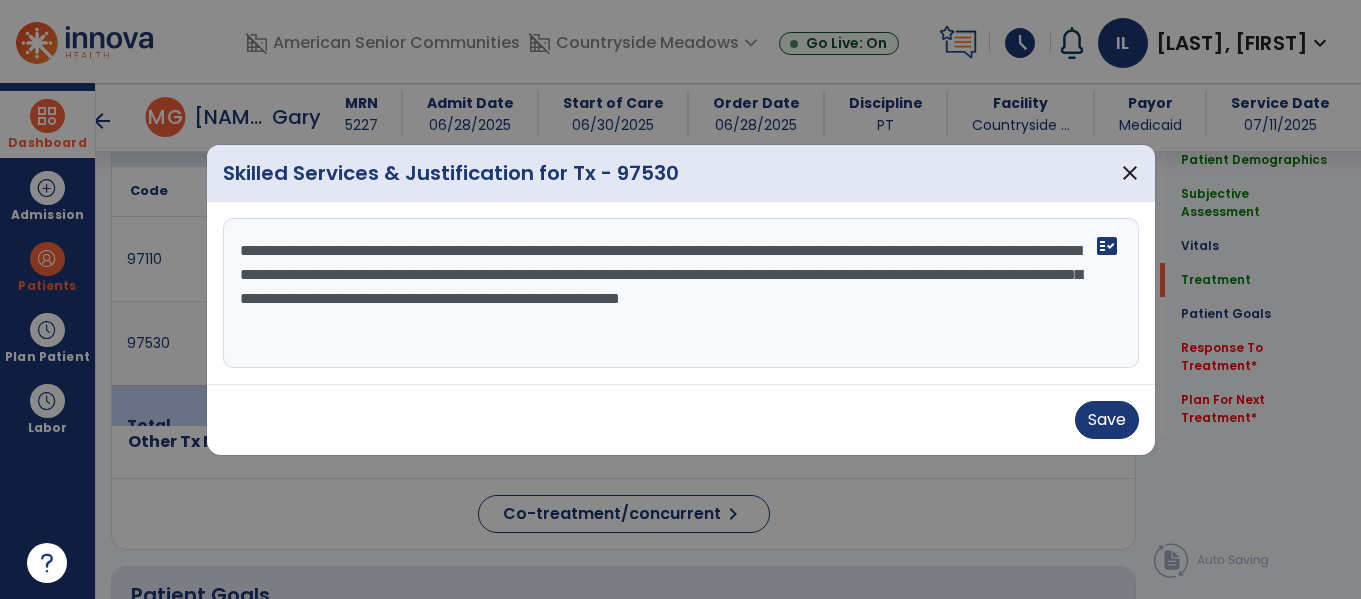 click on "**********" at bounding box center [681, 293] 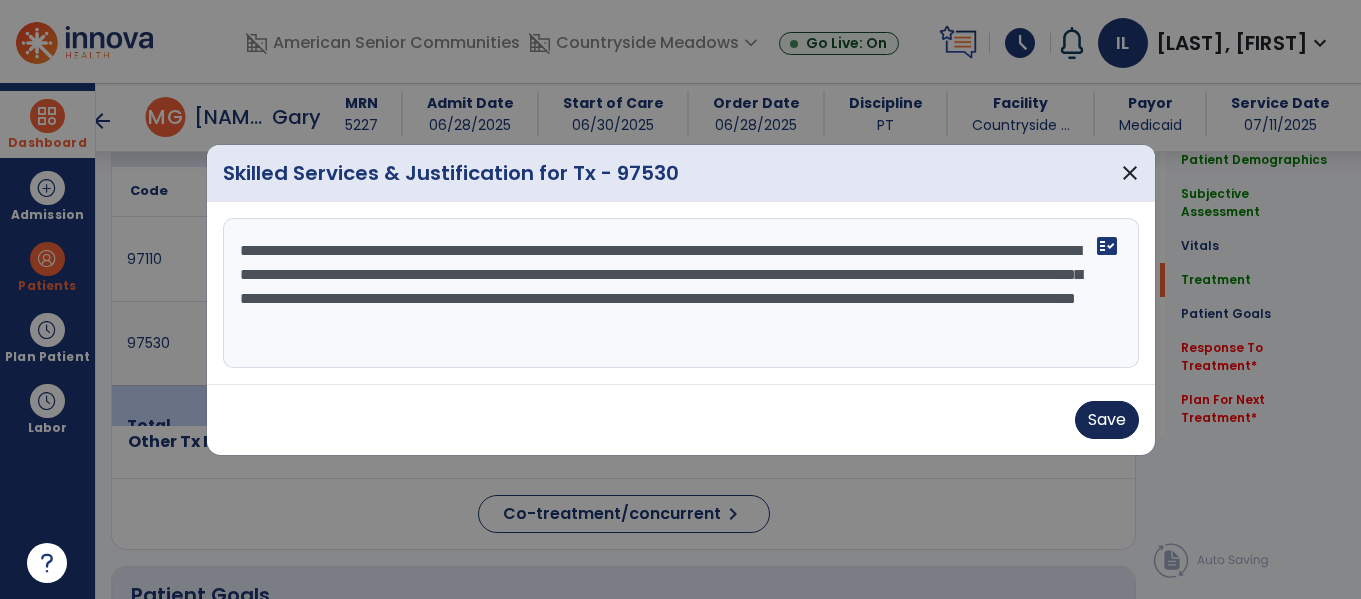 type on "**********" 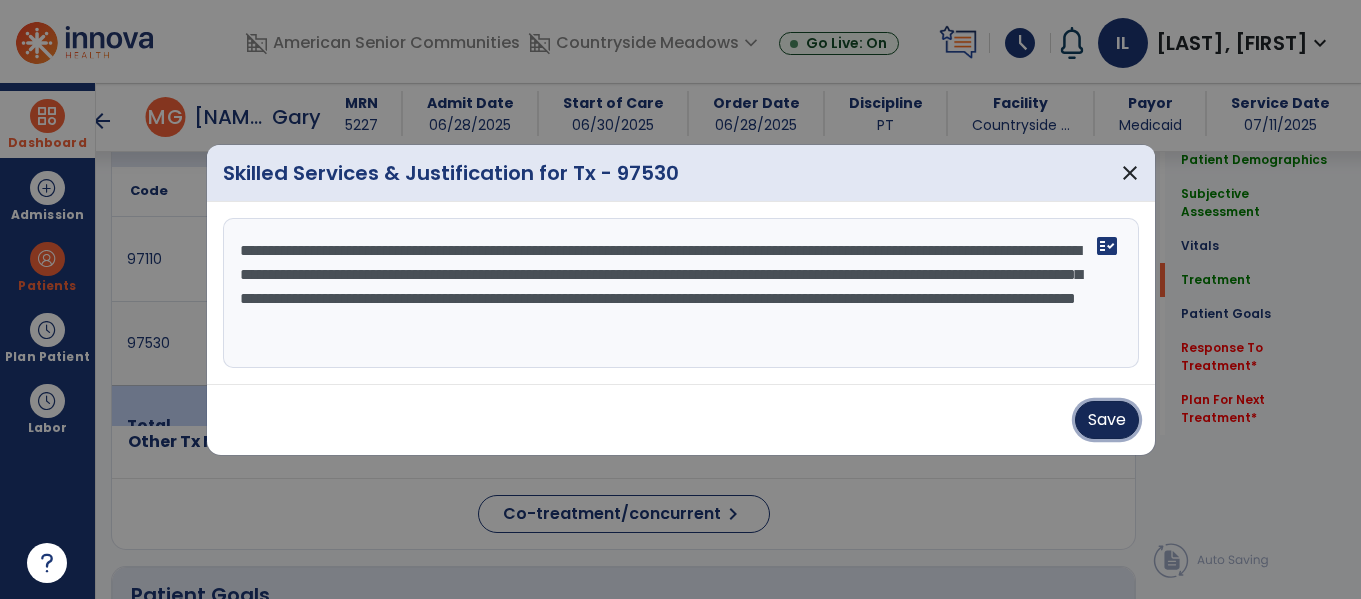 click on "Save" at bounding box center [1107, 420] 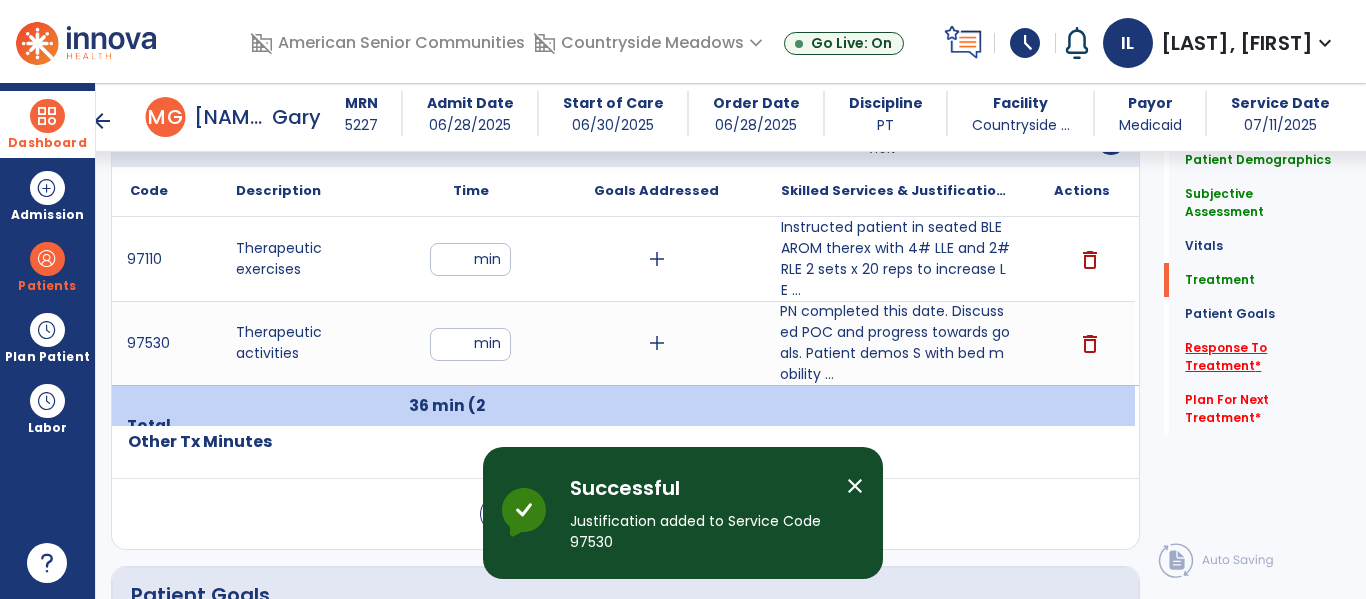 click on "Response To Treatment   *" 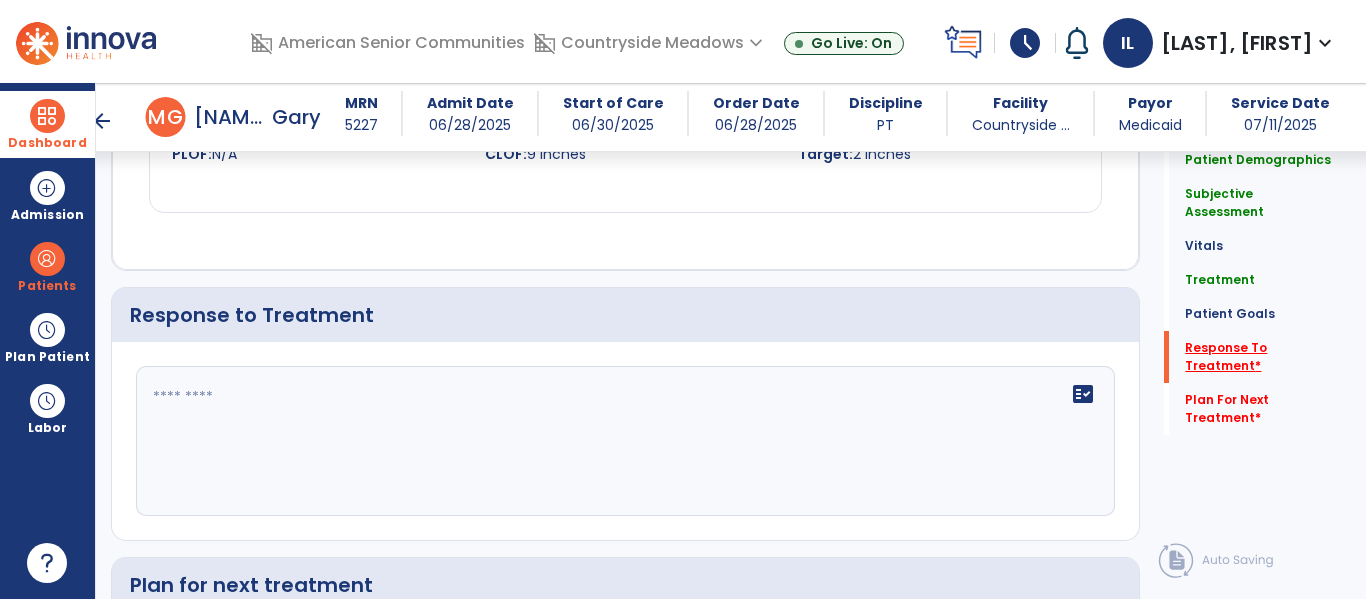 scroll, scrollTop: 3075, scrollLeft: 0, axis: vertical 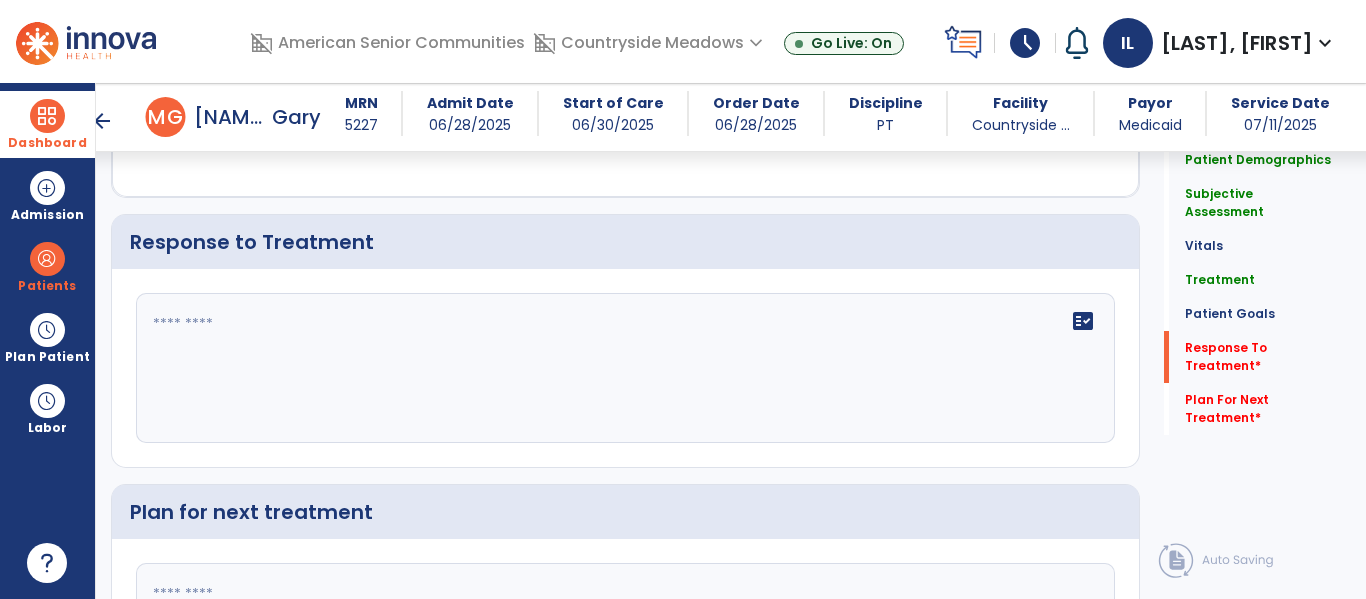 click on "fact_check" 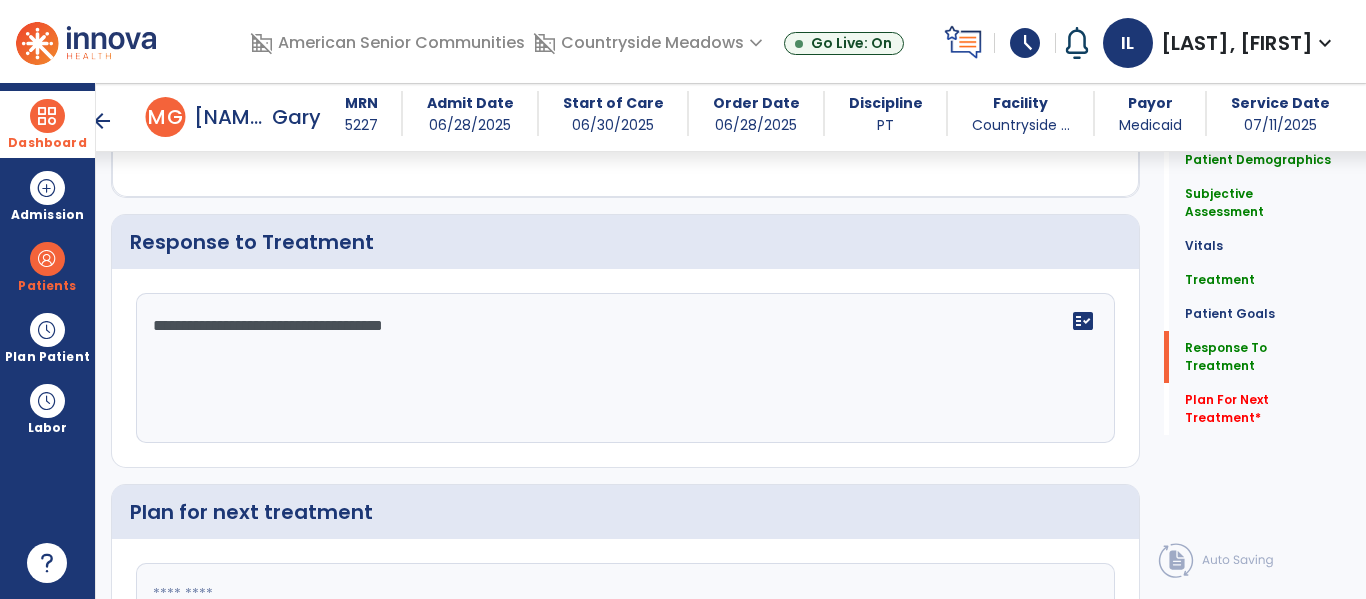 scroll, scrollTop: 3280, scrollLeft: 0, axis: vertical 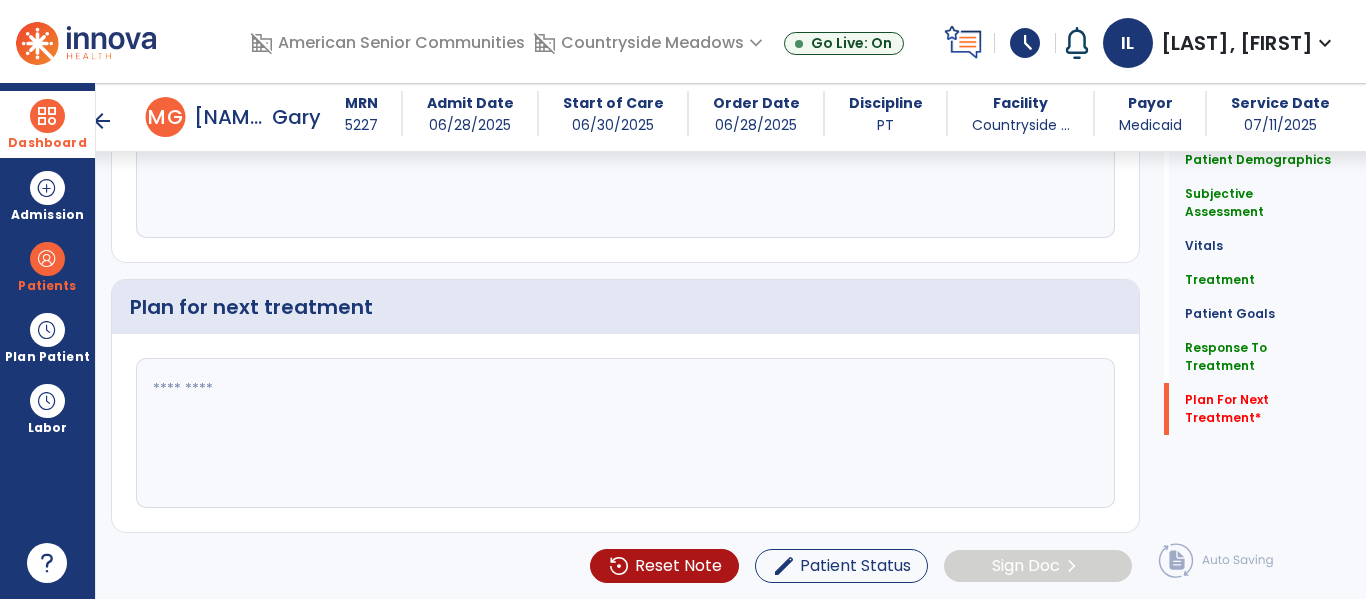 type on "**********" 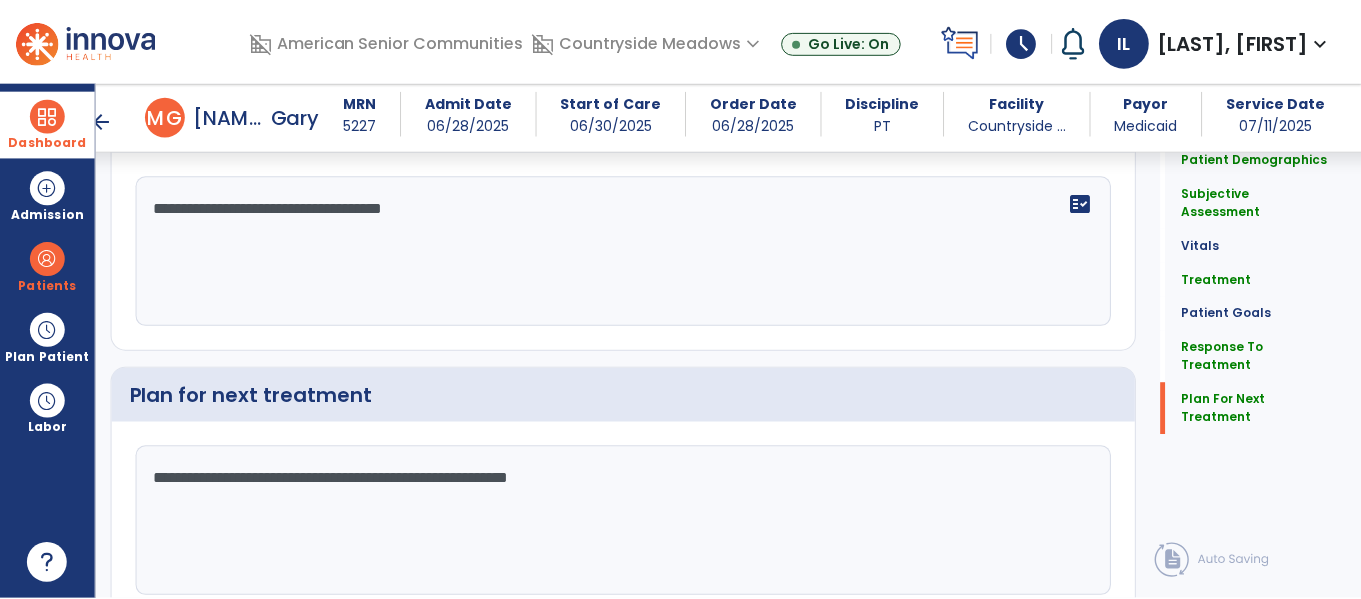 scroll, scrollTop: 3280, scrollLeft: 0, axis: vertical 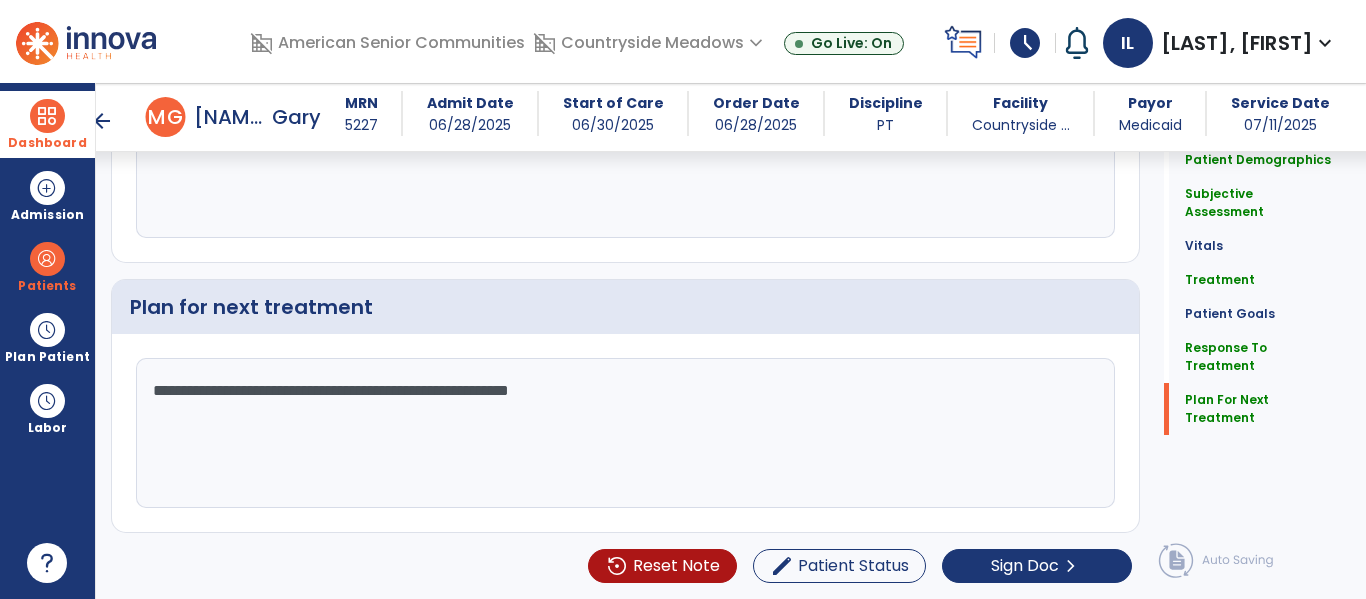 type on "**********" 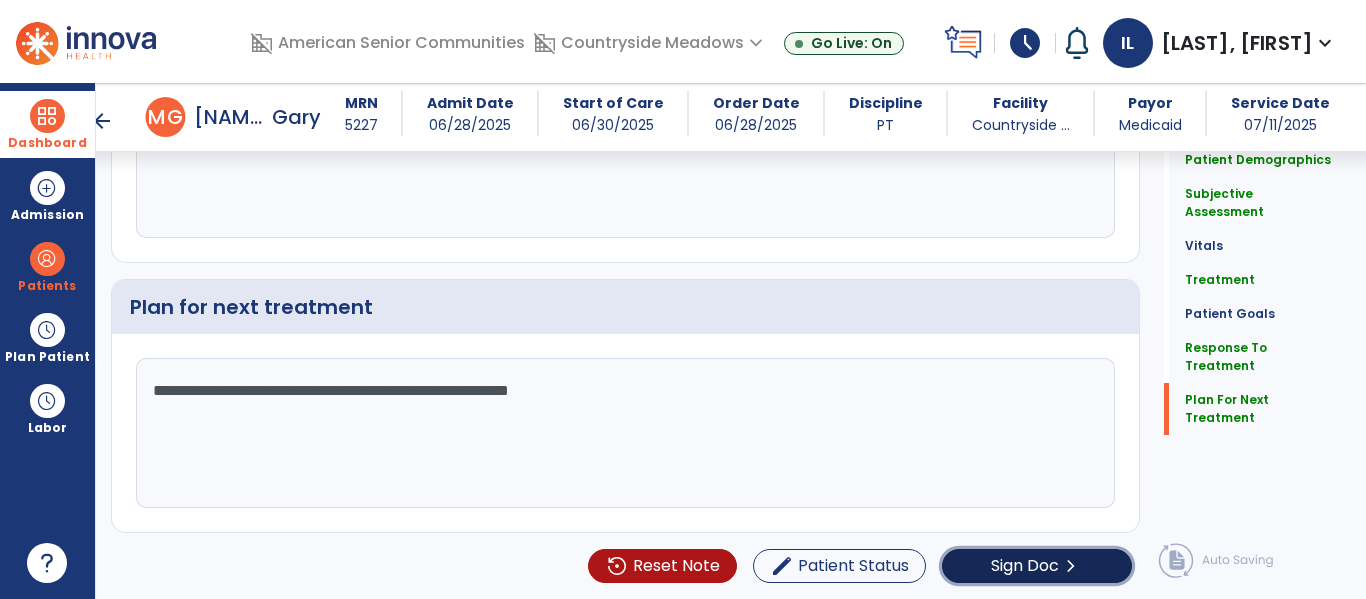 click on "chevron_right" 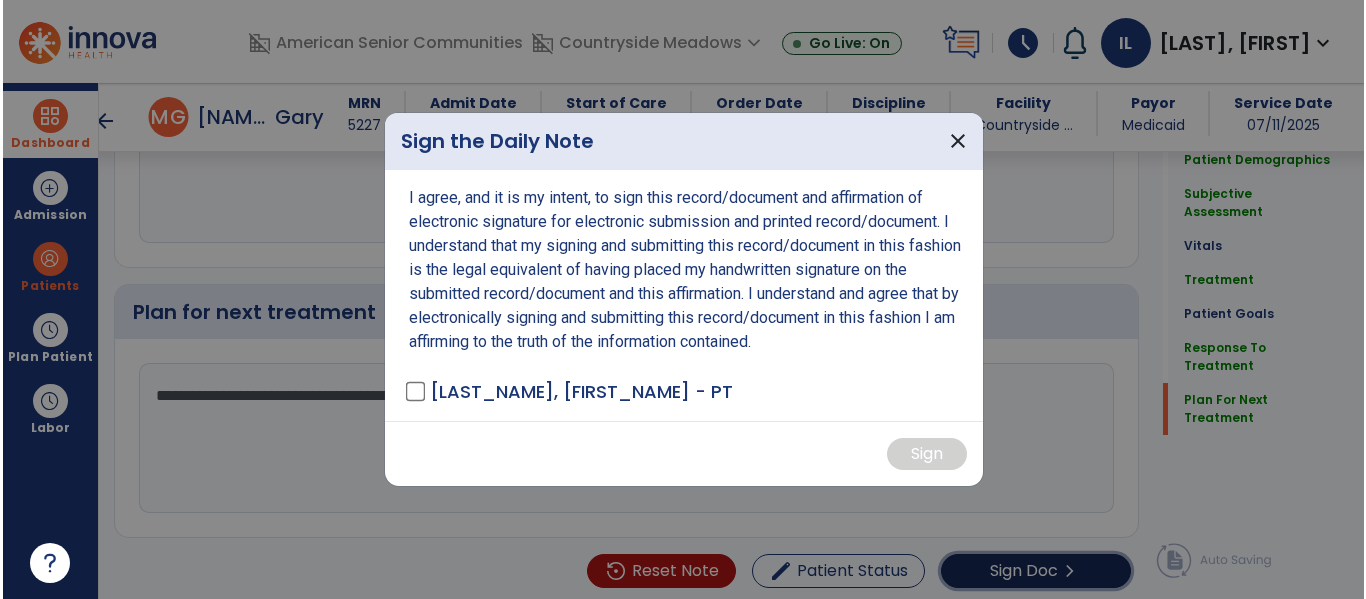 scroll, scrollTop: 3280, scrollLeft: 0, axis: vertical 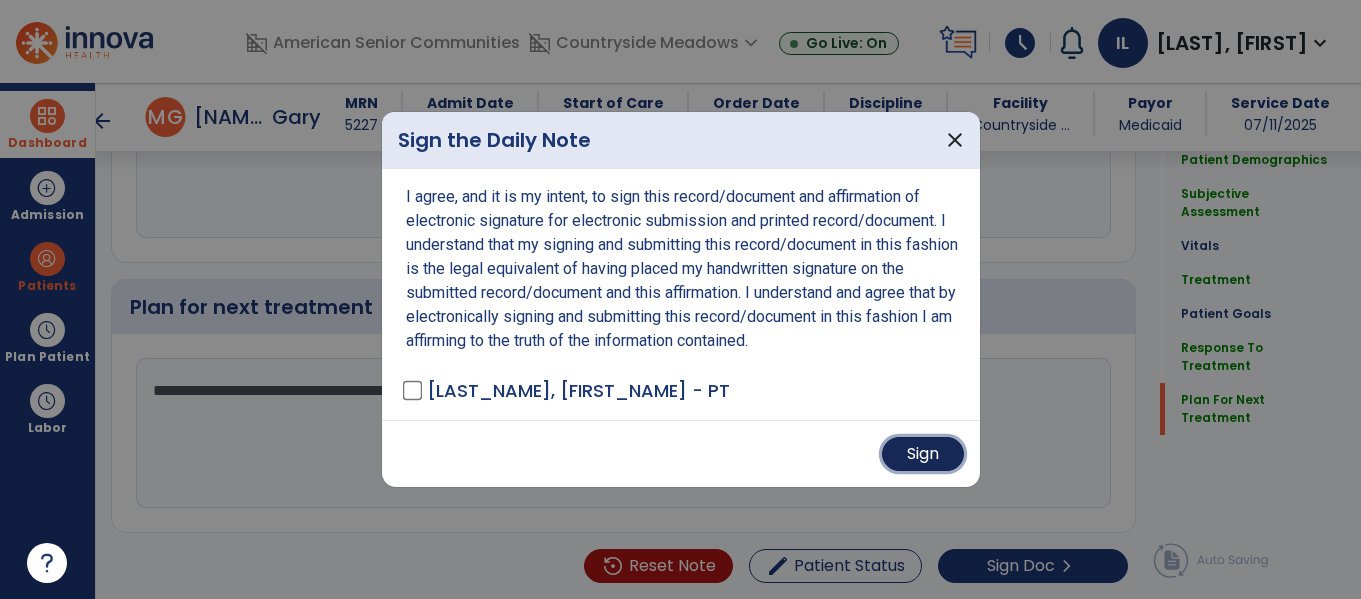click on "Sign" at bounding box center [923, 454] 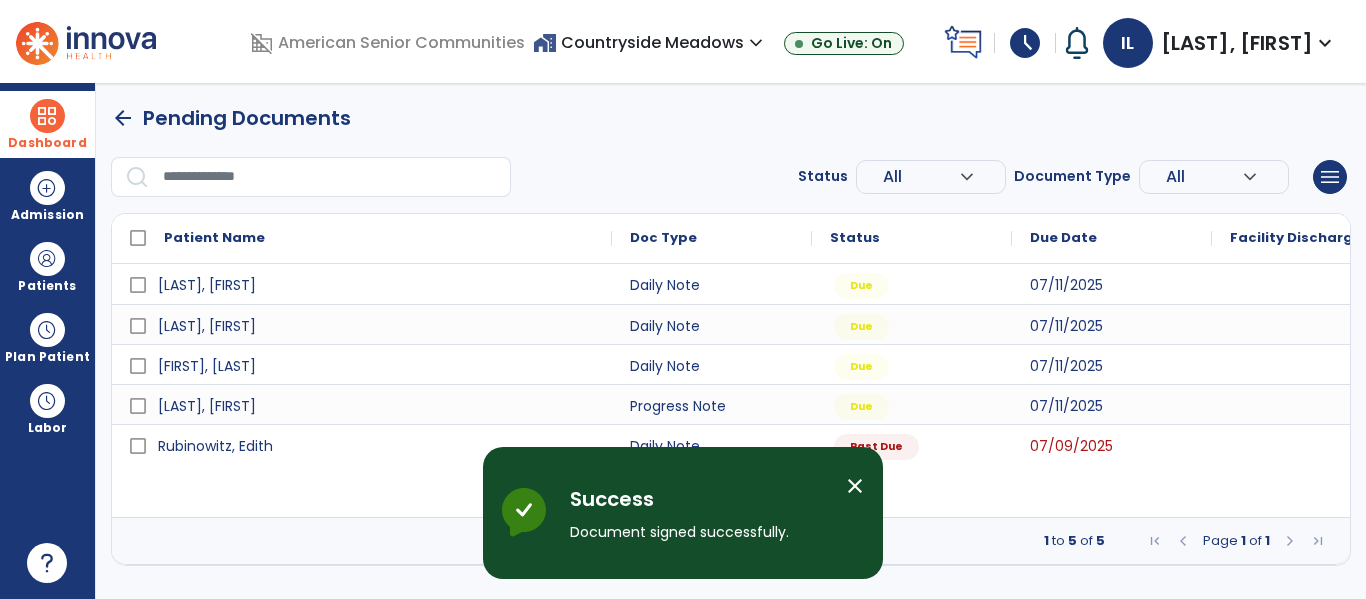scroll, scrollTop: 0, scrollLeft: 0, axis: both 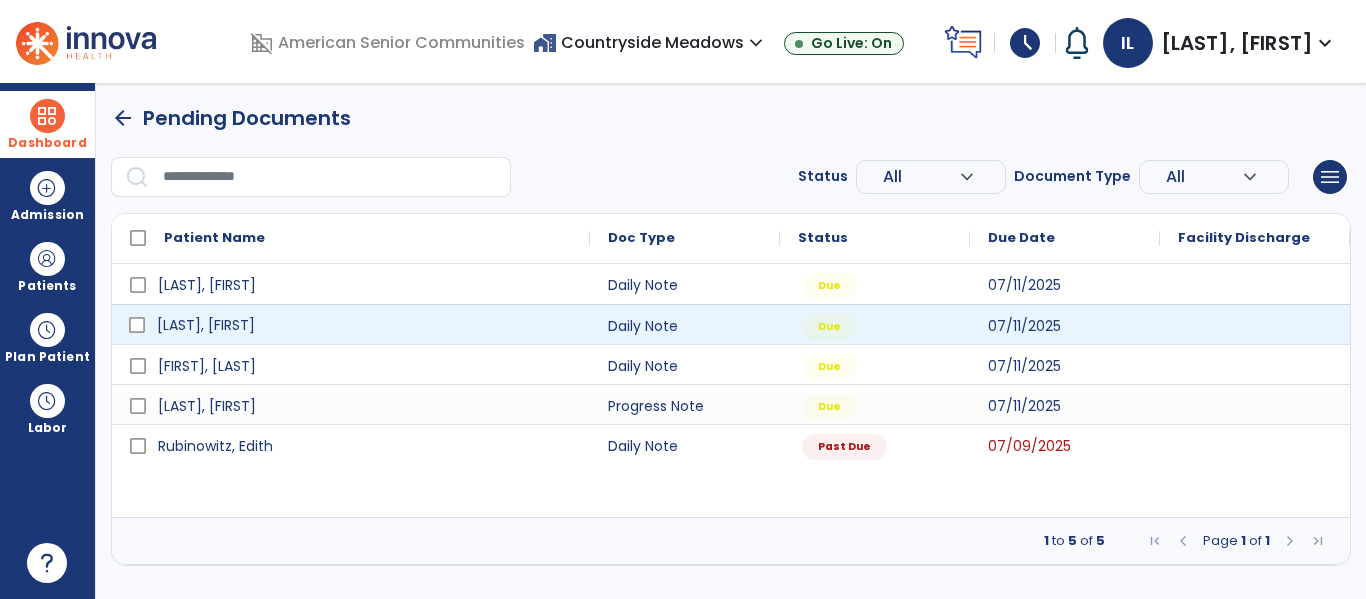 click on "[LAST], [FIRST]" at bounding box center (351, 324) 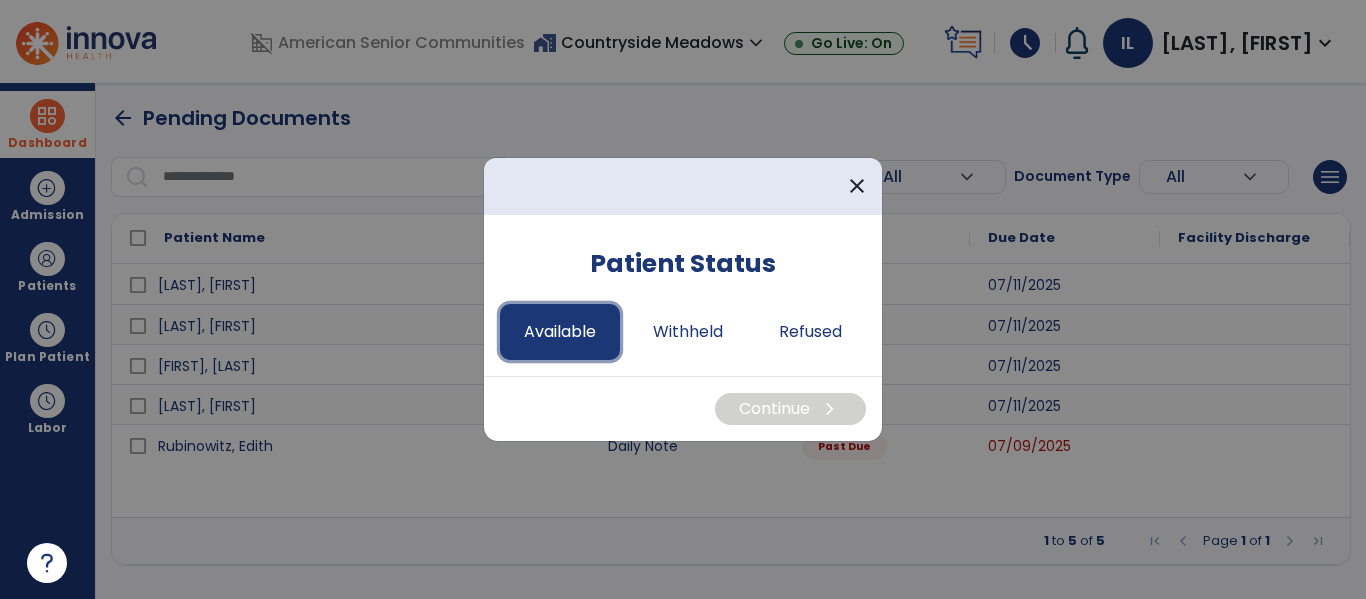 click on "Available" at bounding box center (560, 332) 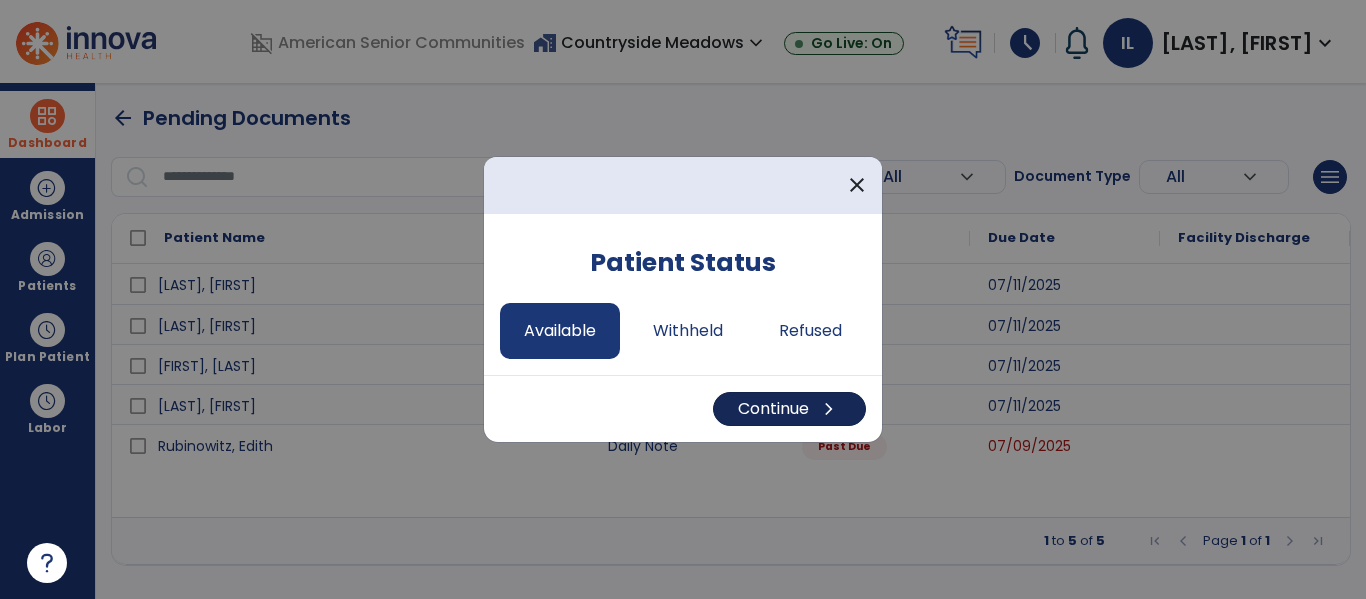 click on "chevron_right" at bounding box center [829, 409] 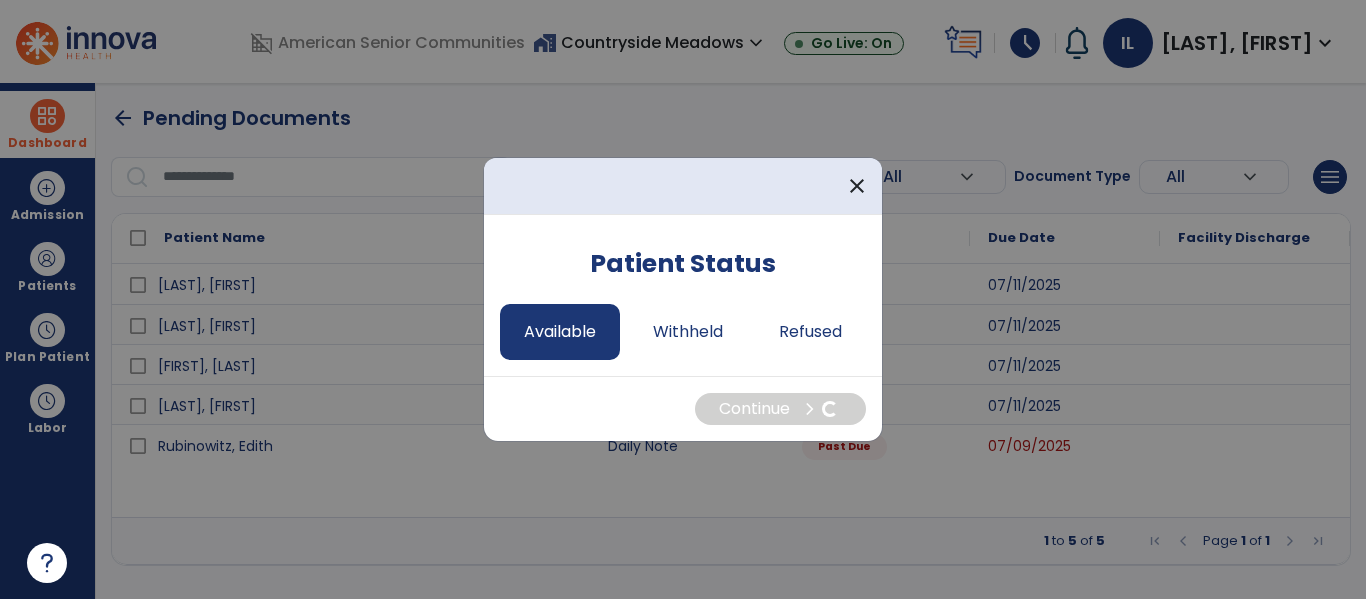 select on "*" 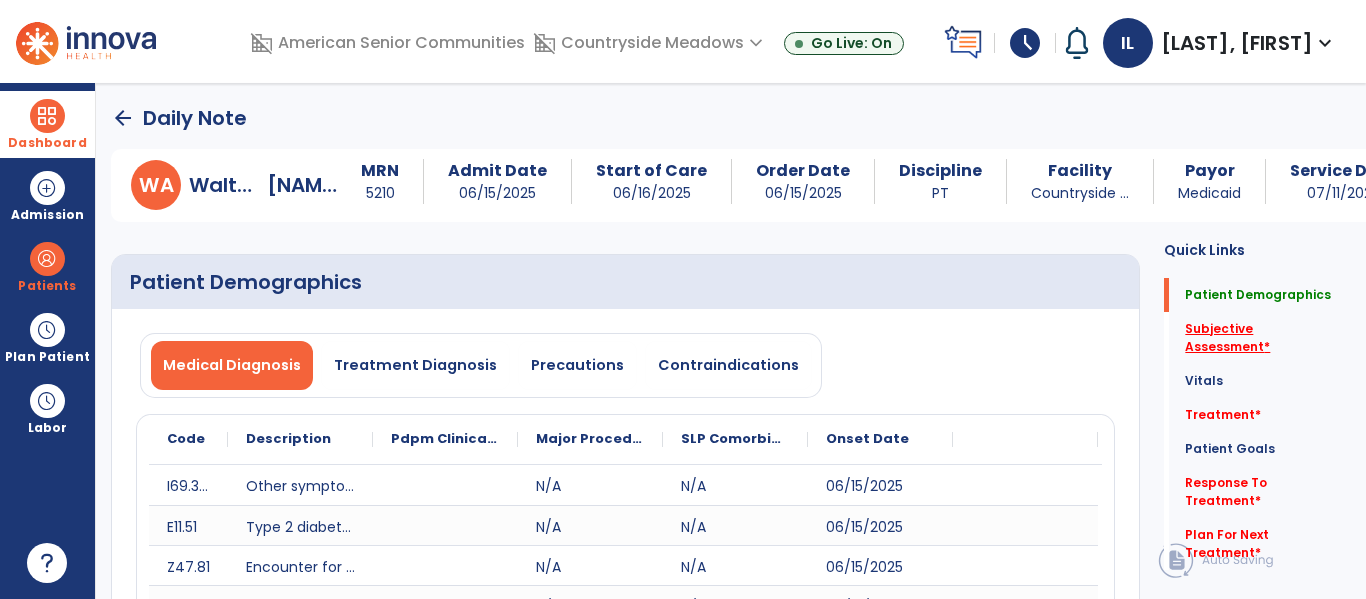 click on "Subjective Assessment   *" 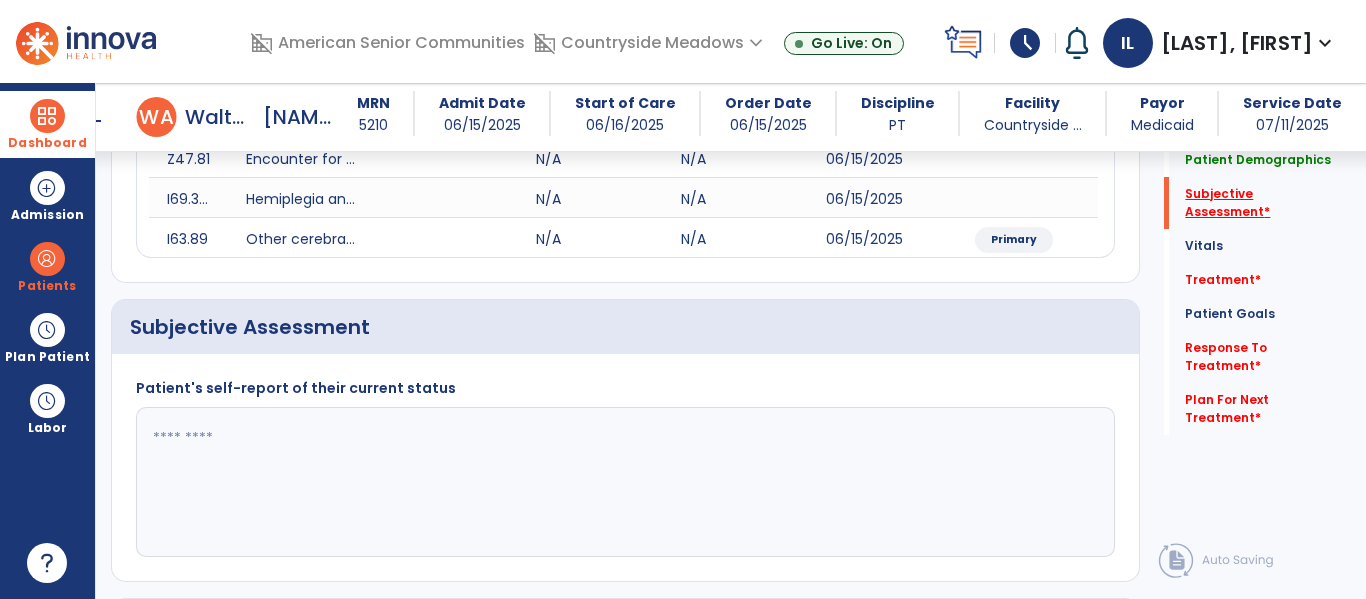 scroll, scrollTop: 507, scrollLeft: 0, axis: vertical 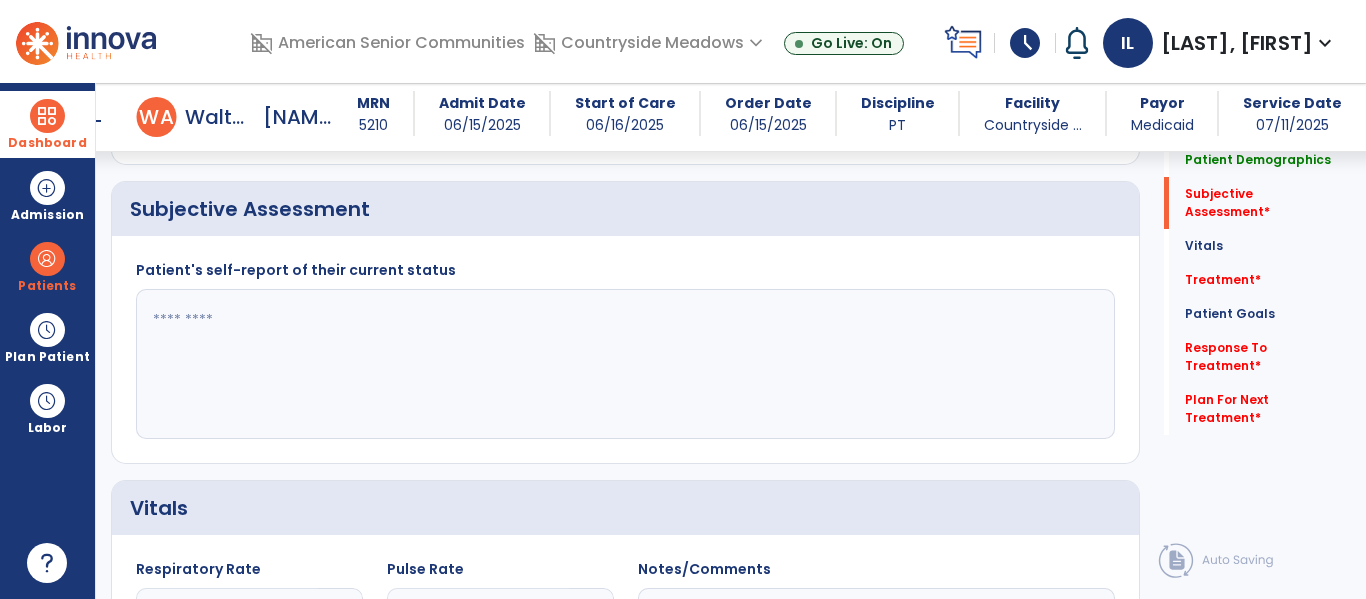 click 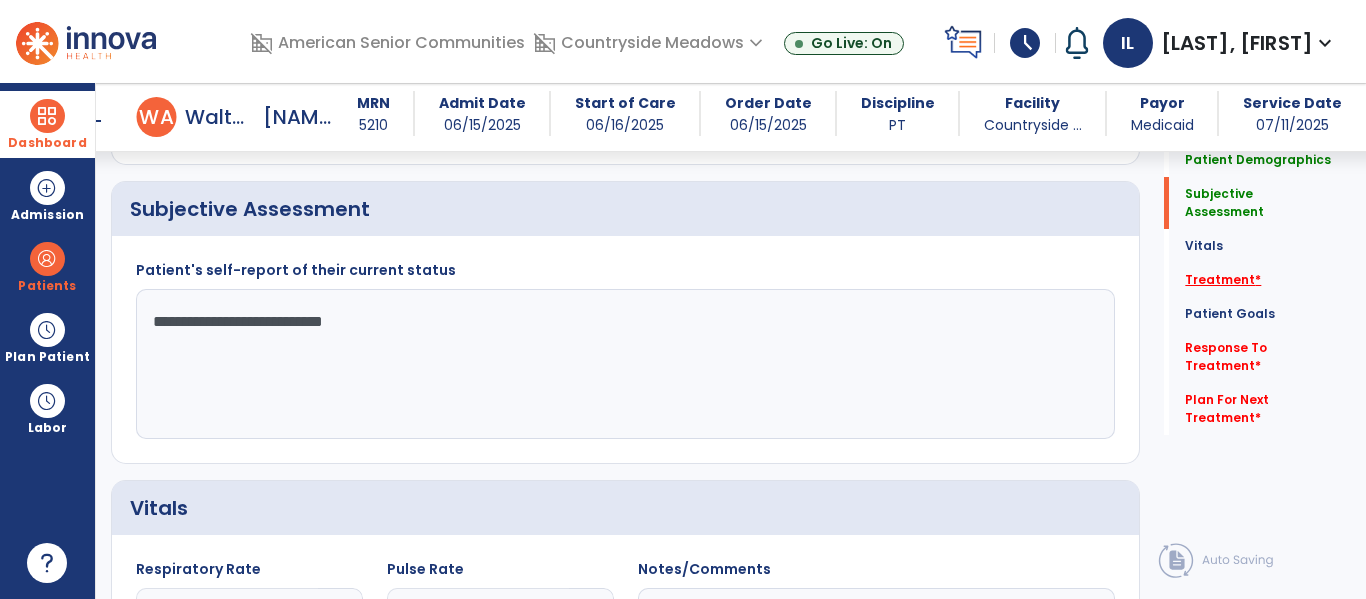 type on "**********" 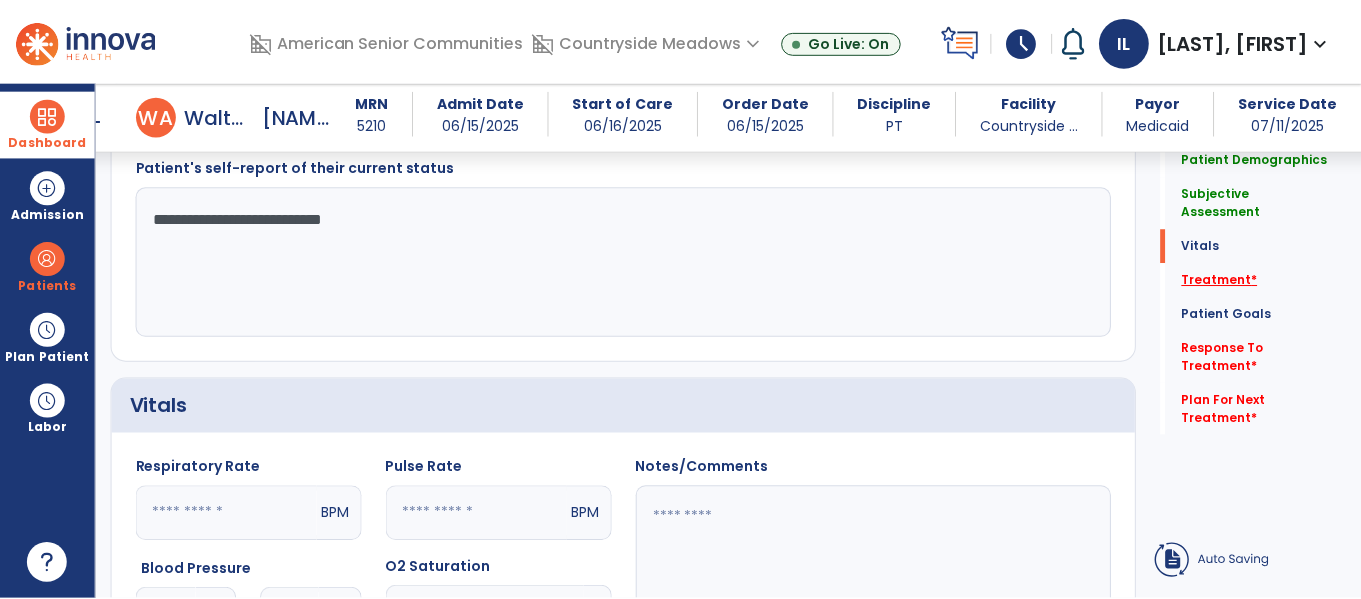 scroll, scrollTop: 1196, scrollLeft: 0, axis: vertical 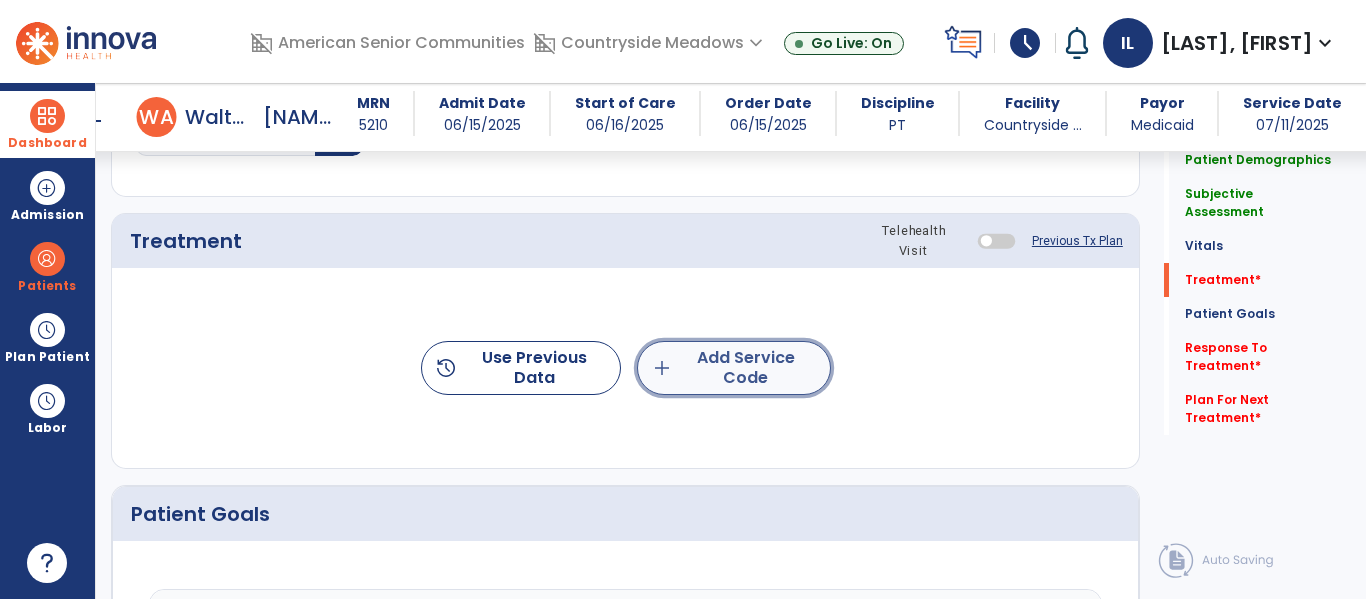 click on "add  Add Service Code" 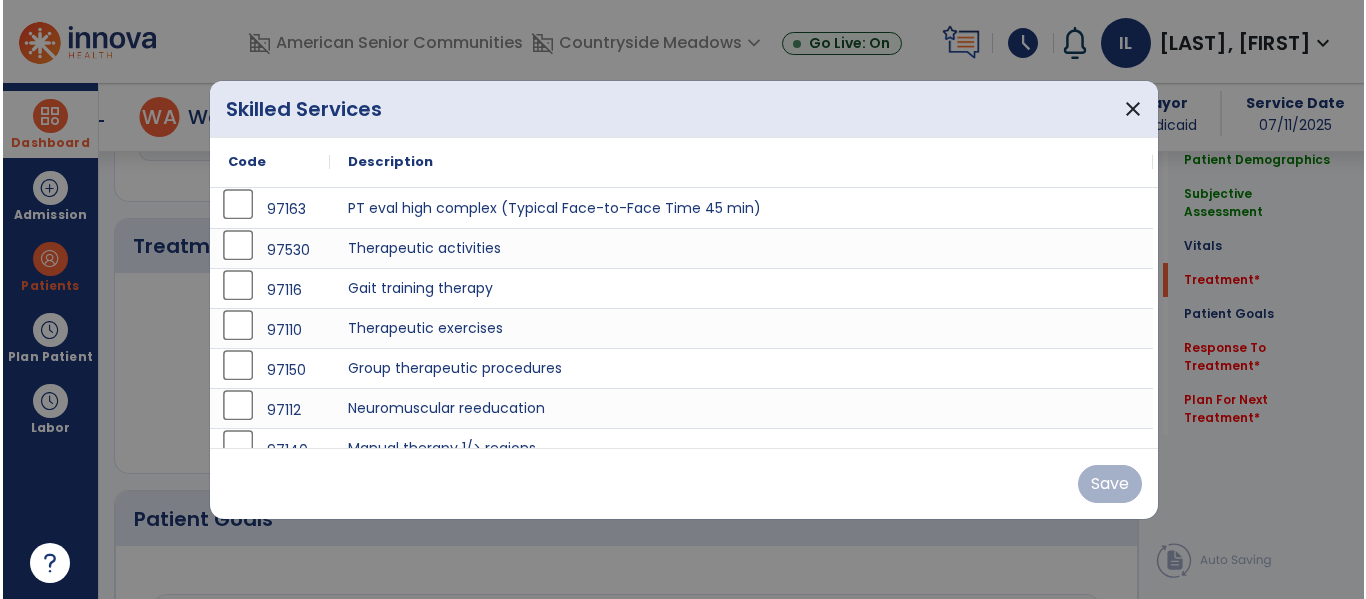 scroll, scrollTop: 1196, scrollLeft: 0, axis: vertical 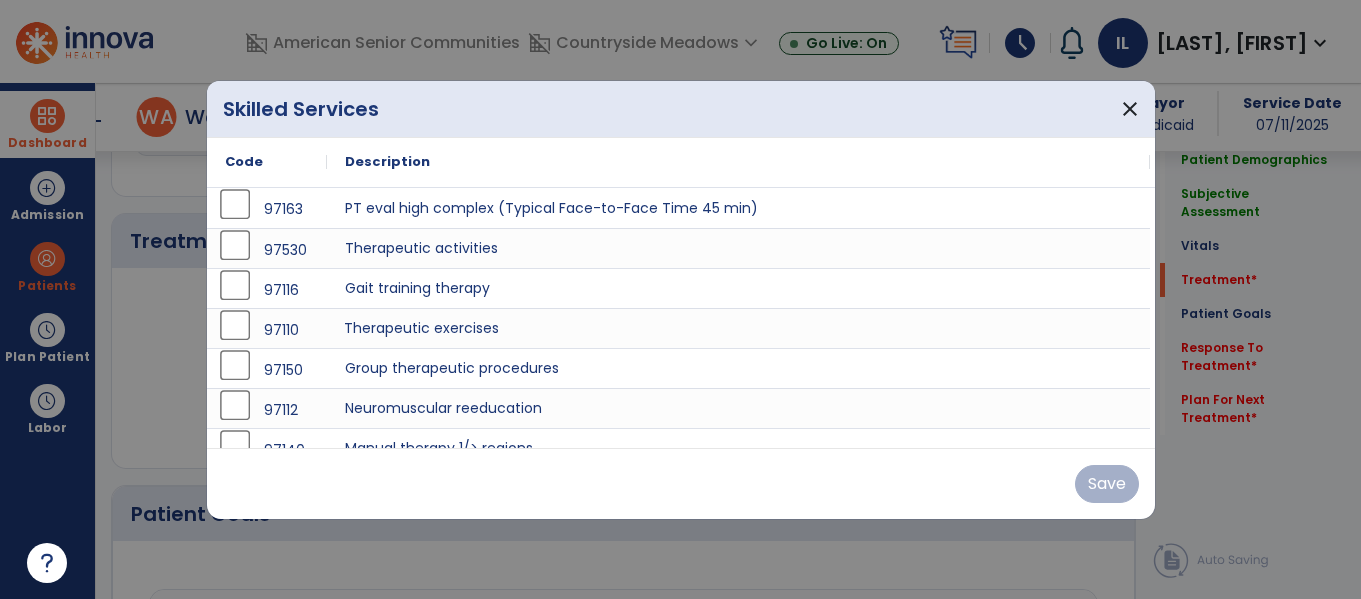 click on "Therapeutic exercises" at bounding box center (738, 328) 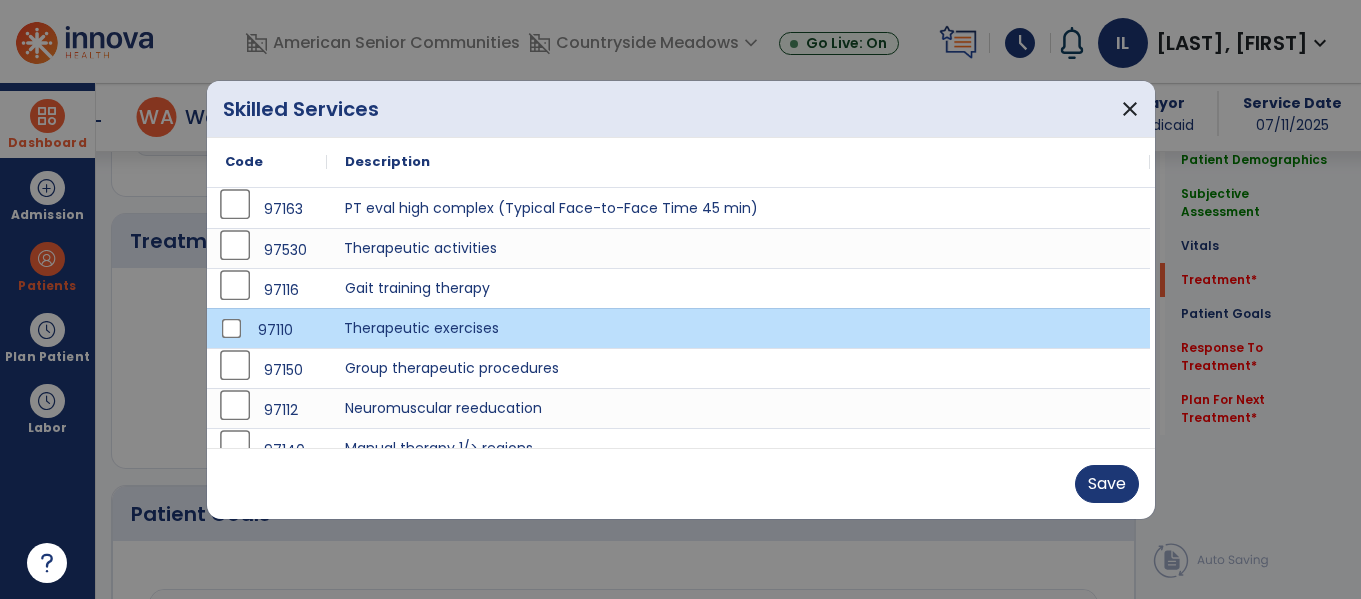 click on "Therapeutic activities" at bounding box center (738, 248) 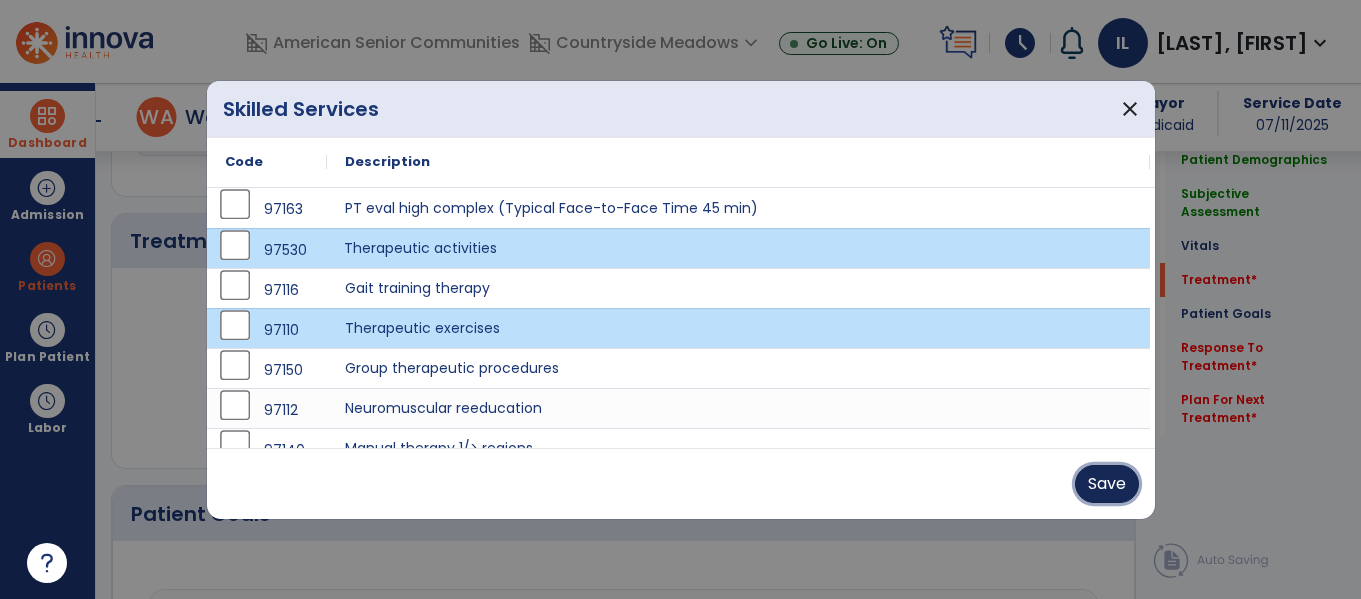 click on "Save" at bounding box center [1107, 484] 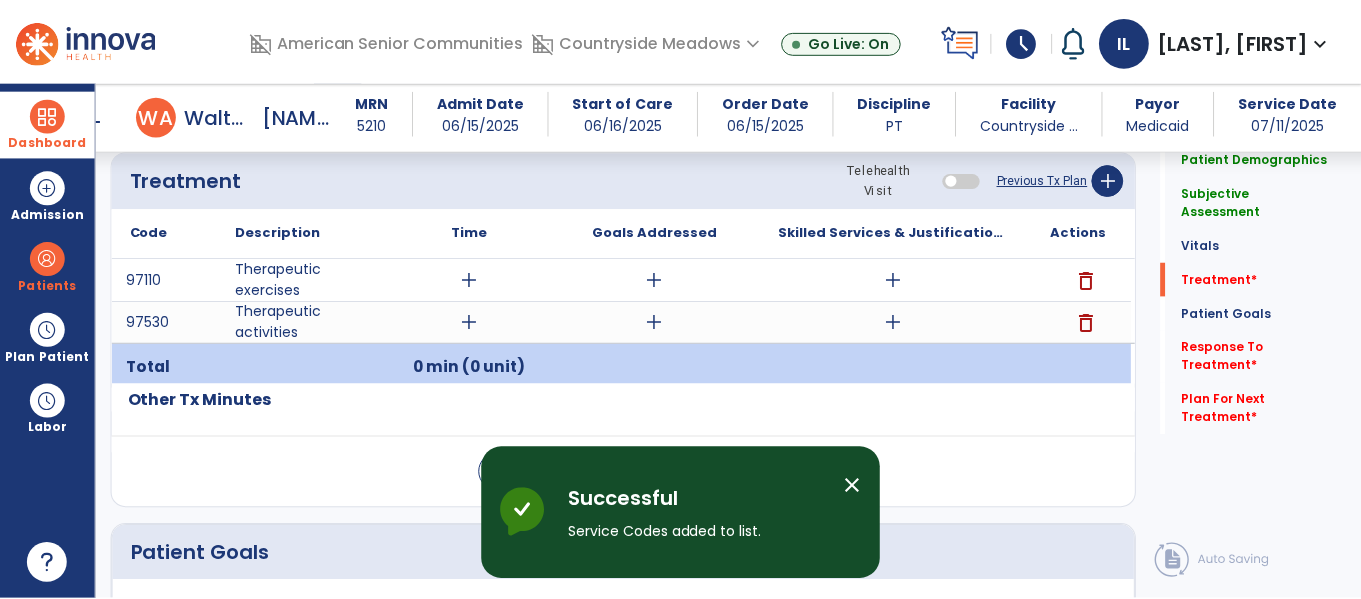 scroll, scrollTop: 1263, scrollLeft: 0, axis: vertical 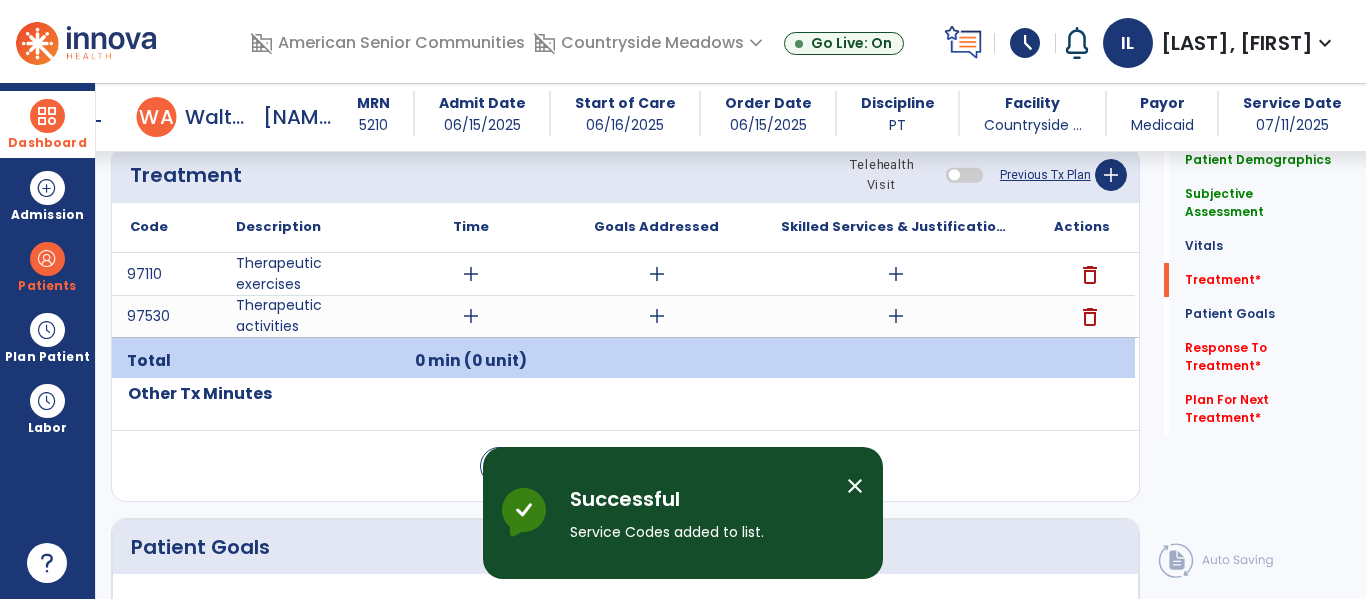 click on "add" at bounding box center (471, 274) 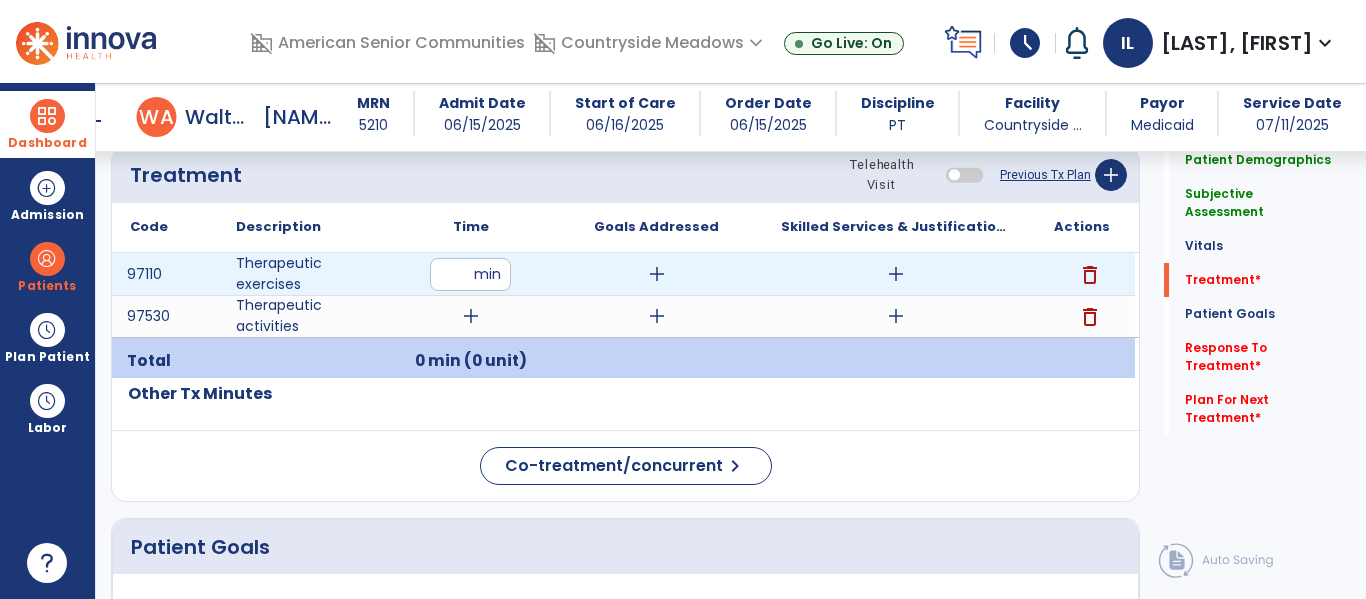 type on "**" 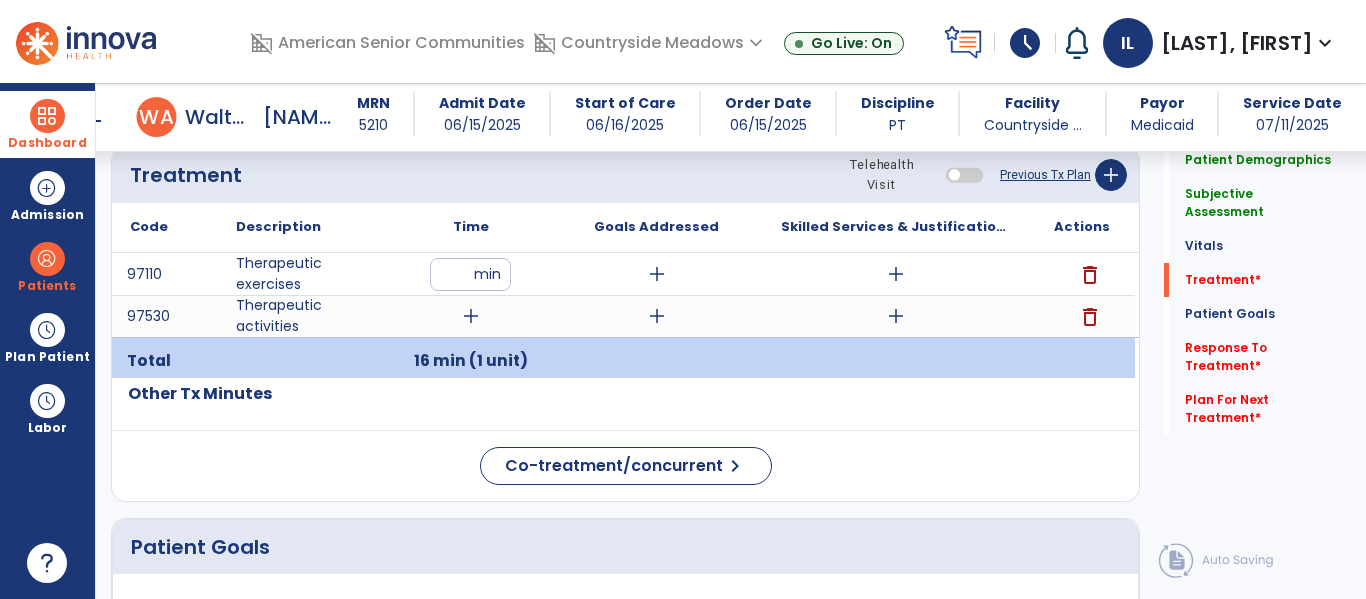 click on "add" at bounding box center [471, 316] 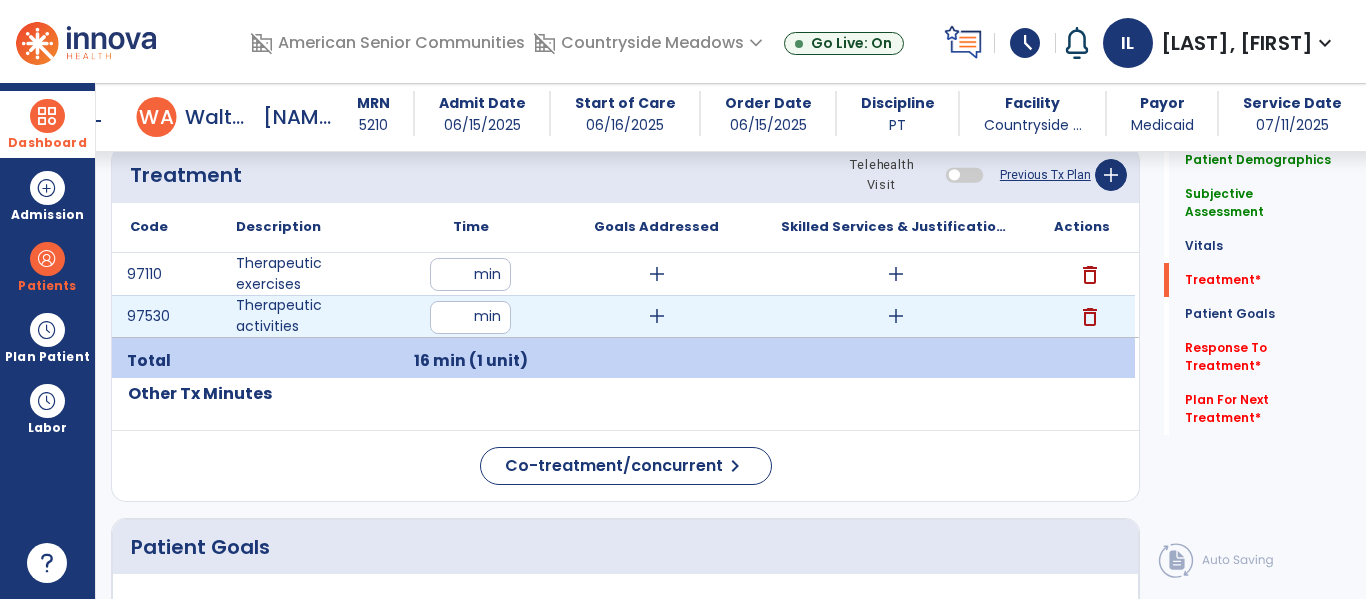 type on "**" 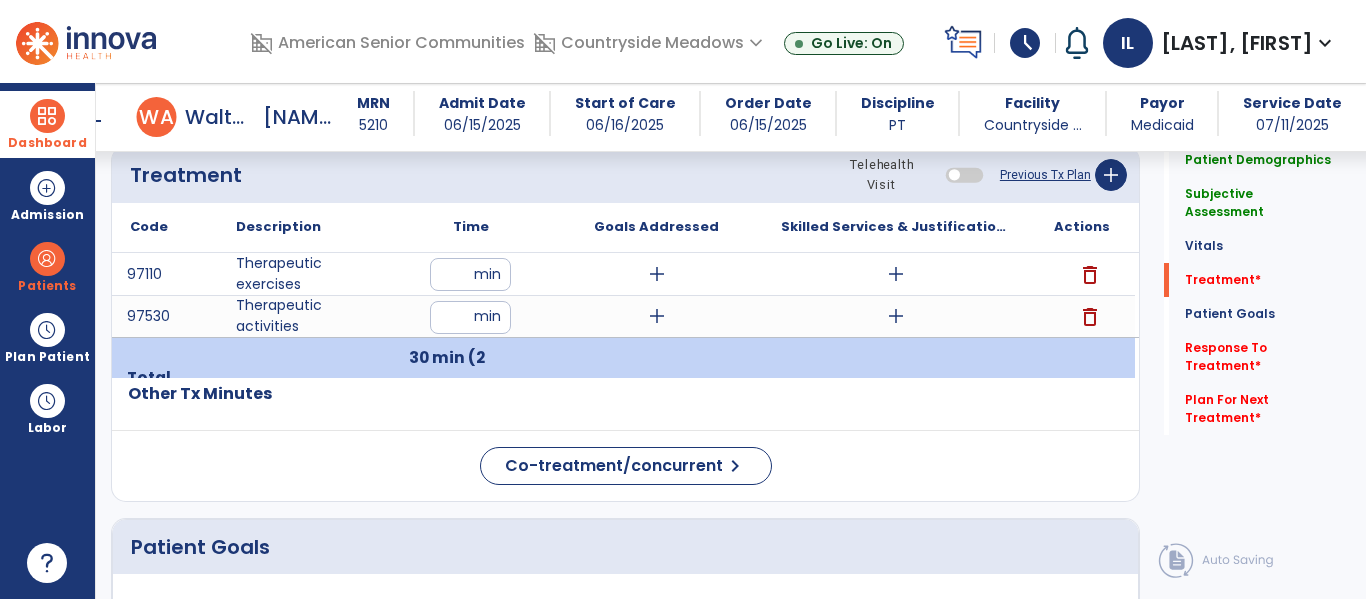 click on "add" at bounding box center (896, 274) 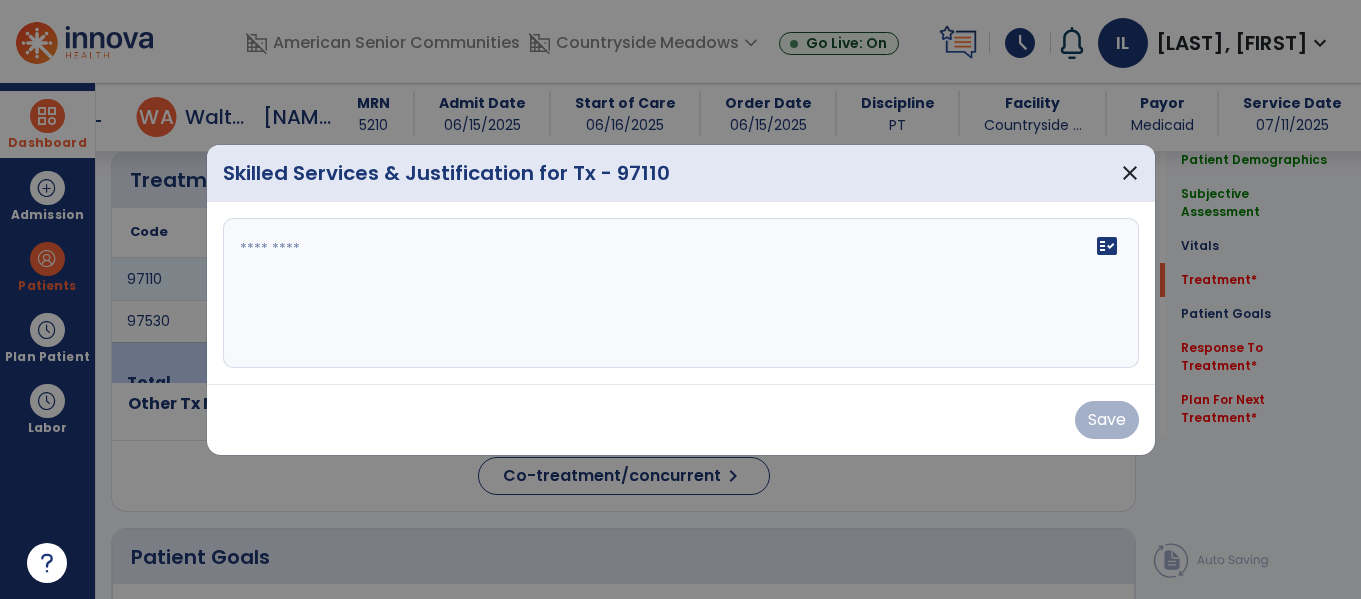 click on "fact_check" at bounding box center (681, 293) 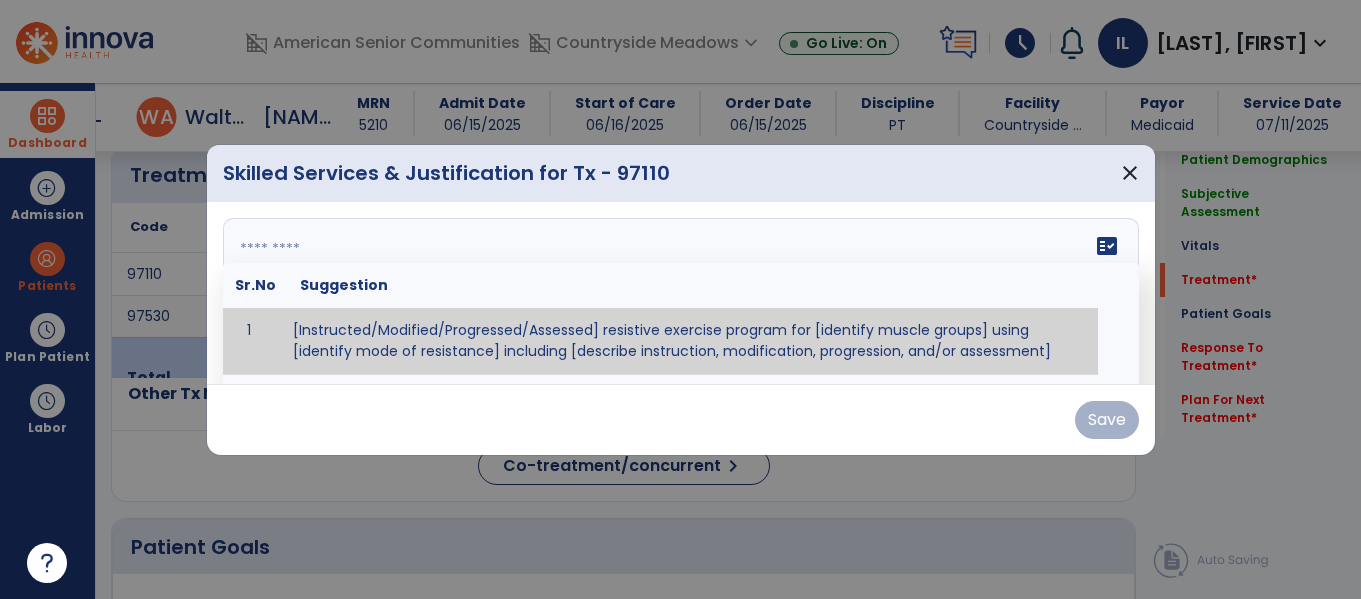 scroll, scrollTop: 1263, scrollLeft: 0, axis: vertical 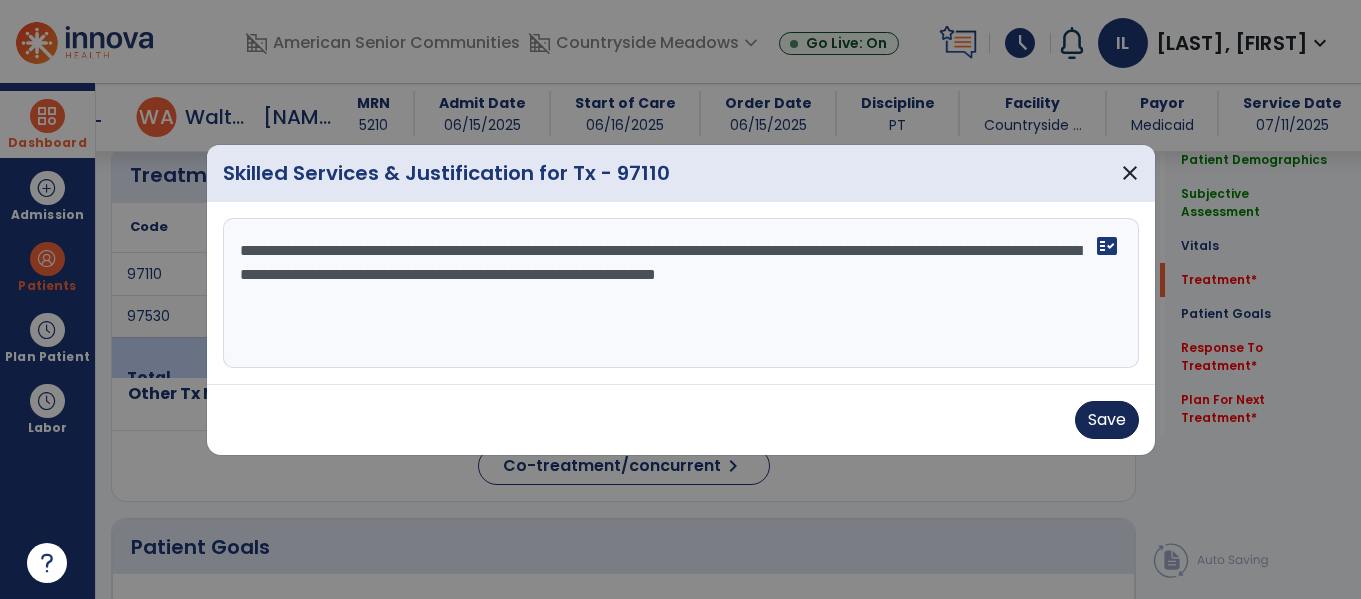 type on "**********" 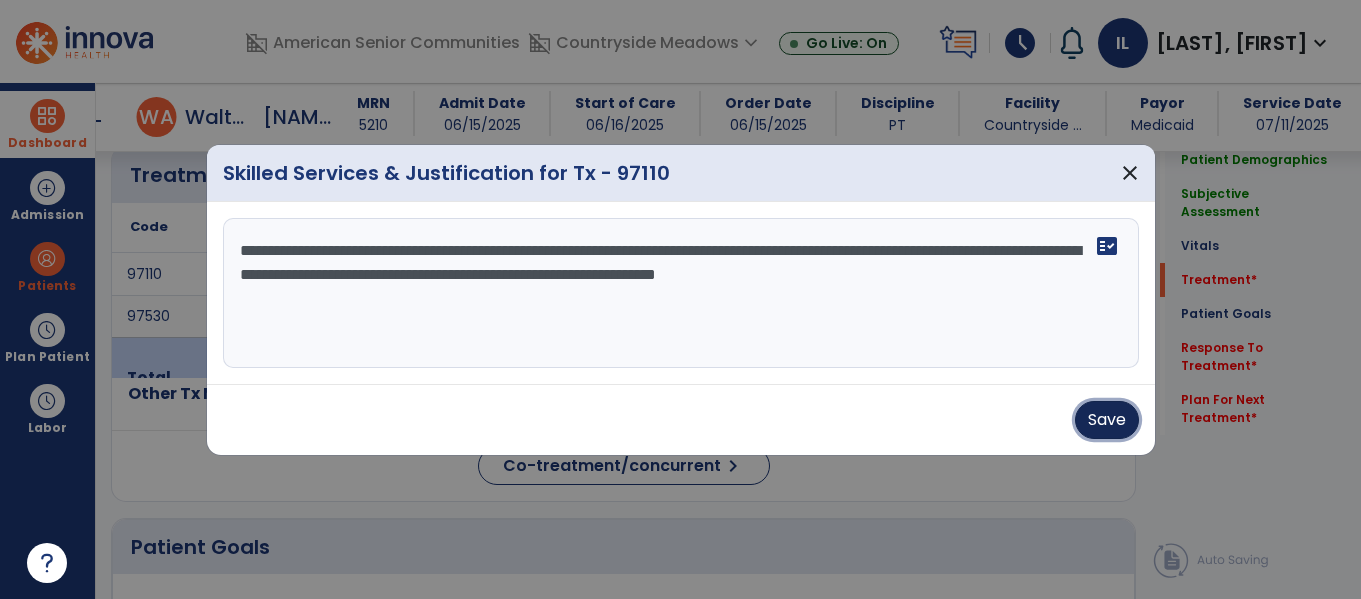 click on "Save" at bounding box center (1107, 420) 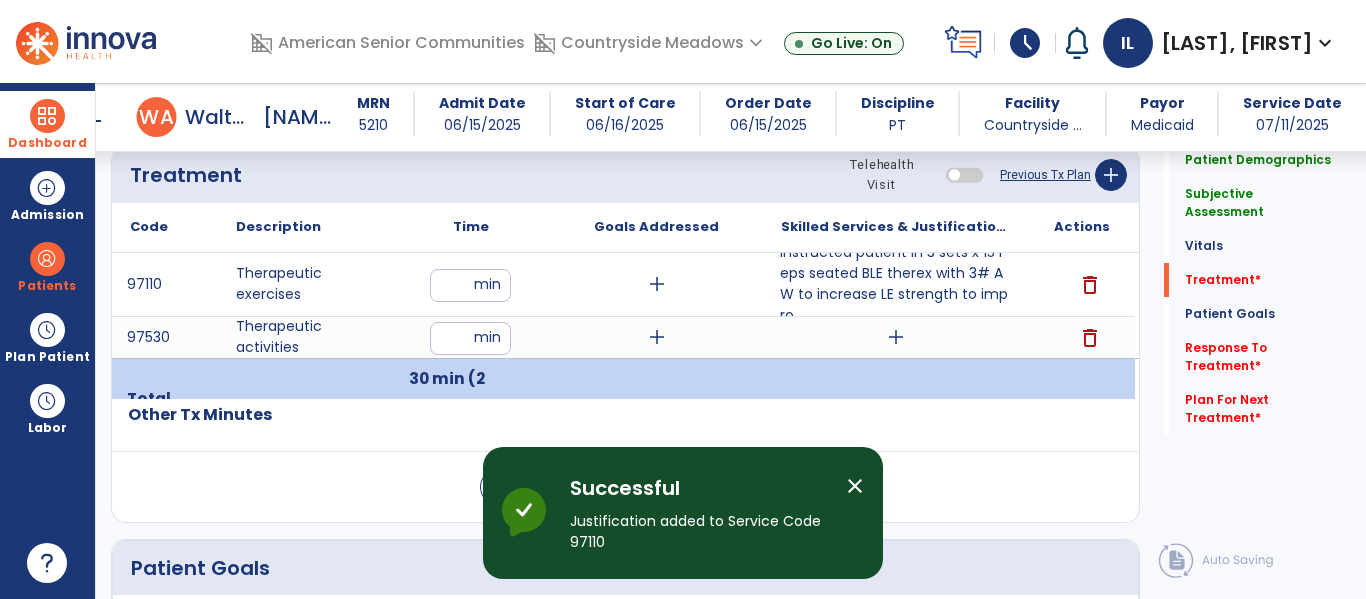 click on "add" at bounding box center [896, 337] 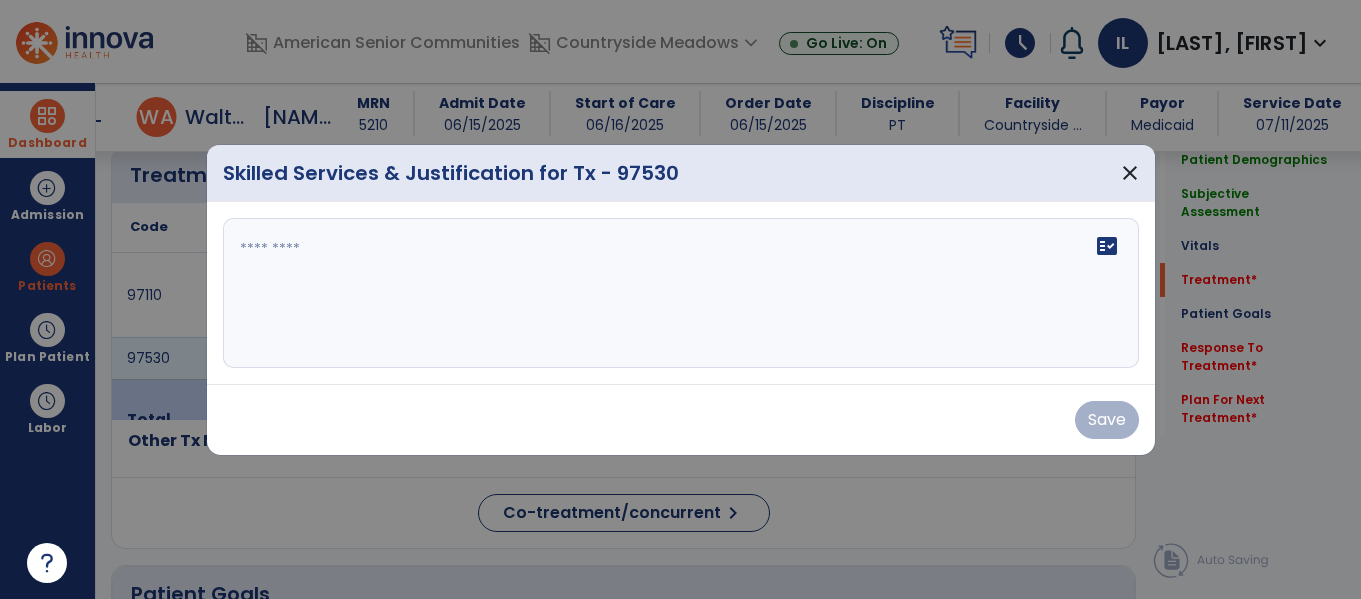 click on "fact_check" at bounding box center (681, 293) 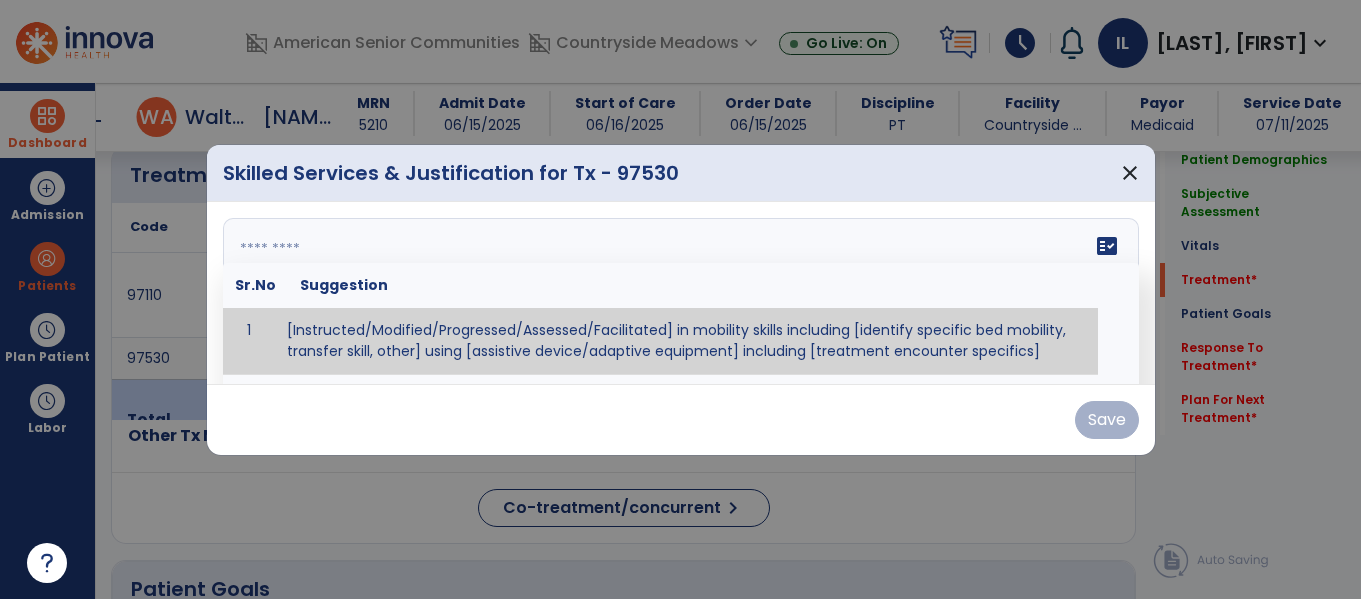 scroll, scrollTop: 1263, scrollLeft: 0, axis: vertical 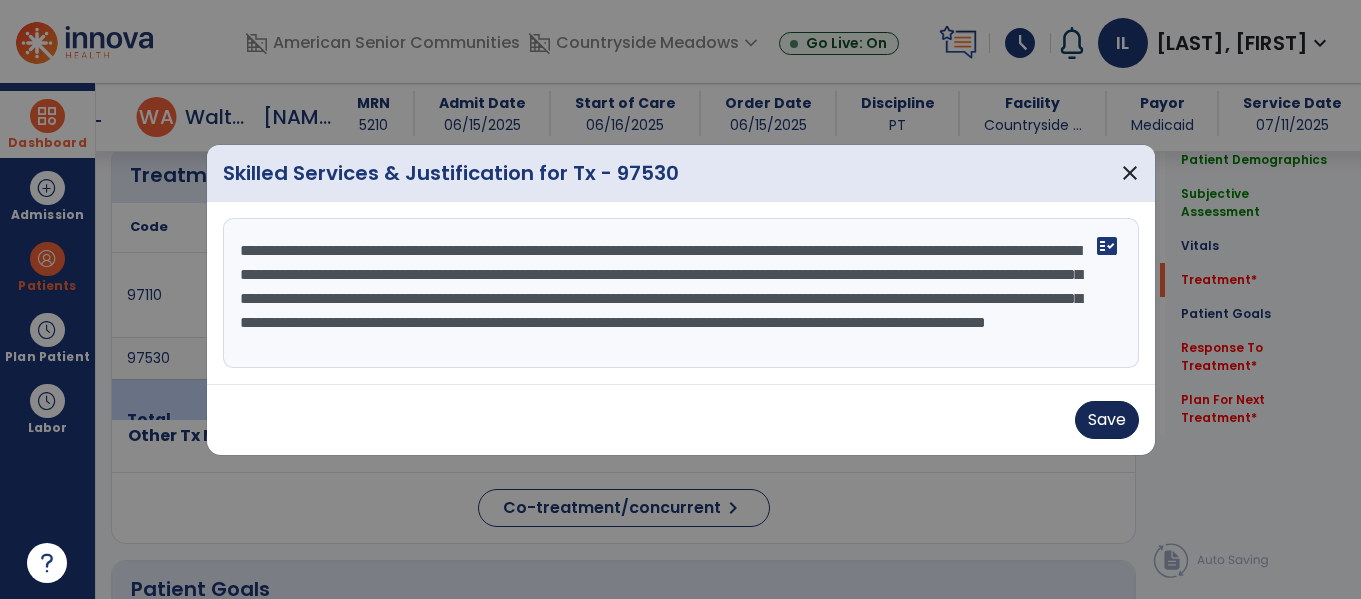 type on "**********" 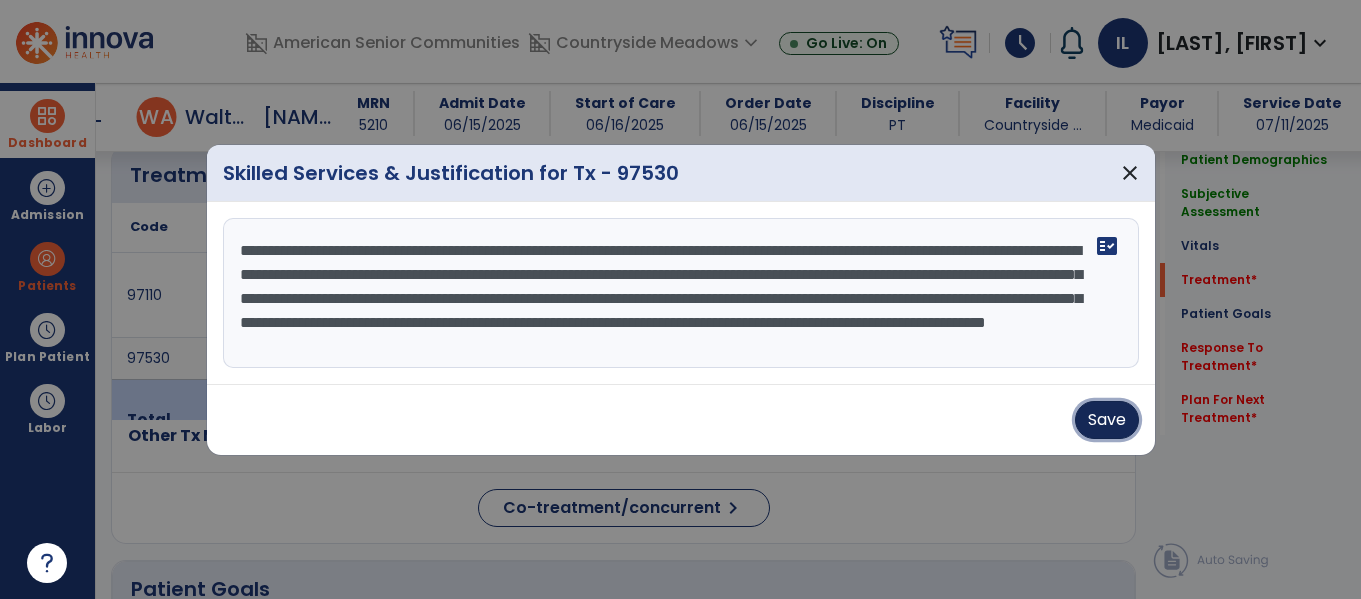 click on "Save" at bounding box center [1107, 420] 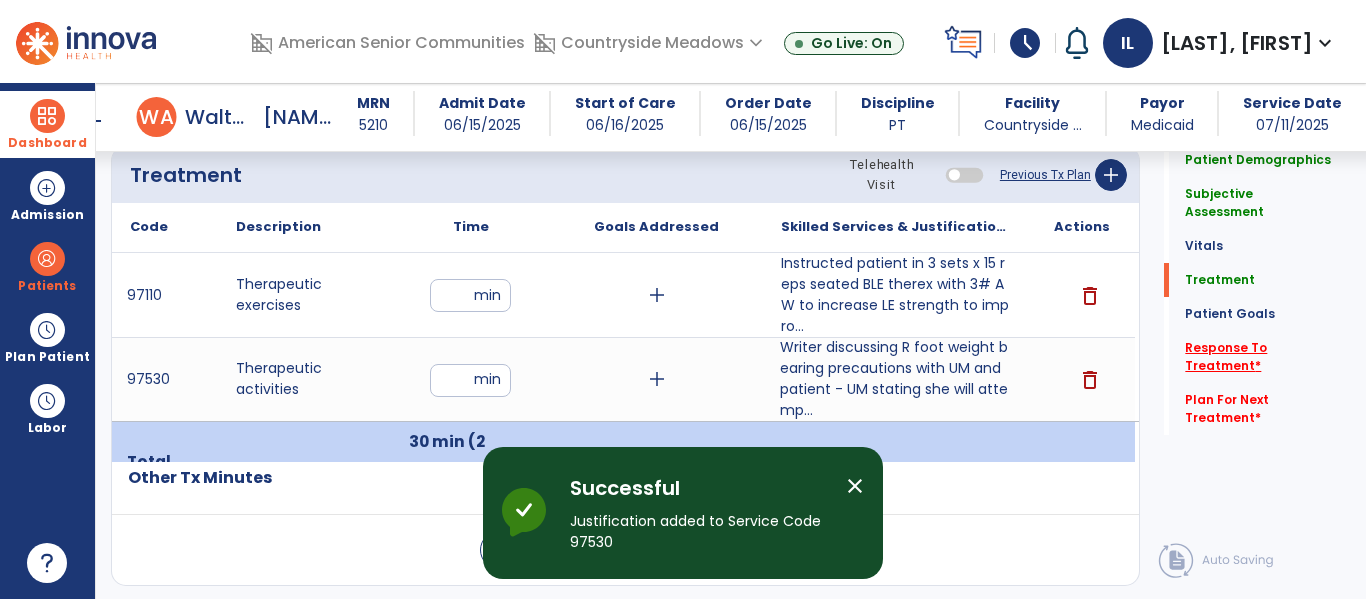 click on "Response To Treatment   *" 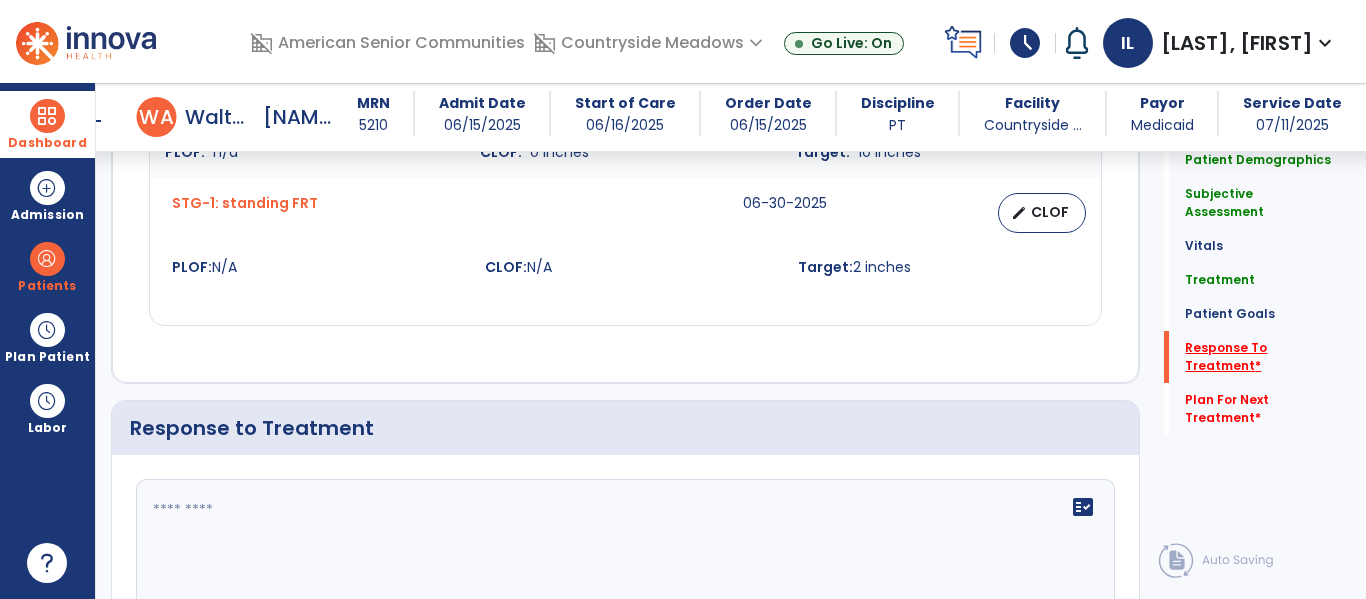scroll, scrollTop: 3244, scrollLeft: 0, axis: vertical 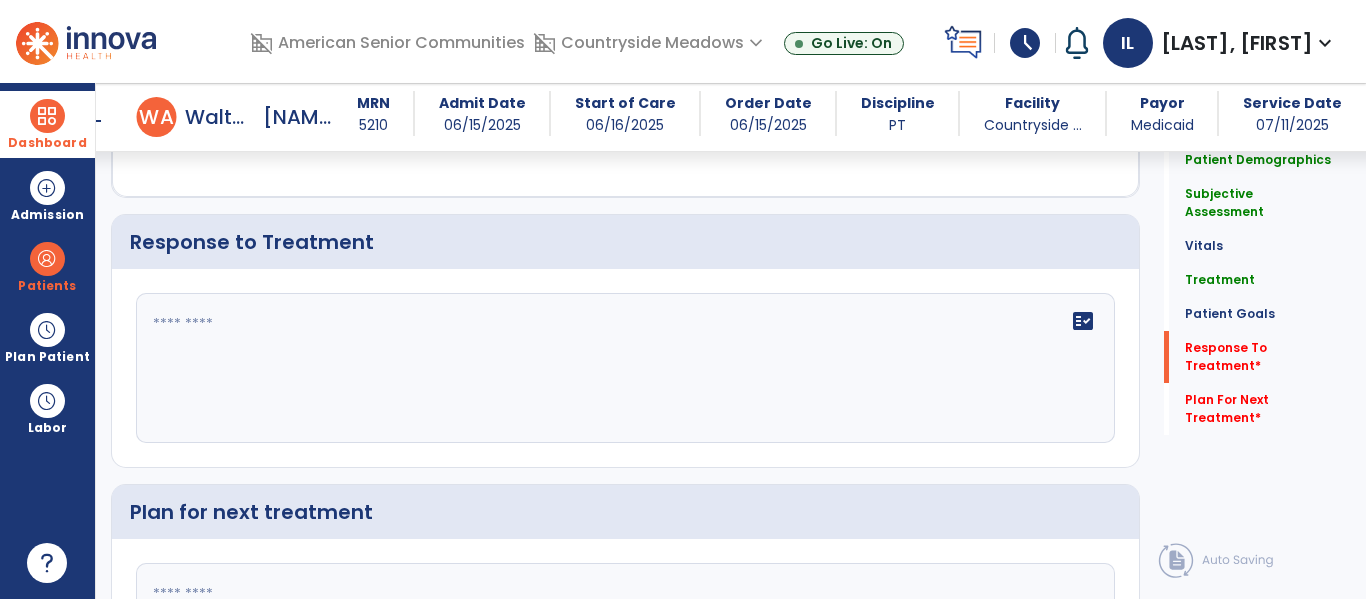 click on "fact_check" 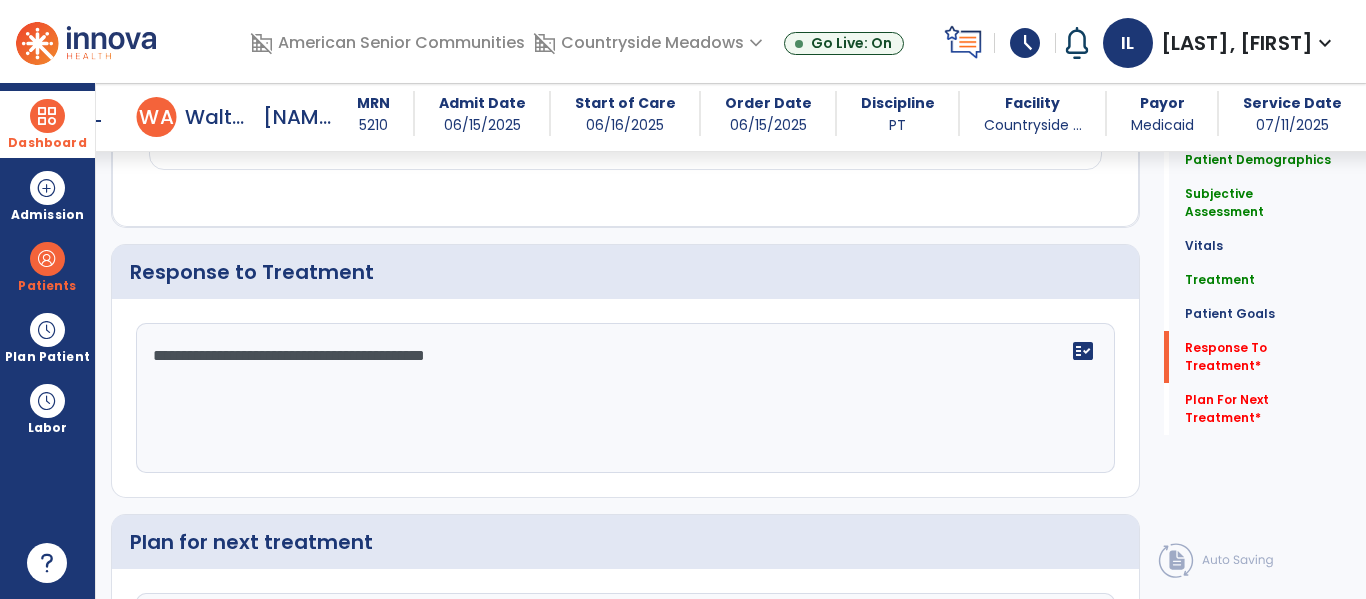 scroll, scrollTop: 3209, scrollLeft: 0, axis: vertical 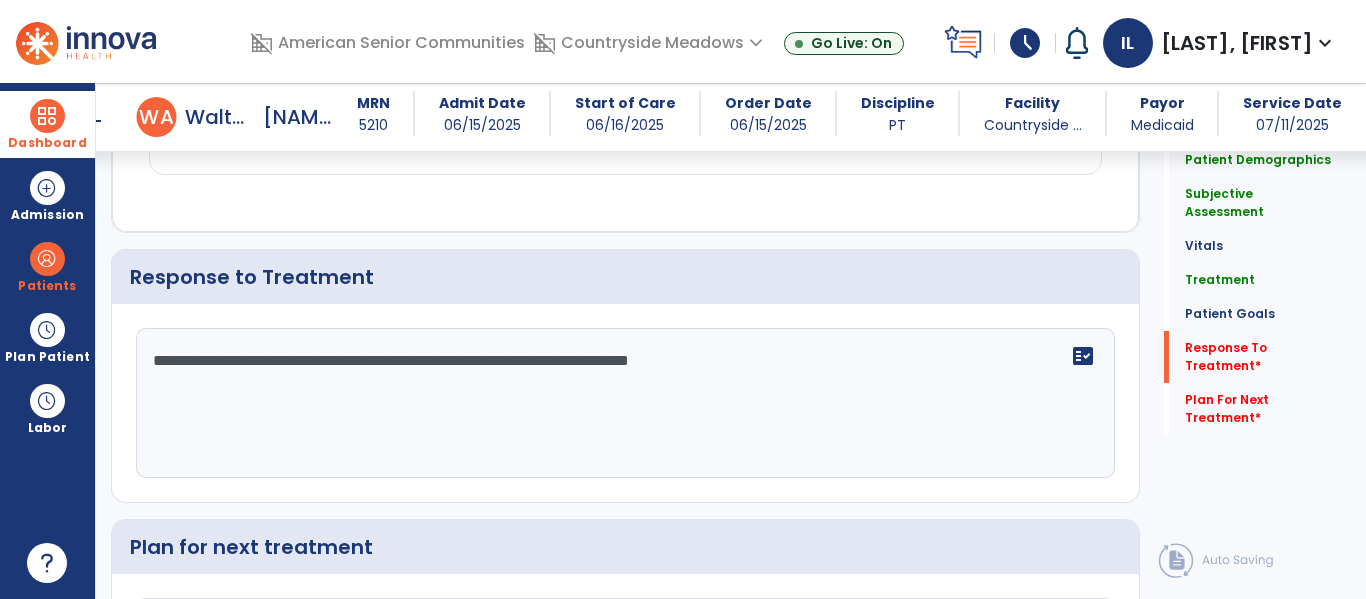 click on "**********" 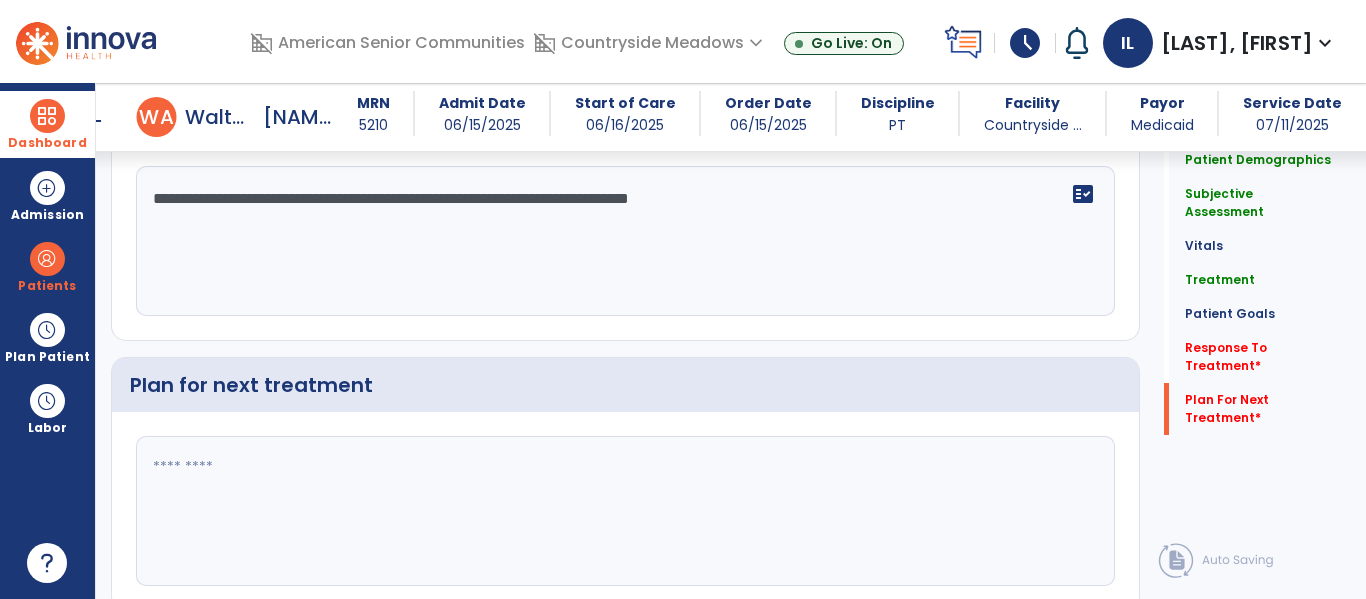 scroll, scrollTop: 3449, scrollLeft: 0, axis: vertical 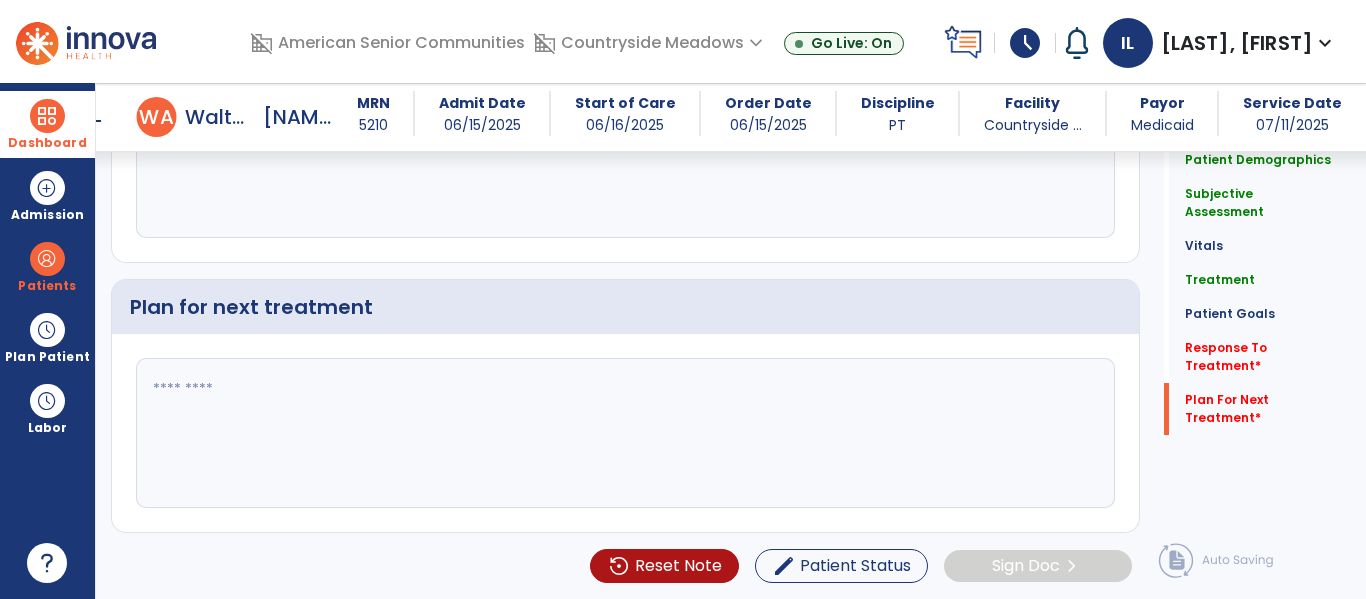 type on "**********" 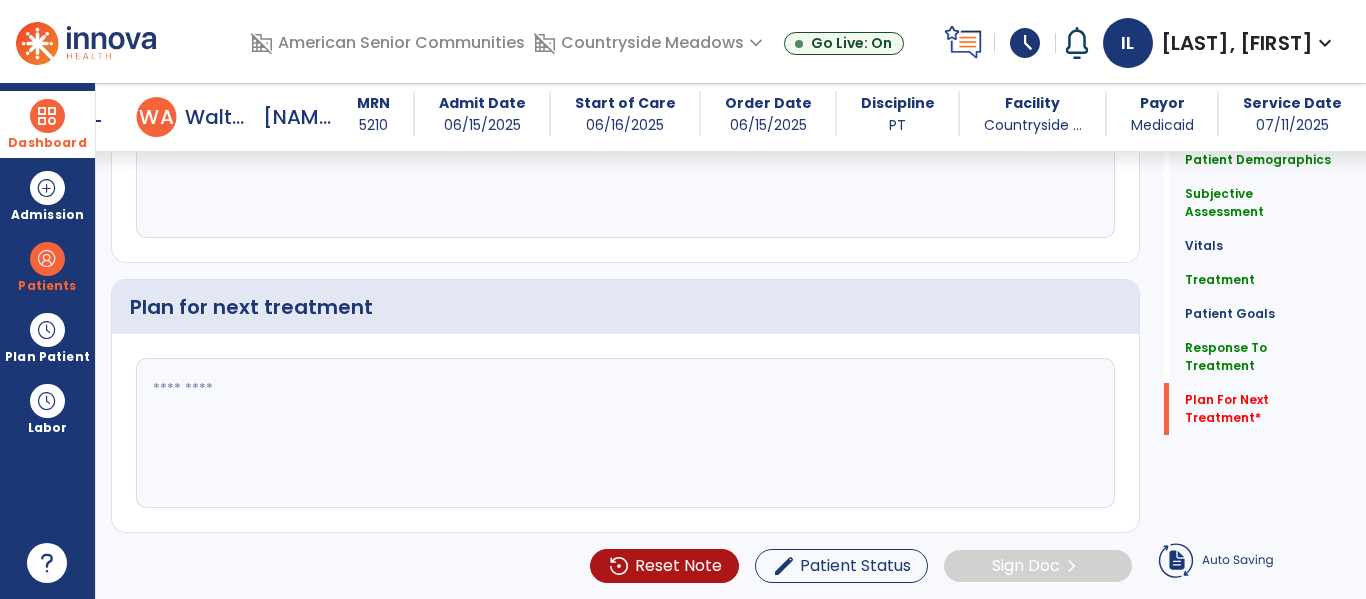 click 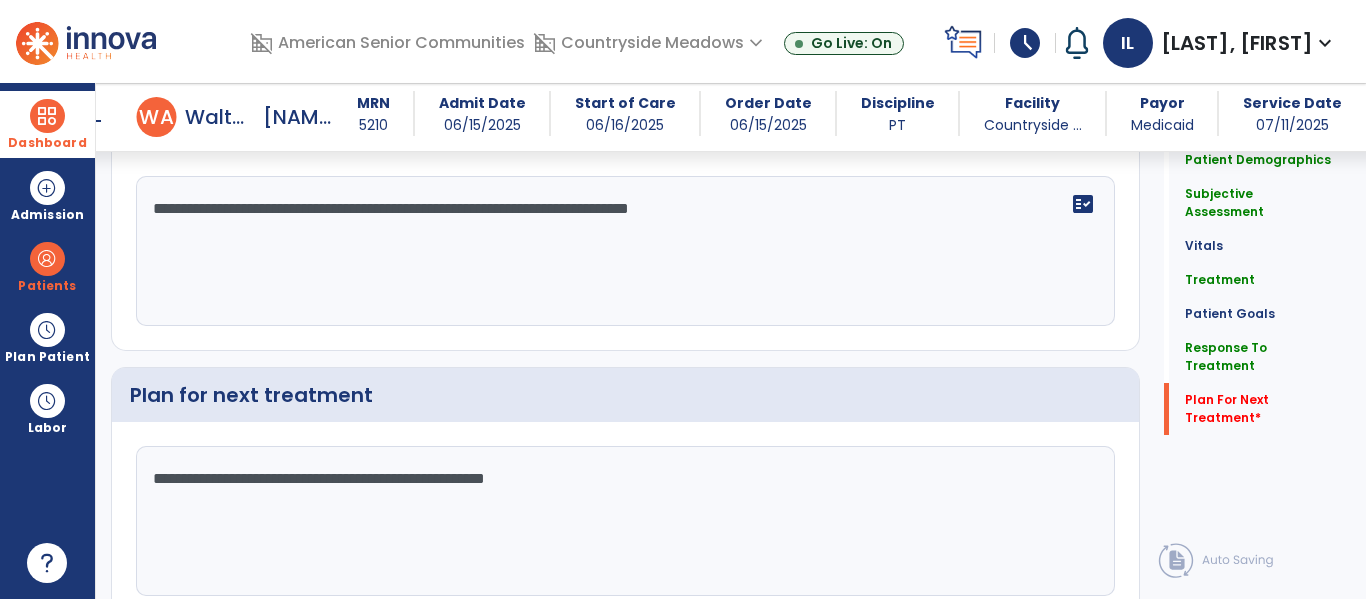 scroll, scrollTop: 3449, scrollLeft: 0, axis: vertical 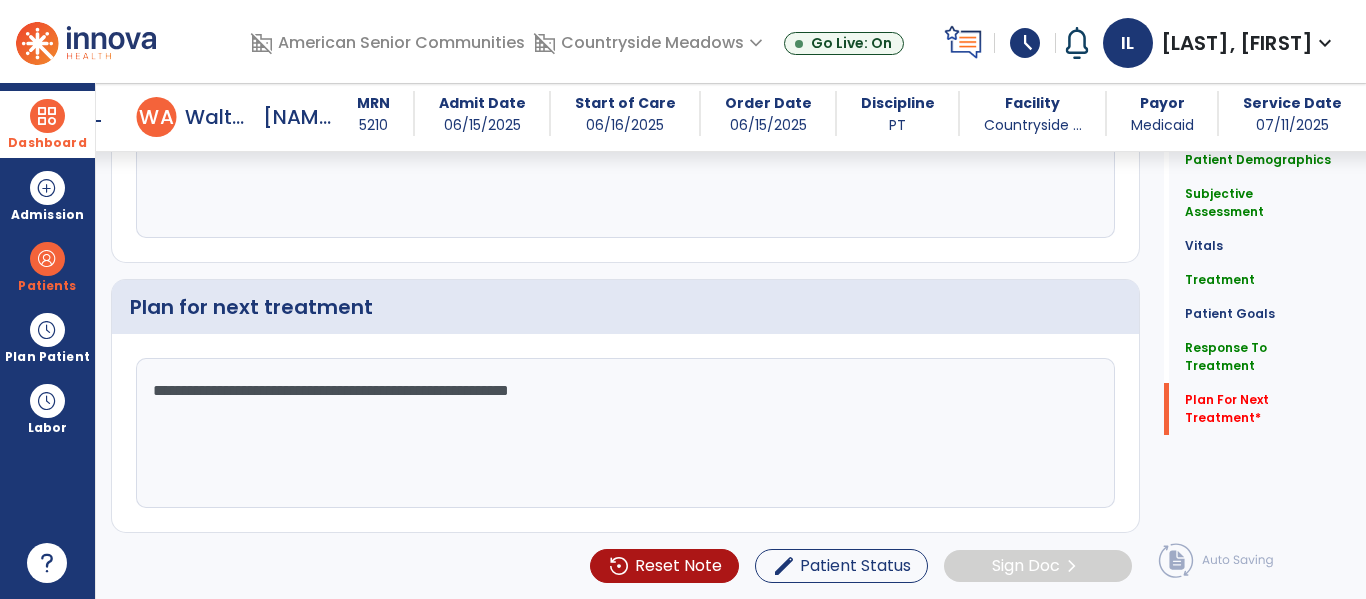 type on "**********" 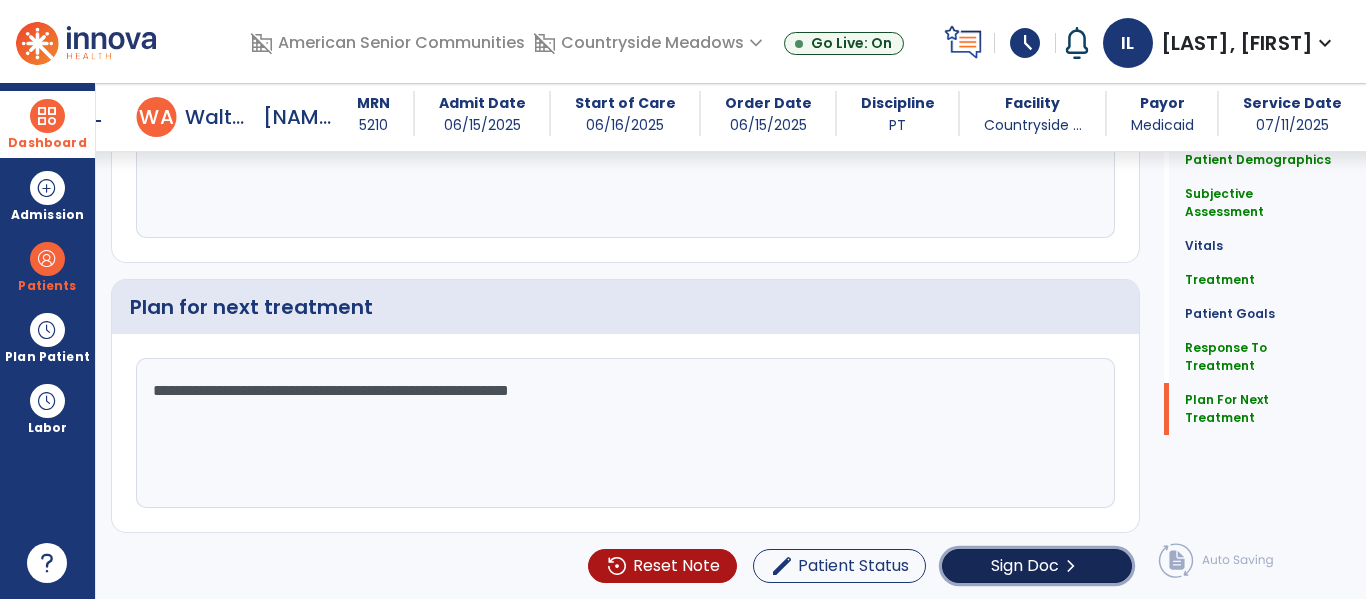 click on "Sign Doc" 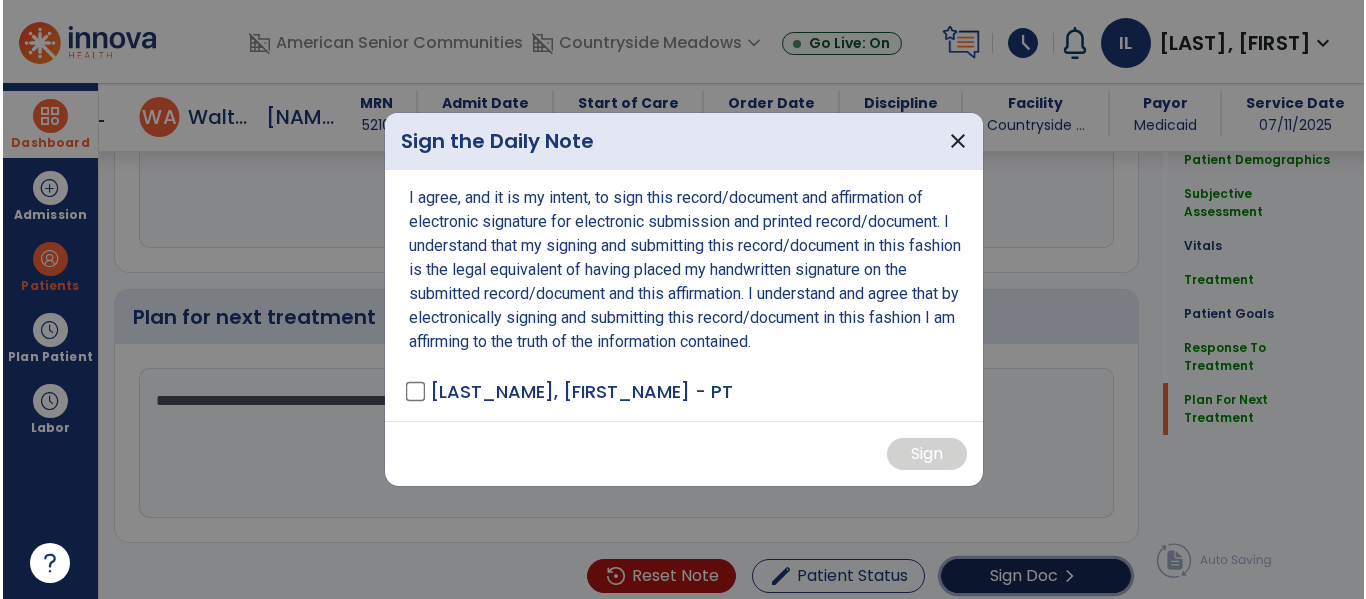 scroll, scrollTop: 3449, scrollLeft: 0, axis: vertical 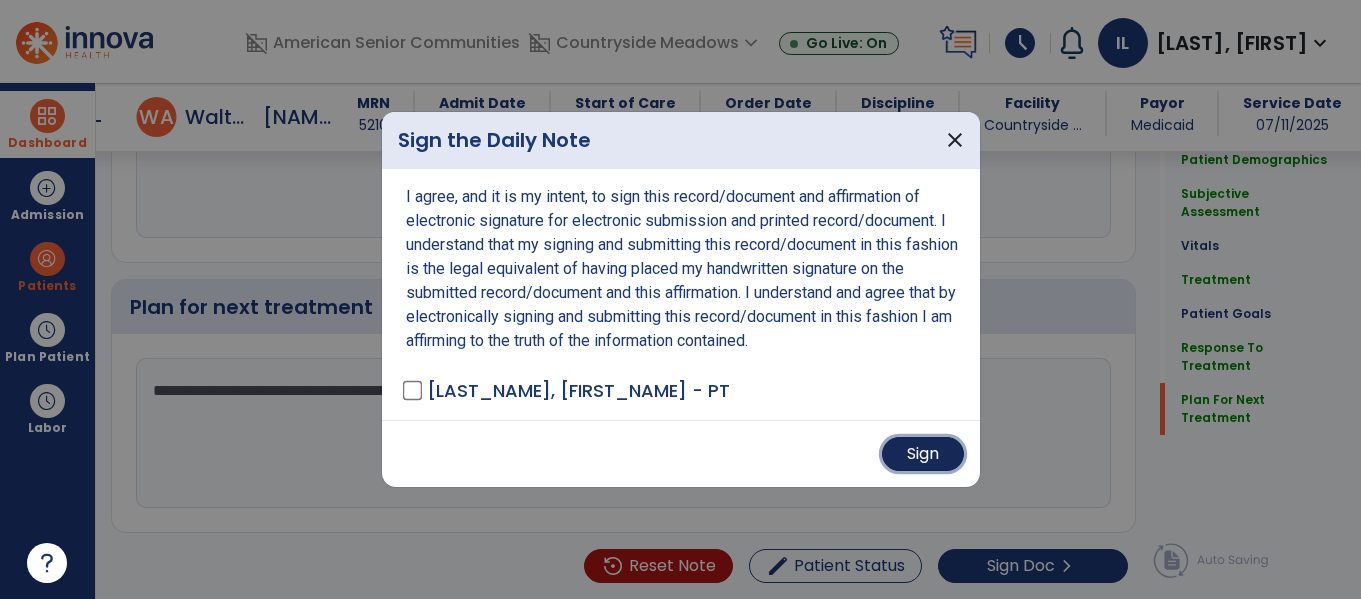 click on "Sign" at bounding box center (923, 454) 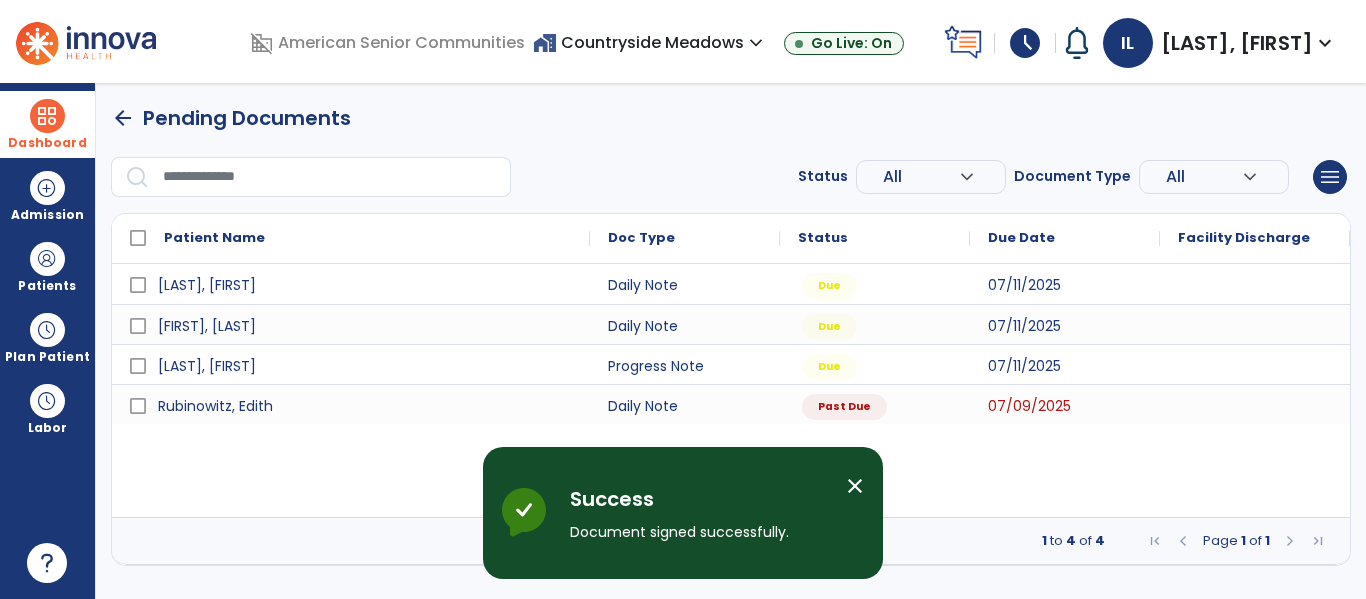 scroll, scrollTop: 0, scrollLeft: 0, axis: both 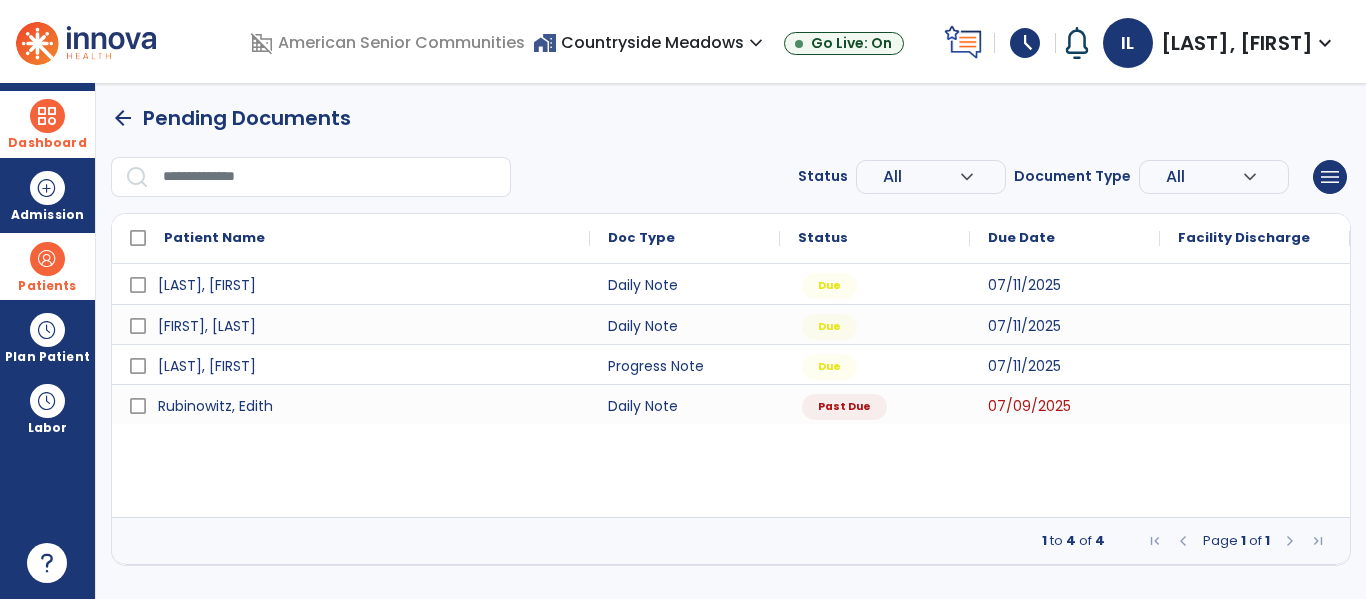 click at bounding box center (47, 259) 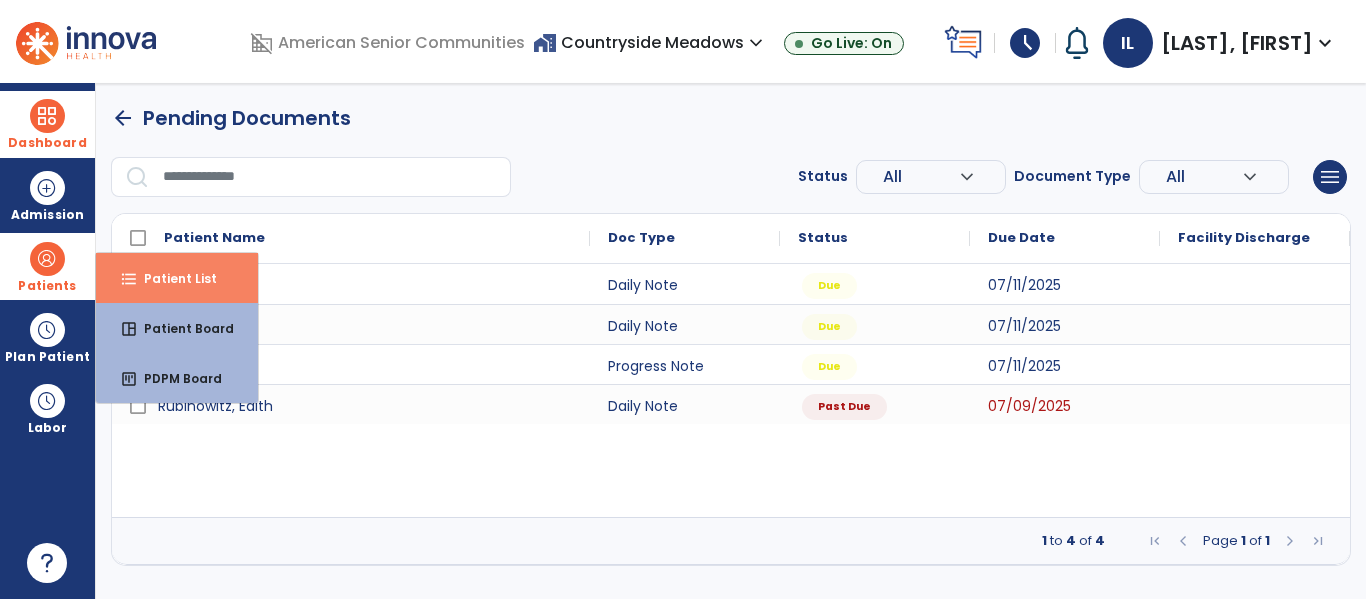 click on "Patient List" at bounding box center [172, 278] 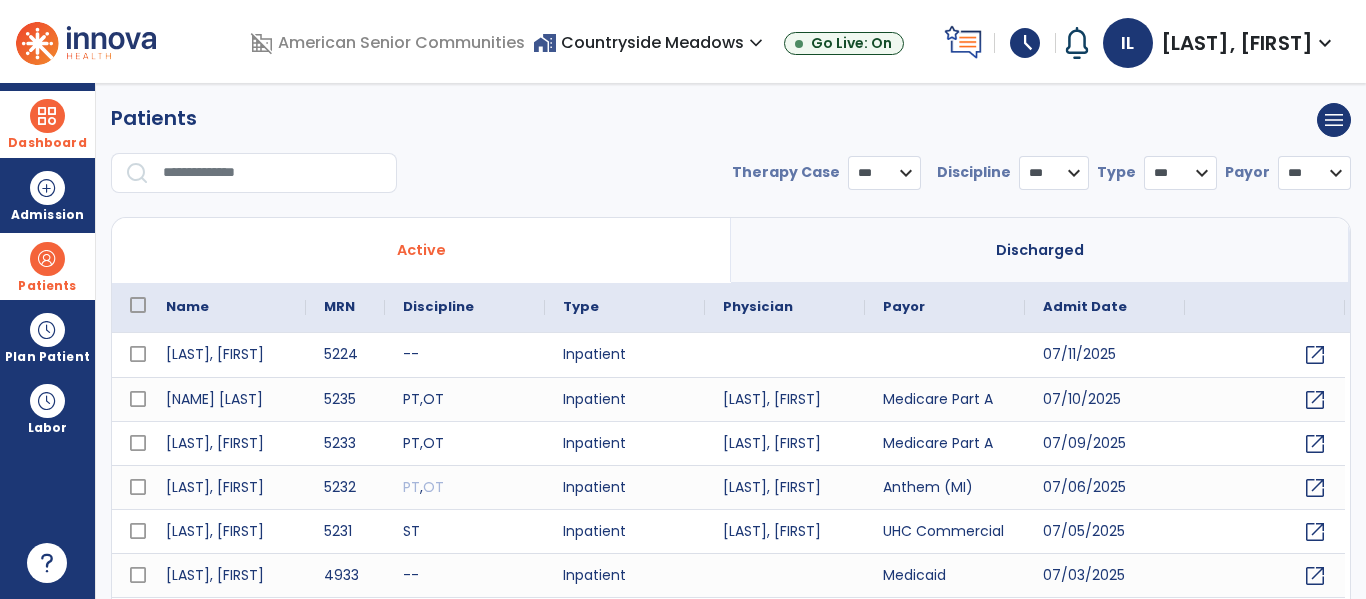 click at bounding box center [273, 173] 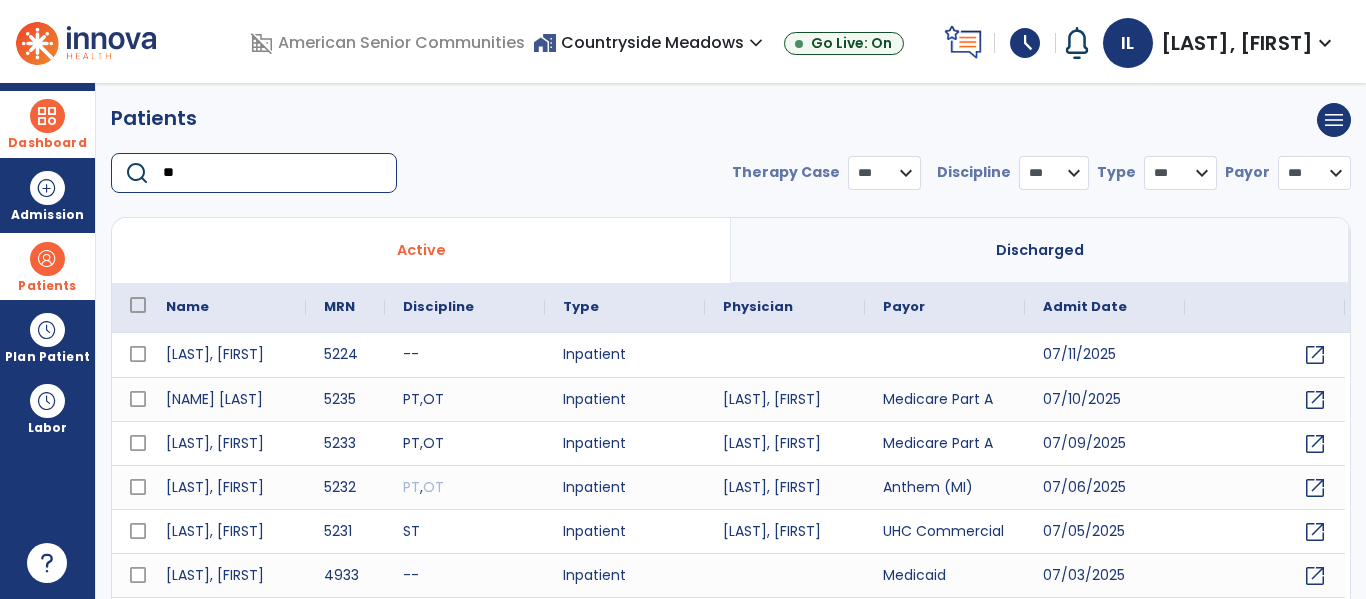 type on "***" 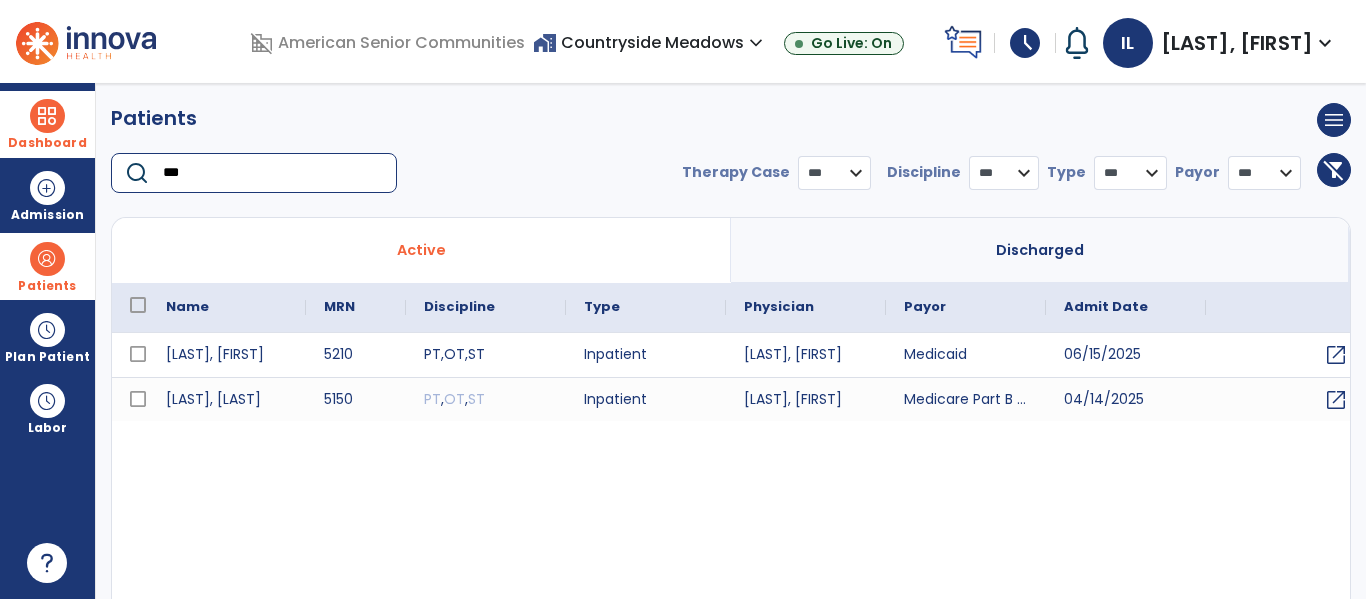 select on "***" 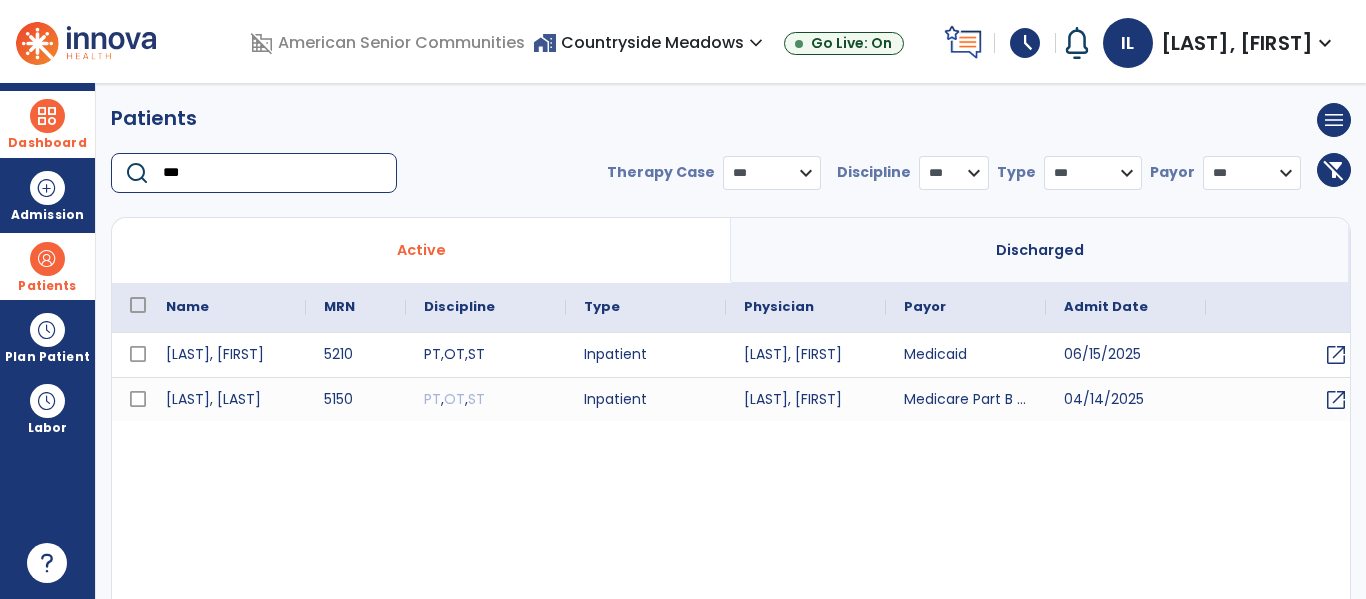type on "***" 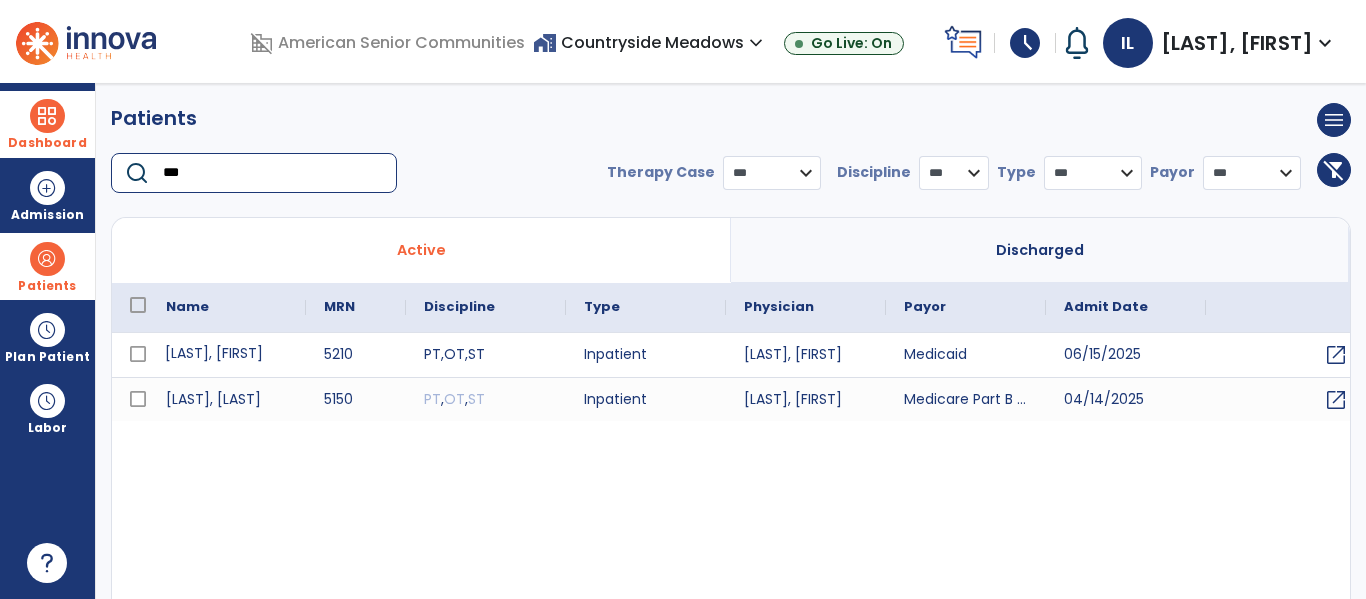 click on "[LAST], [FIRST]" at bounding box center (227, 355) 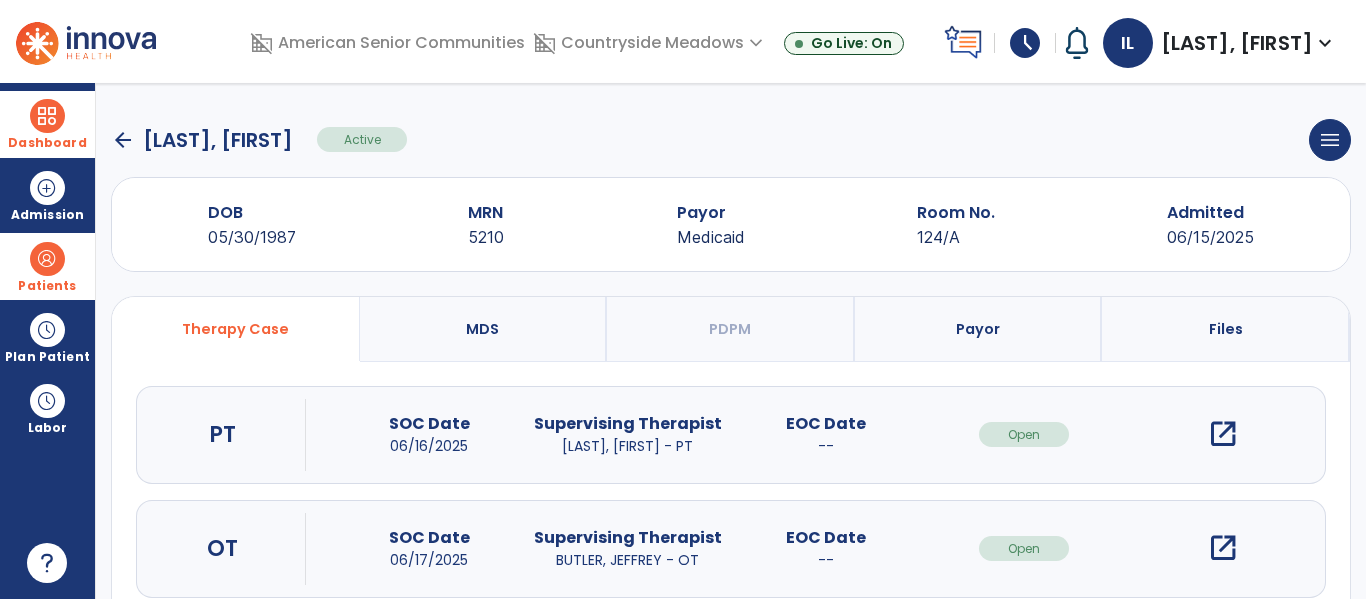 click on "open_in_new" at bounding box center (1223, 434) 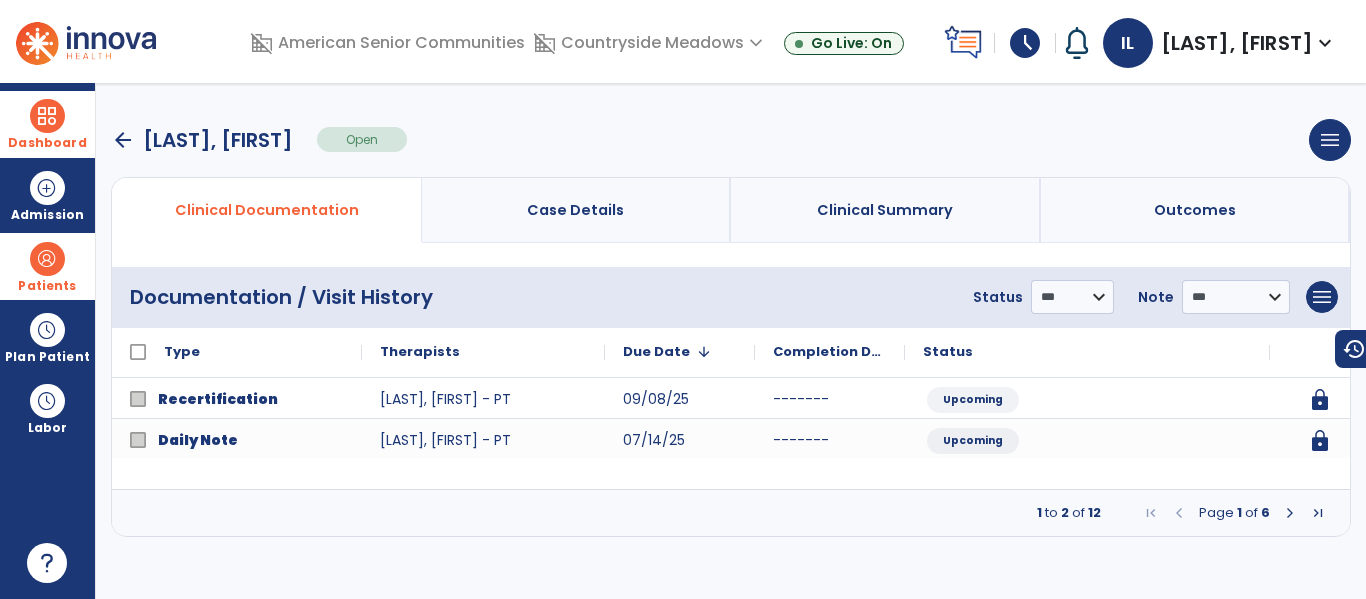click at bounding box center [1290, 513] 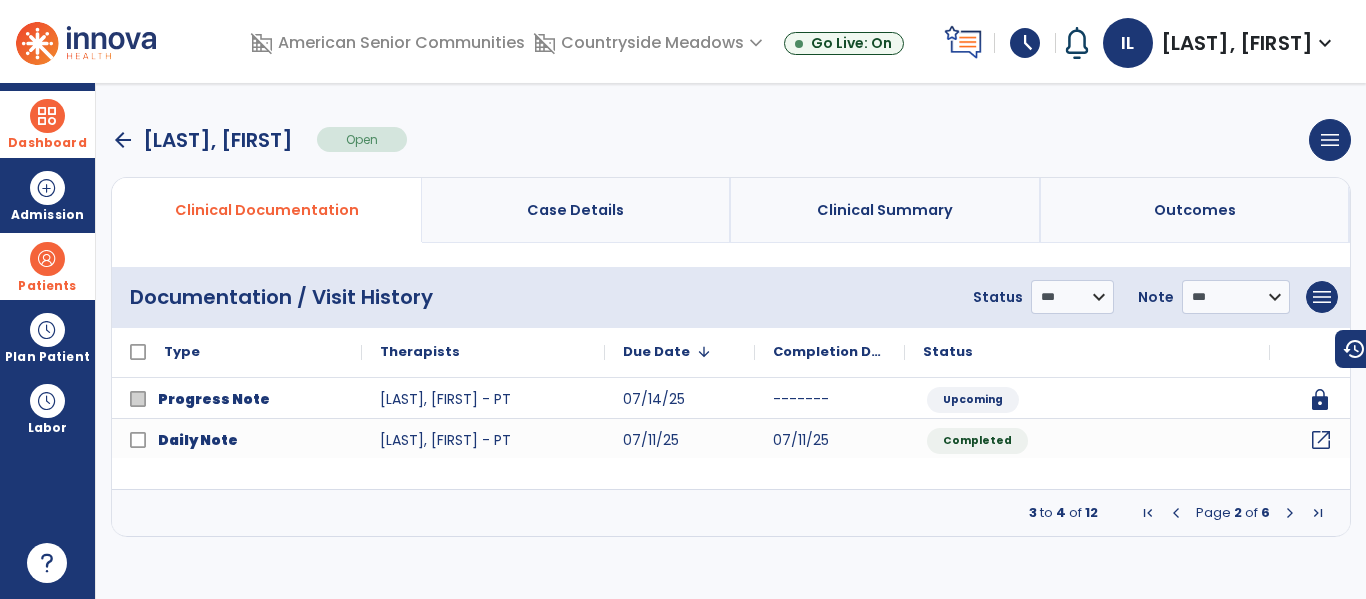 click on "open_in_new" 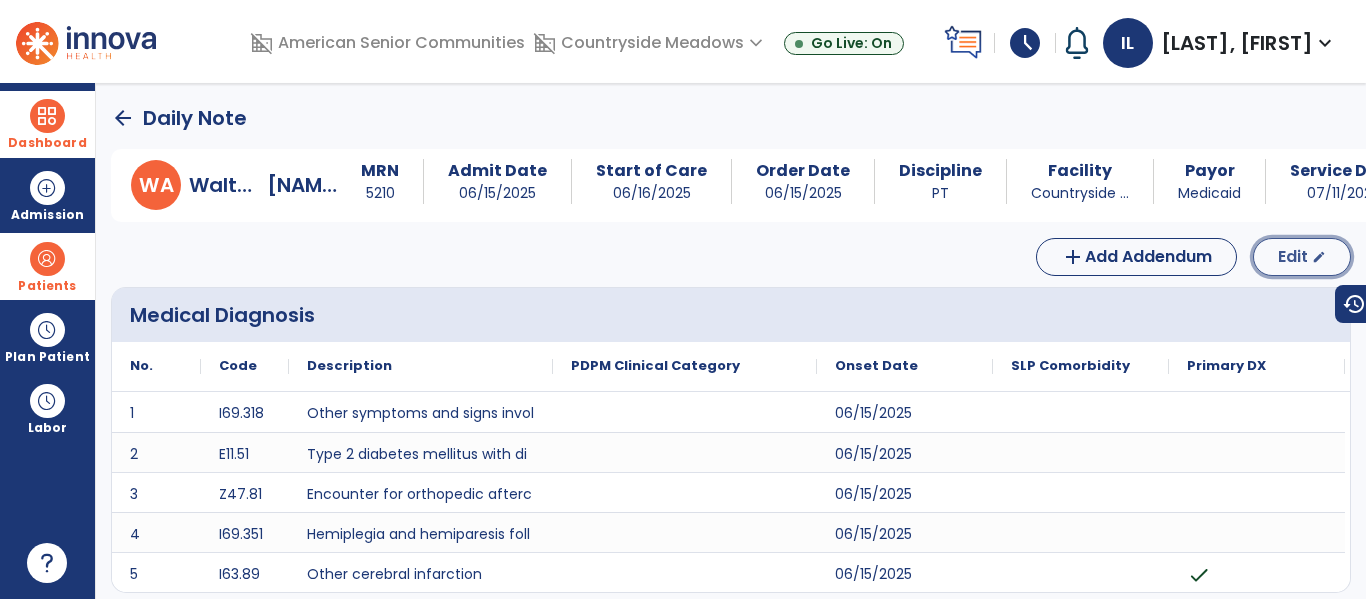 click on "Edit  edit" 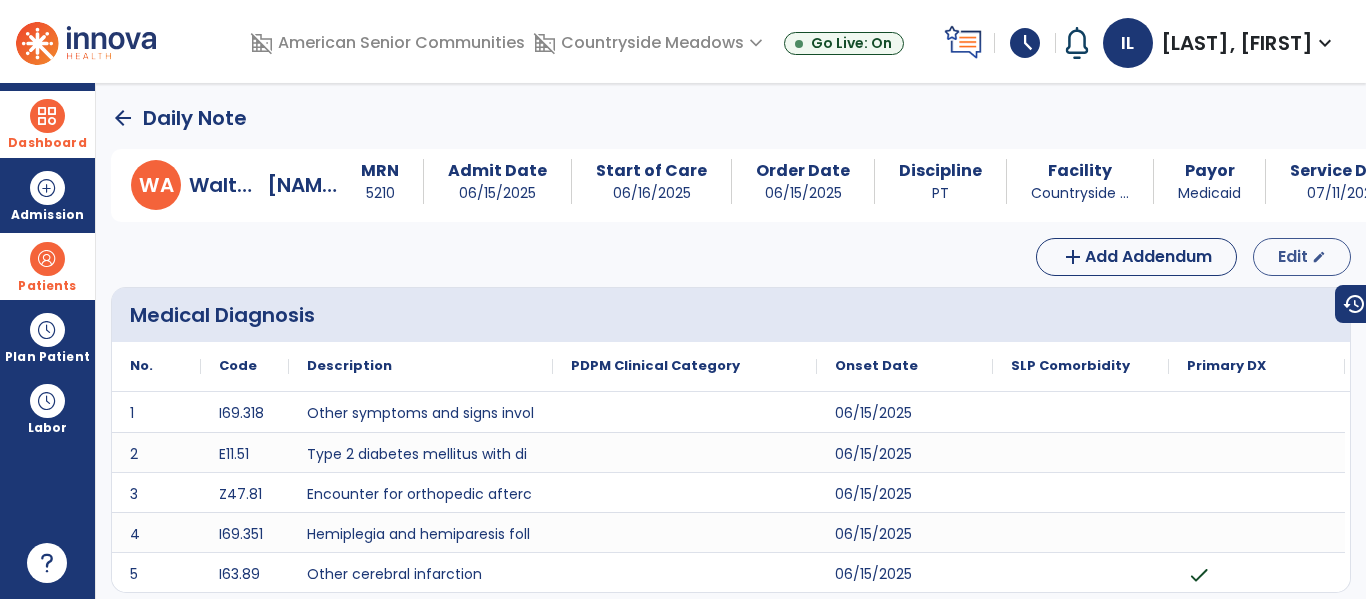 select on "*" 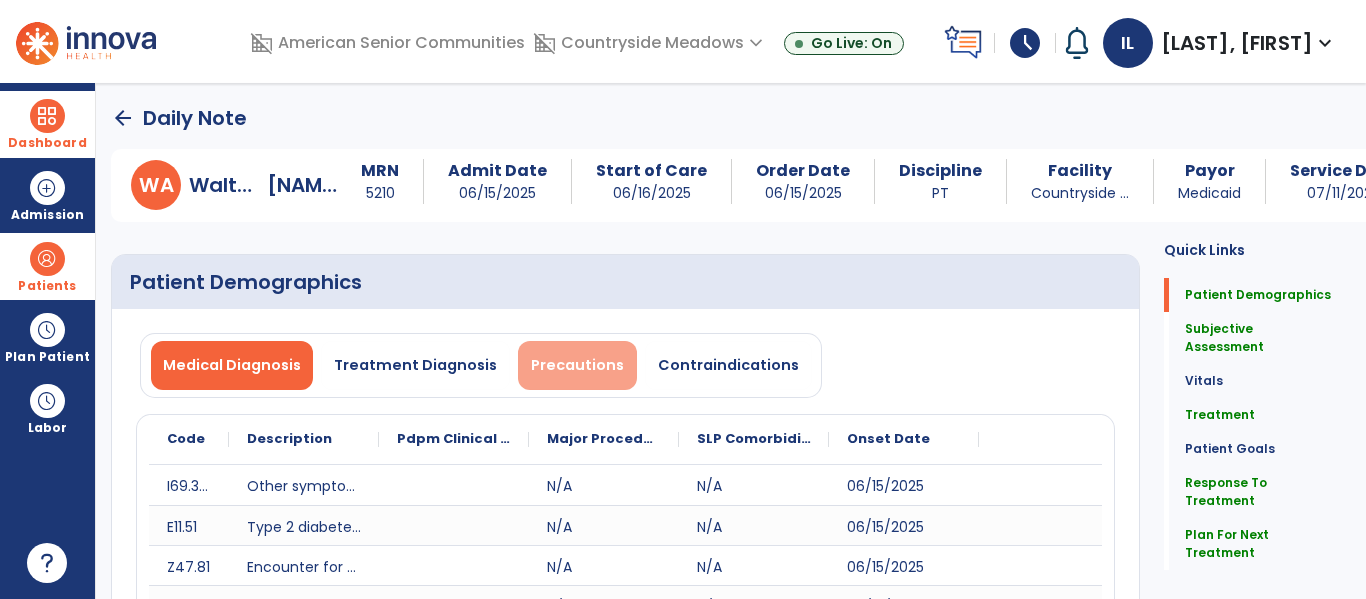 click on "Precautions" at bounding box center (577, 365) 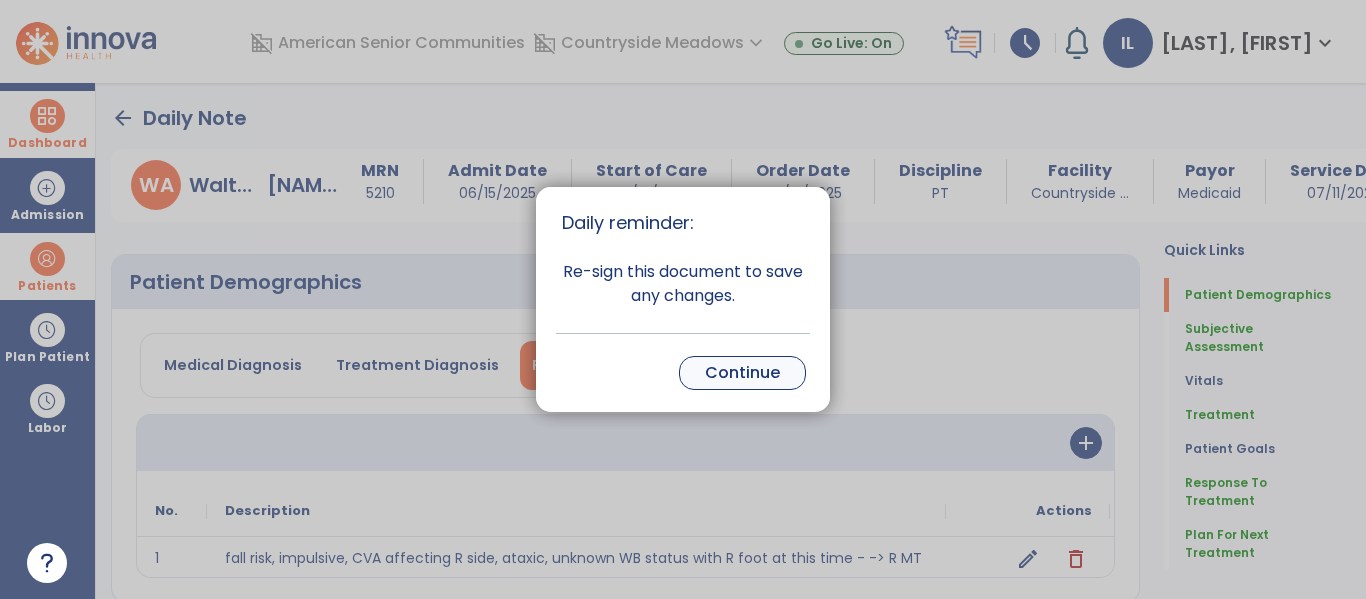 click on "Continue" at bounding box center (742, 373) 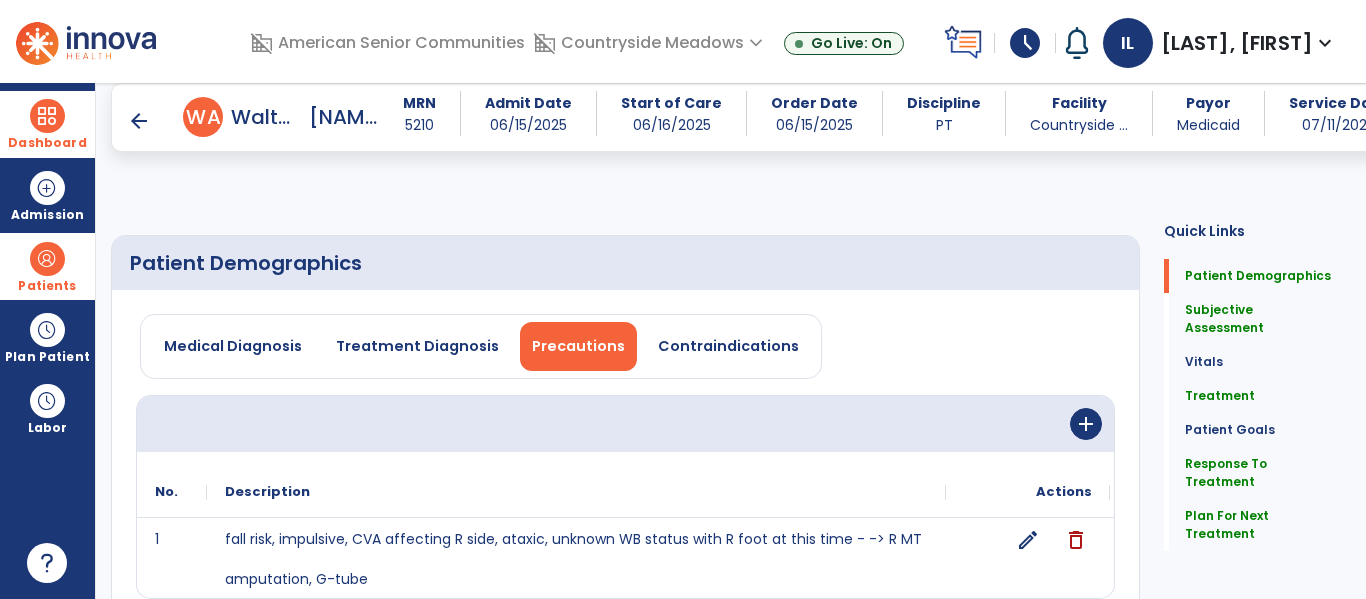 scroll, scrollTop: 174, scrollLeft: 0, axis: vertical 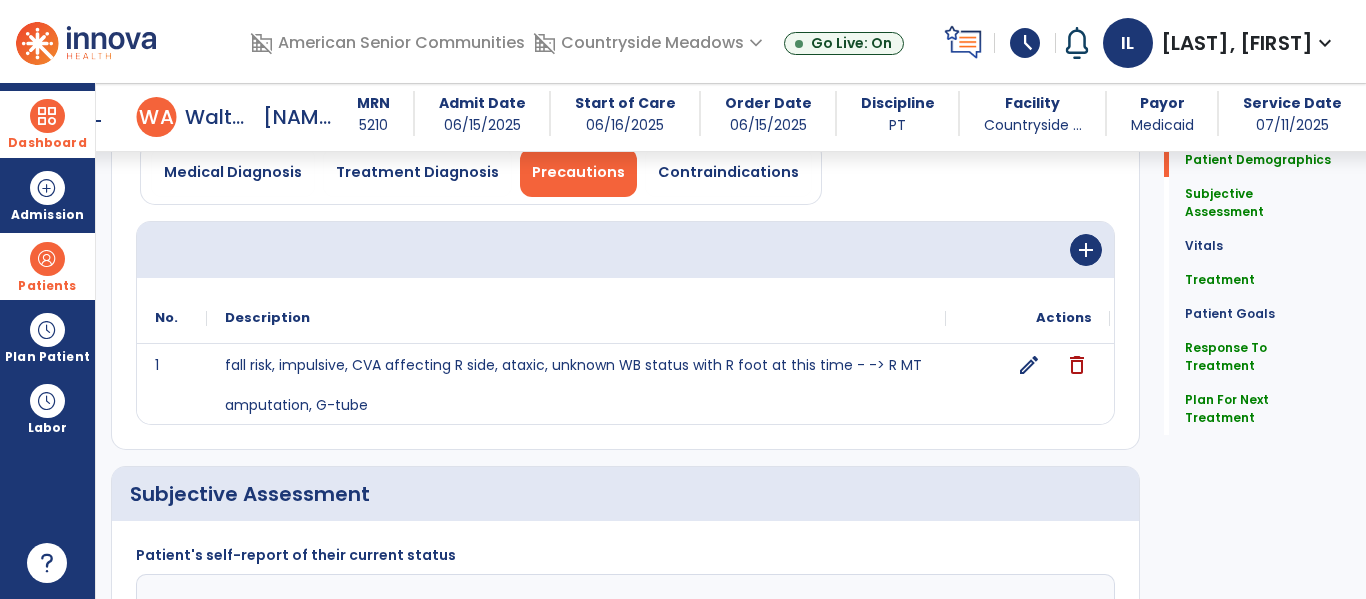 click on "edit" 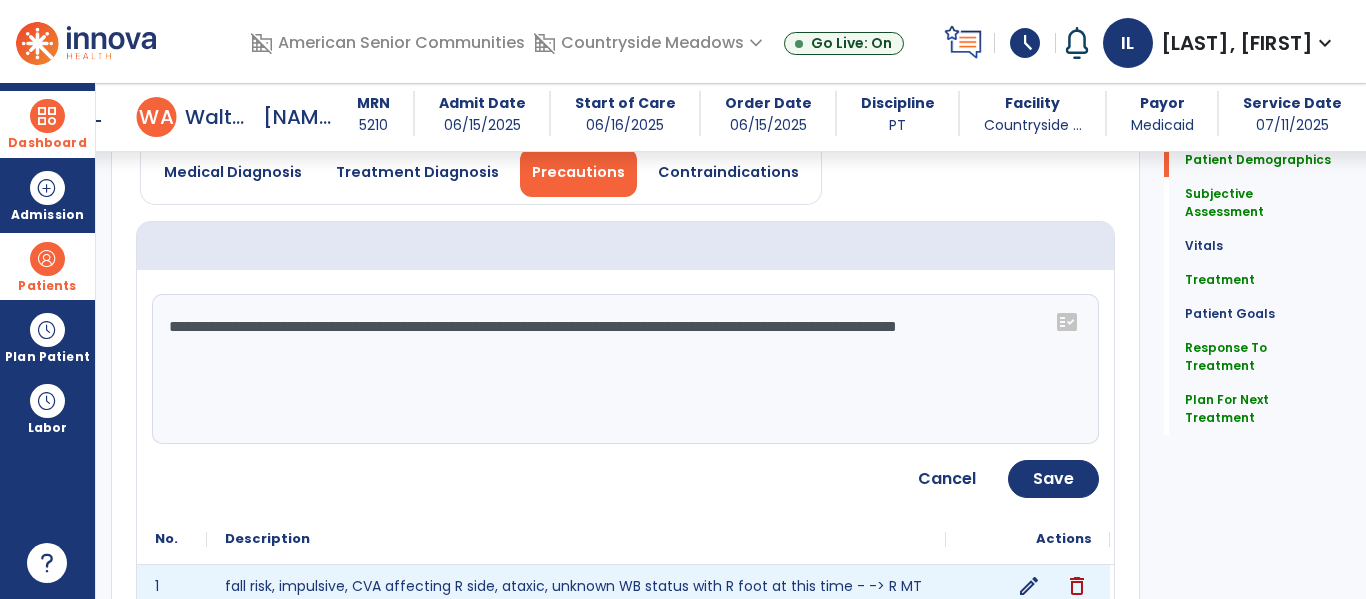 click on "**********" 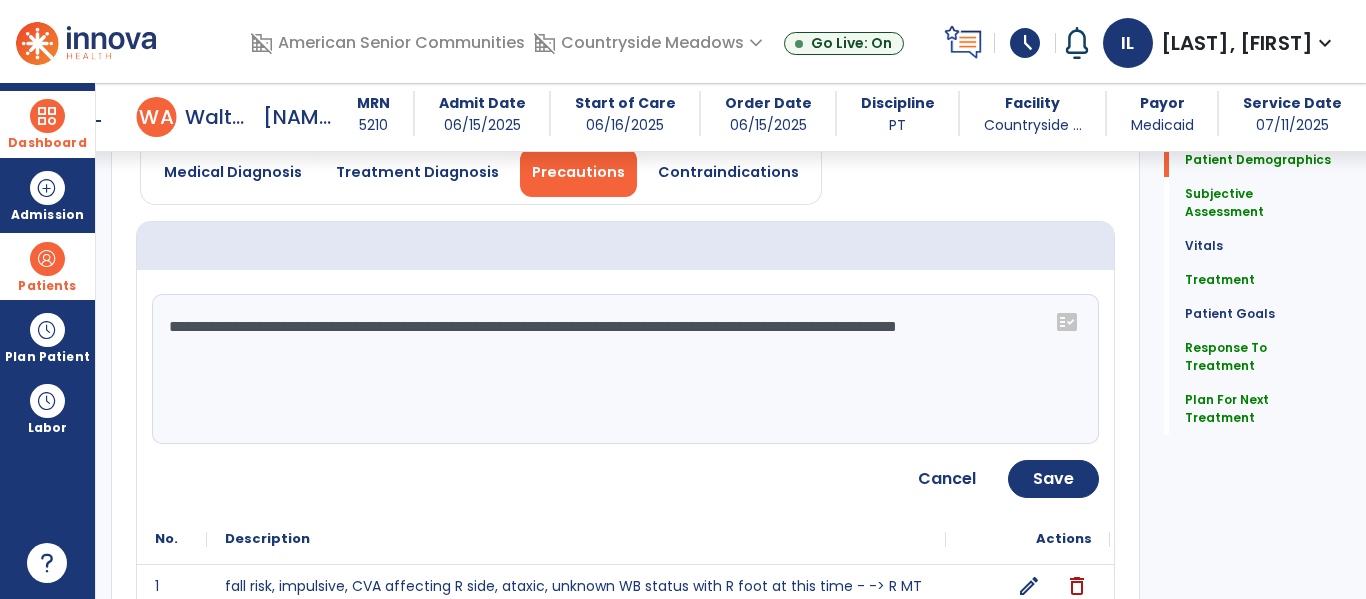 click on "**********" 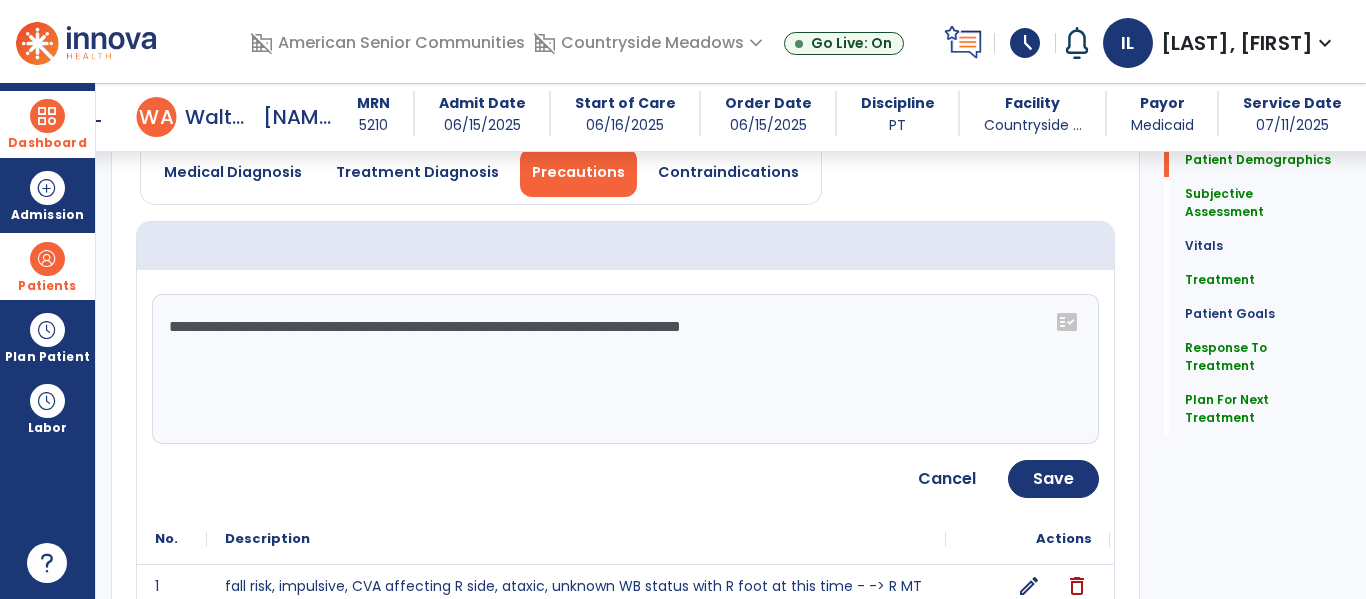 click on "**********" 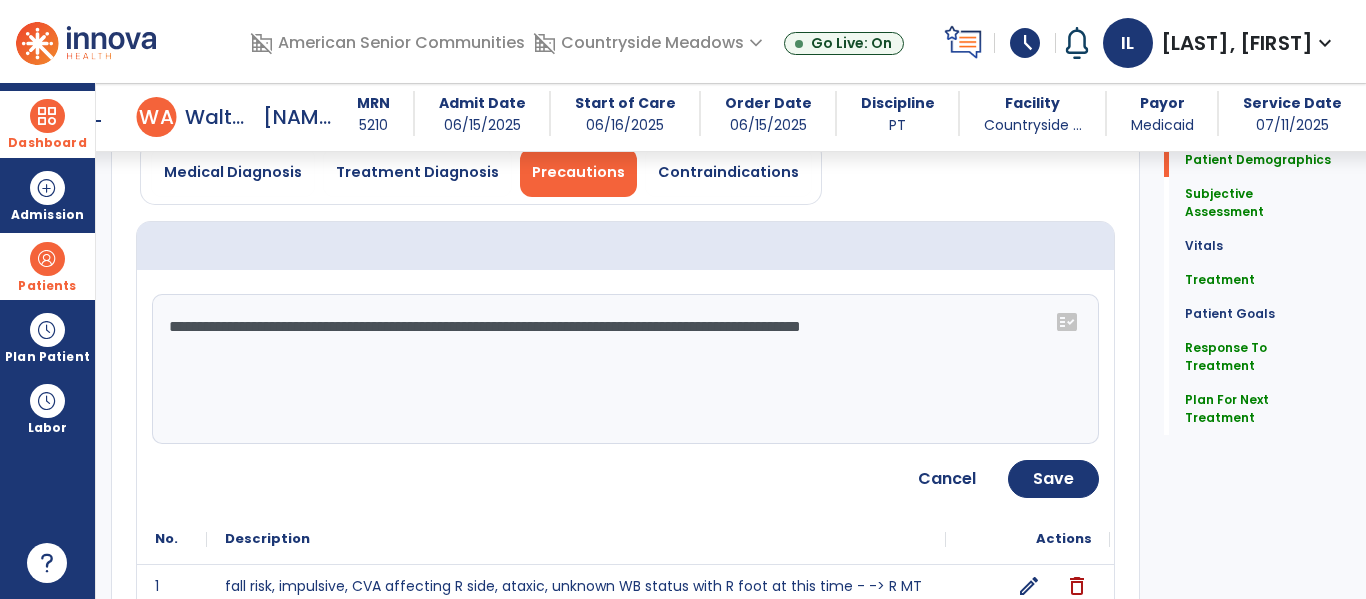 type on "**********" 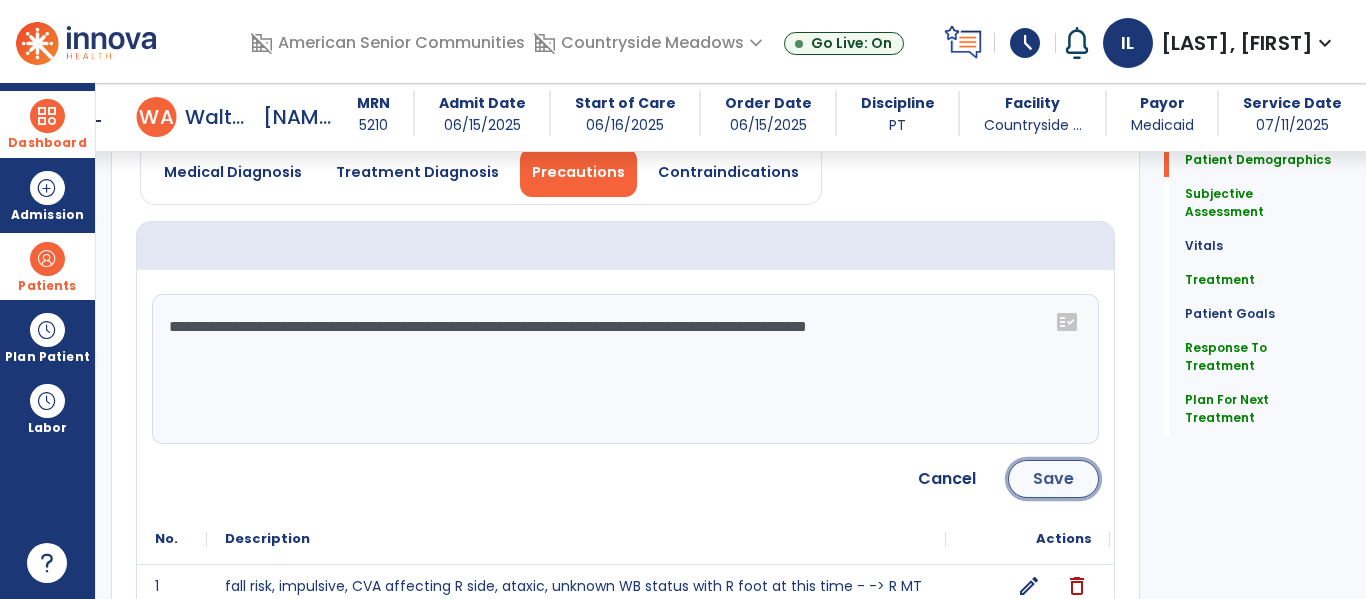 click on "Save" 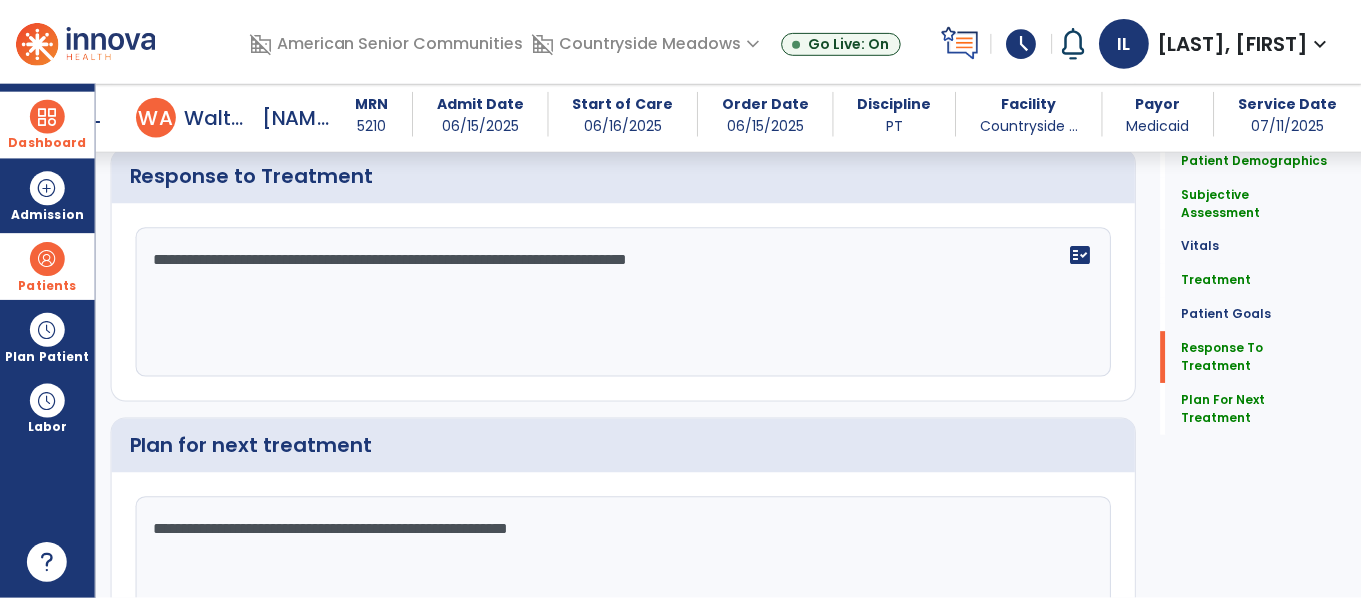 scroll, scrollTop: 3401, scrollLeft: 0, axis: vertical 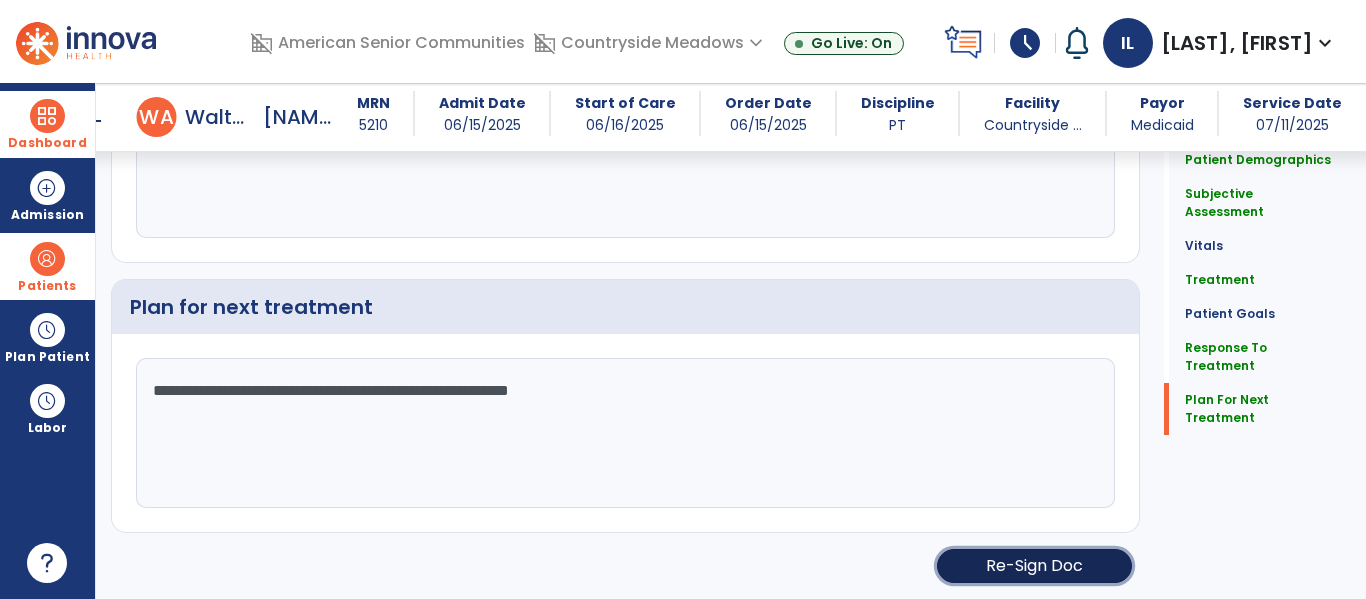 click on "Re-Sign Doc" 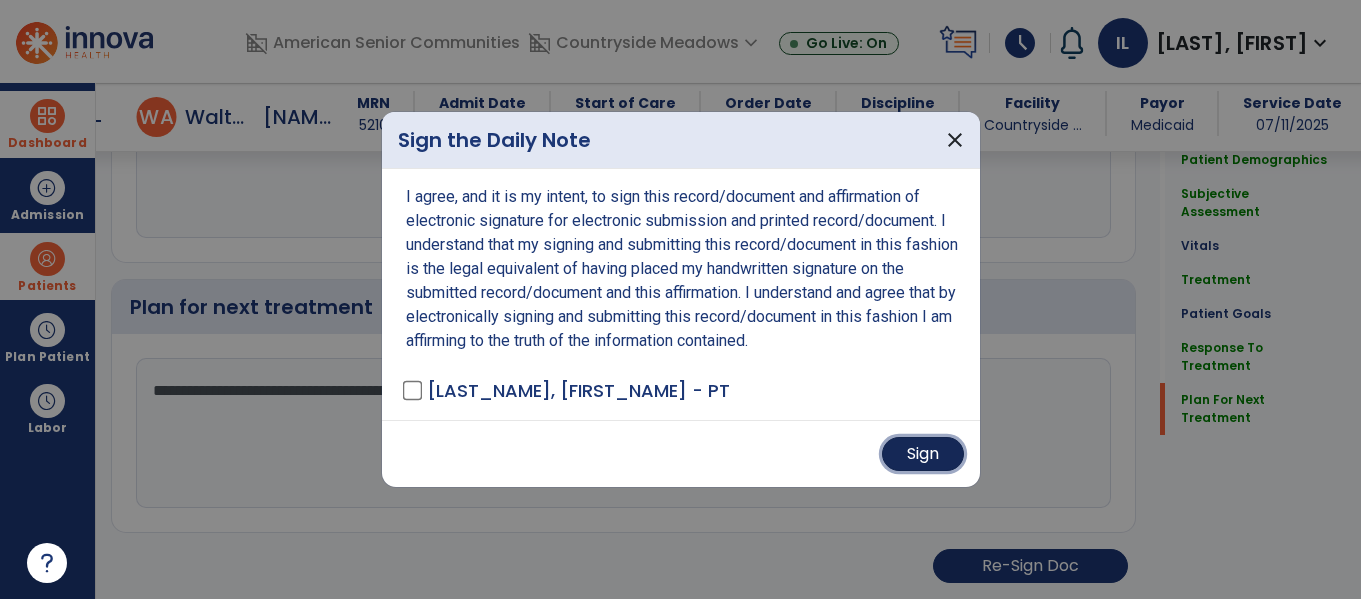 click on "Sign" at bounding box center [923, 454] 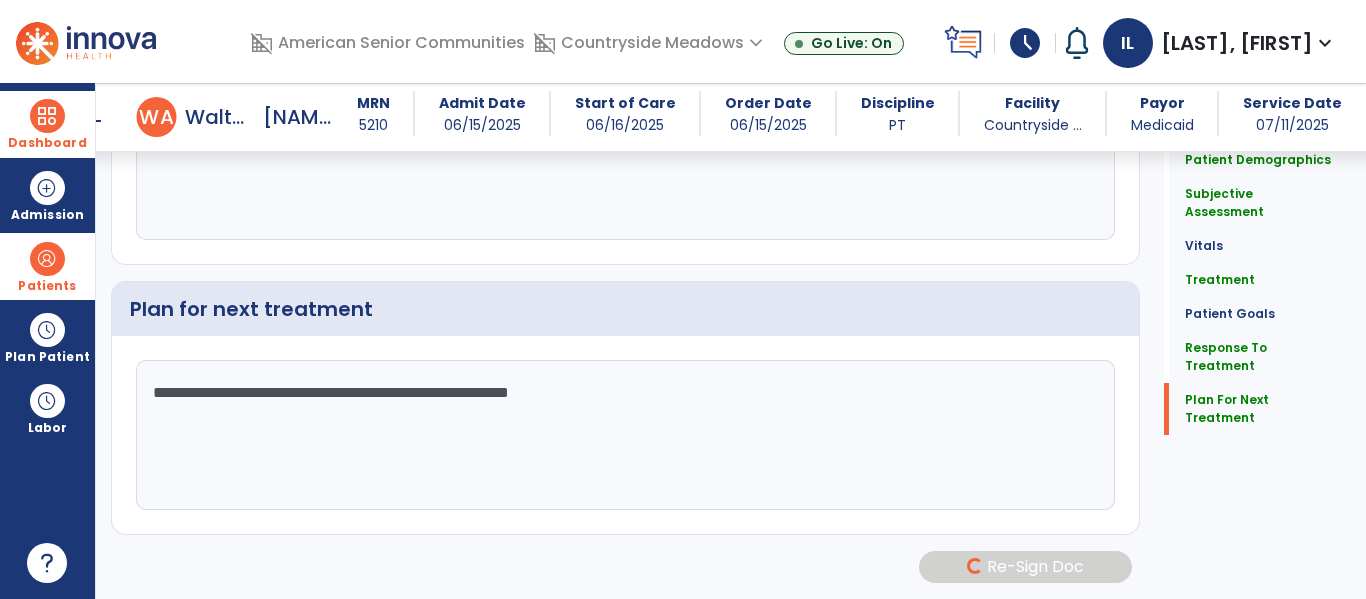 scroll, scrollTop: 3399, scrollLeft: 0, axis: vertical 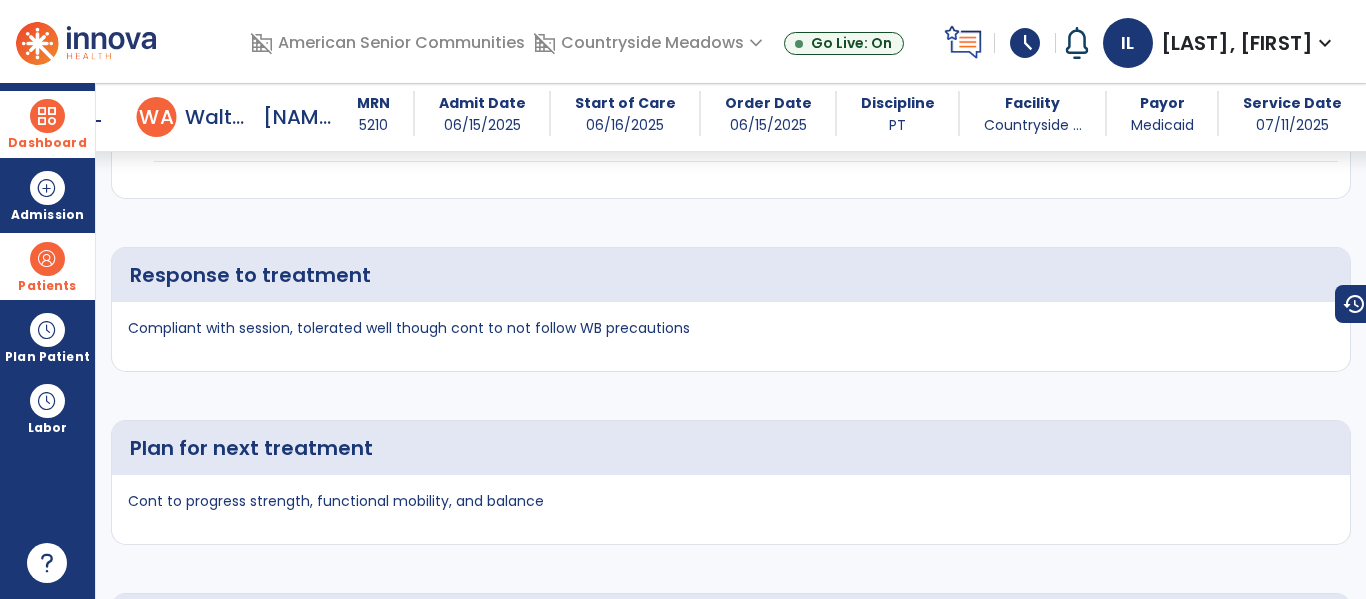 click at bounding box center (47, 116) 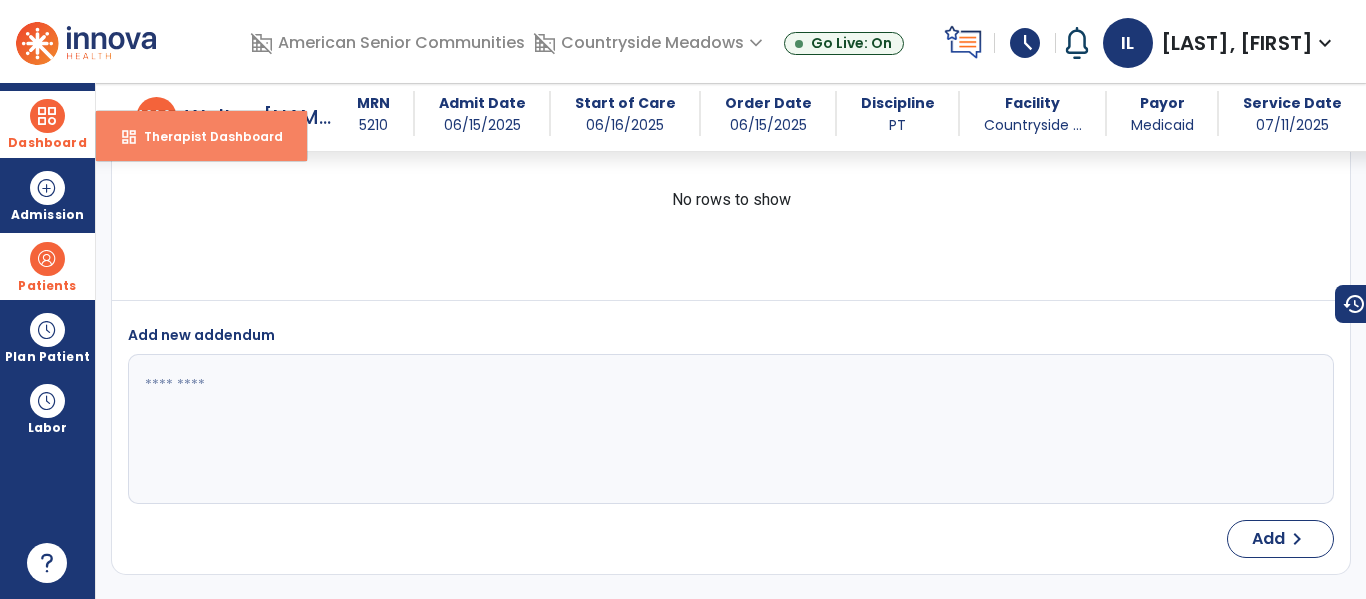click on "Therapist Dashboard" at bounding box center (205, 136) 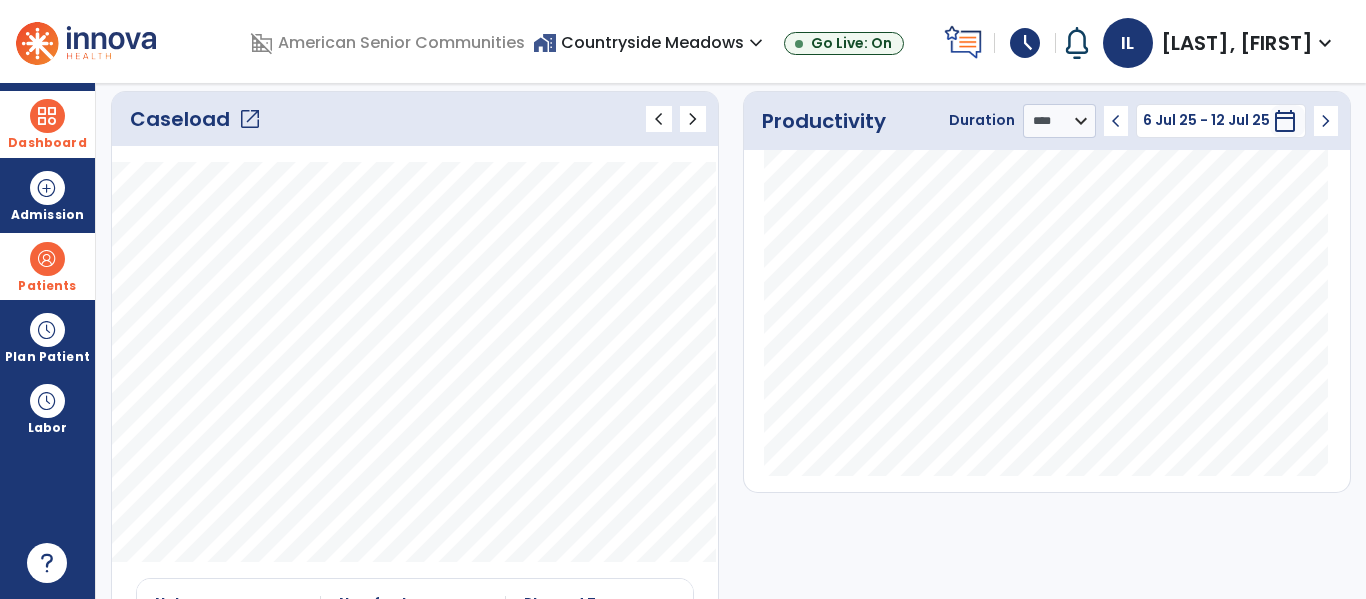 scroll, scrollTop: 0, scrollLeft: 0, axis: both 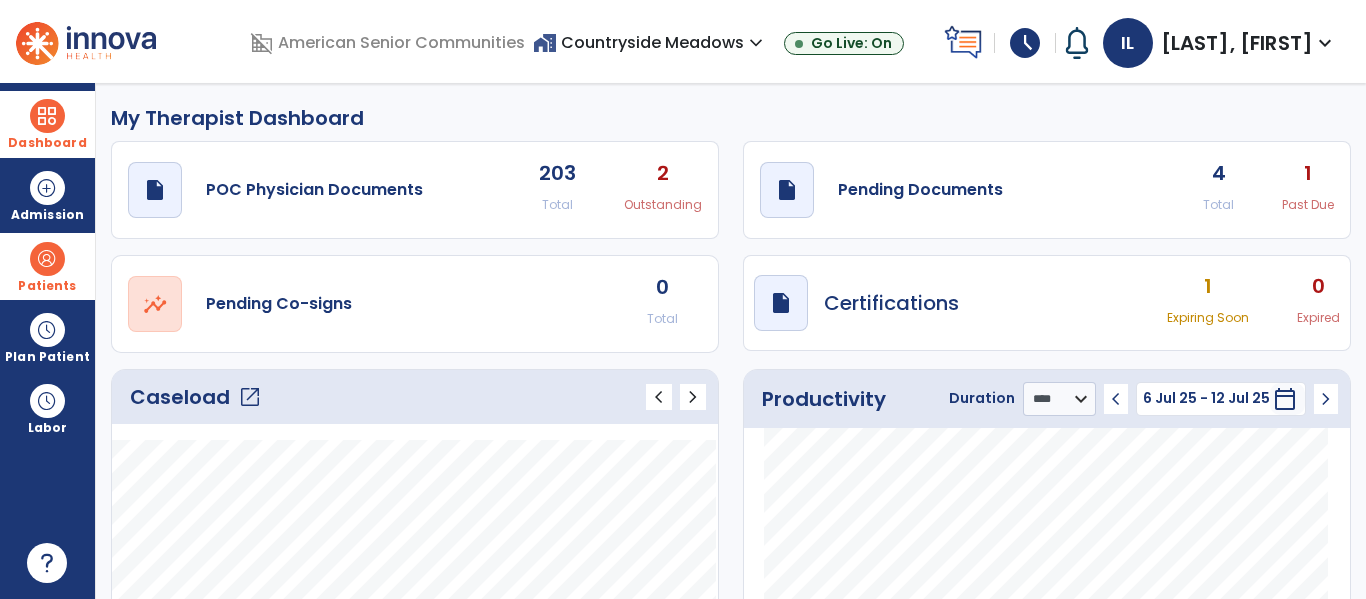click at bounding box center (47, 259) 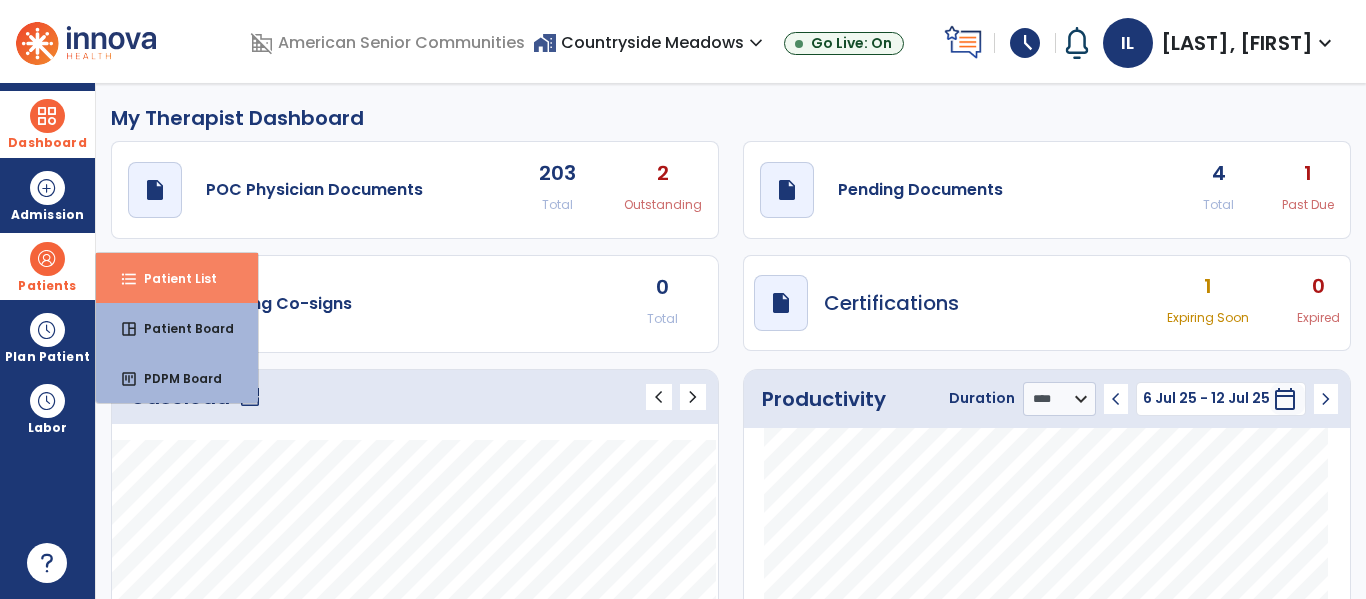 click on "format_list_bulleted  Patient List" at bounding box center [177, 278] 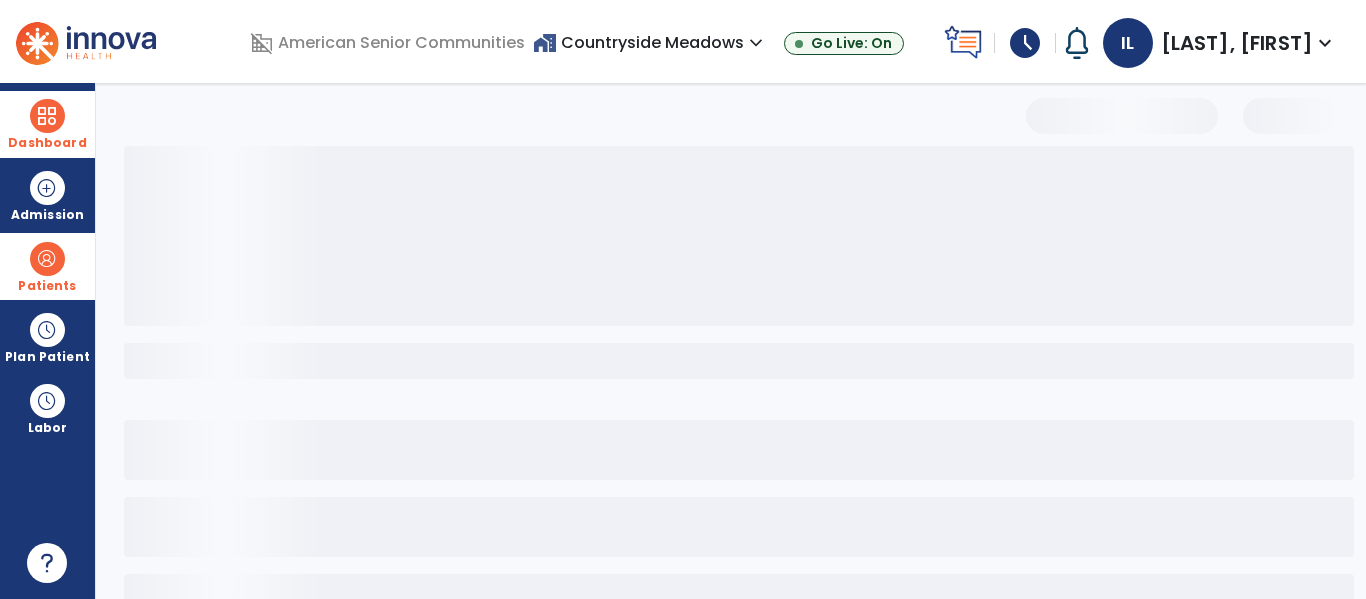 select on "***" 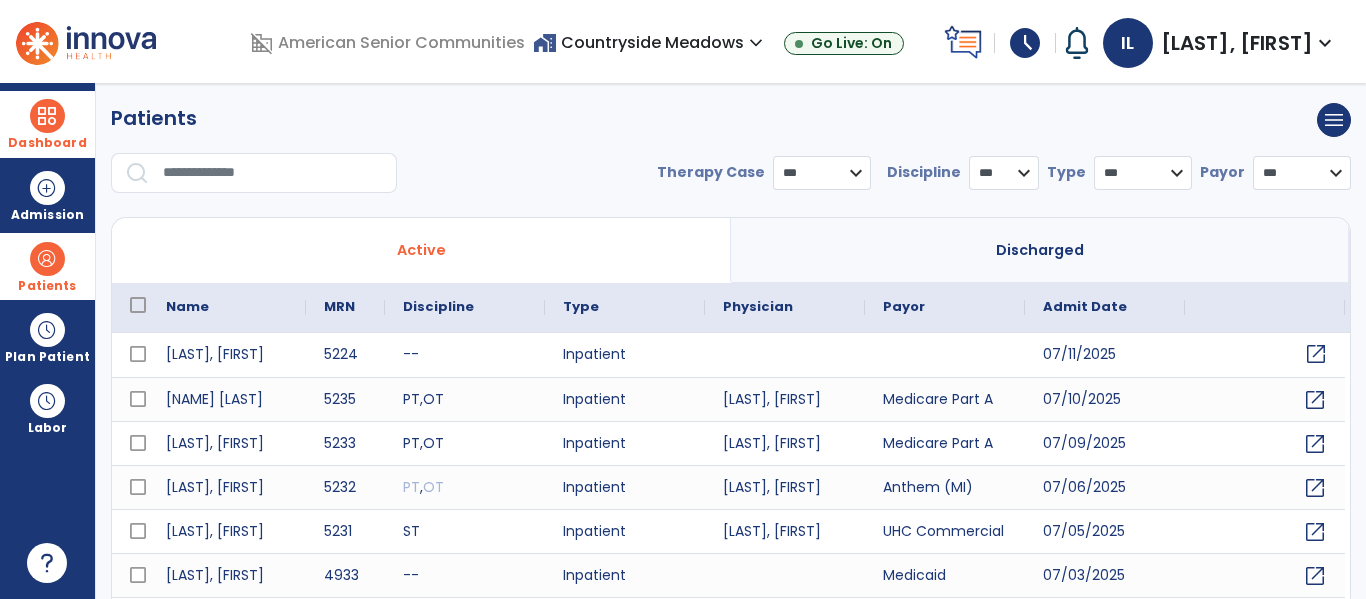 click on "open_in_new" at bounding box center (1316, 354) 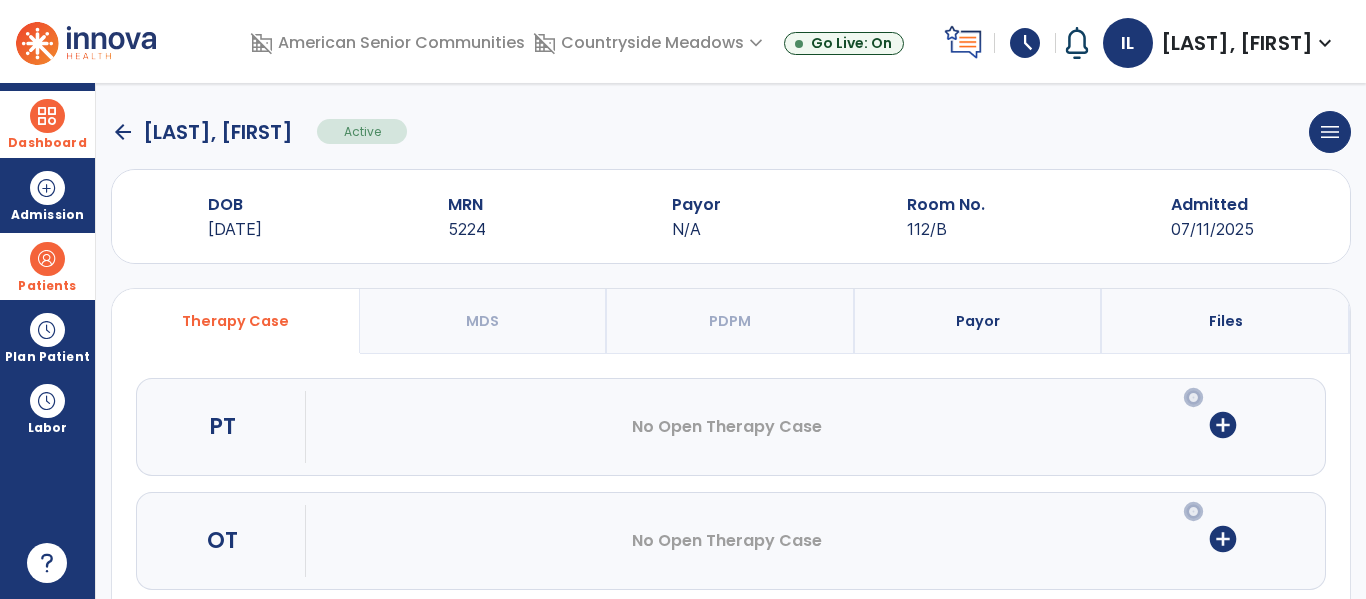scroll, scrollTop: 0, scrollLeft: 0, axis: both 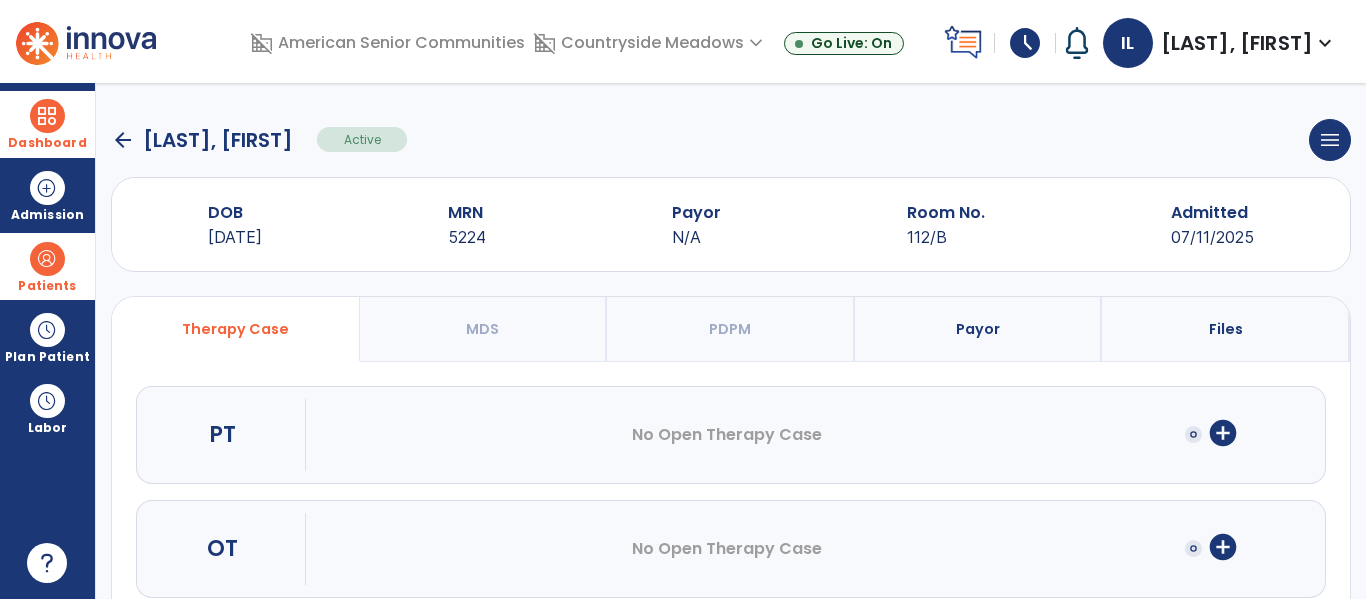 click on "Payor" at bounding box center [978, 329] 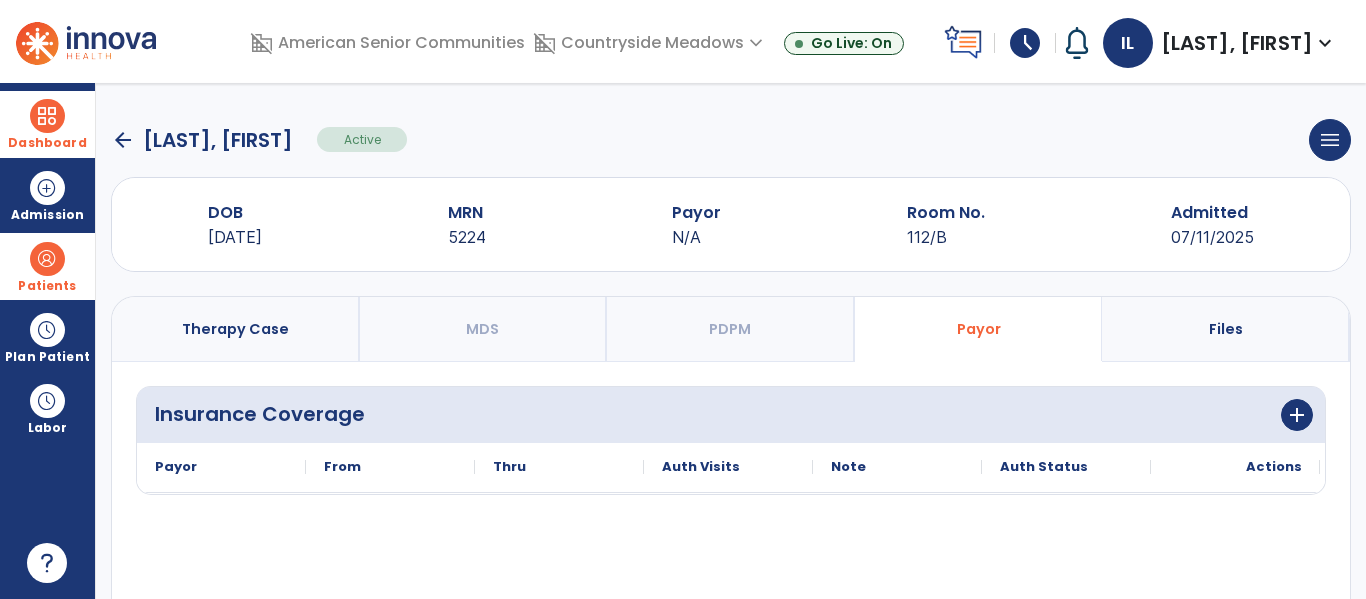 click at bounding box center [47, 116] 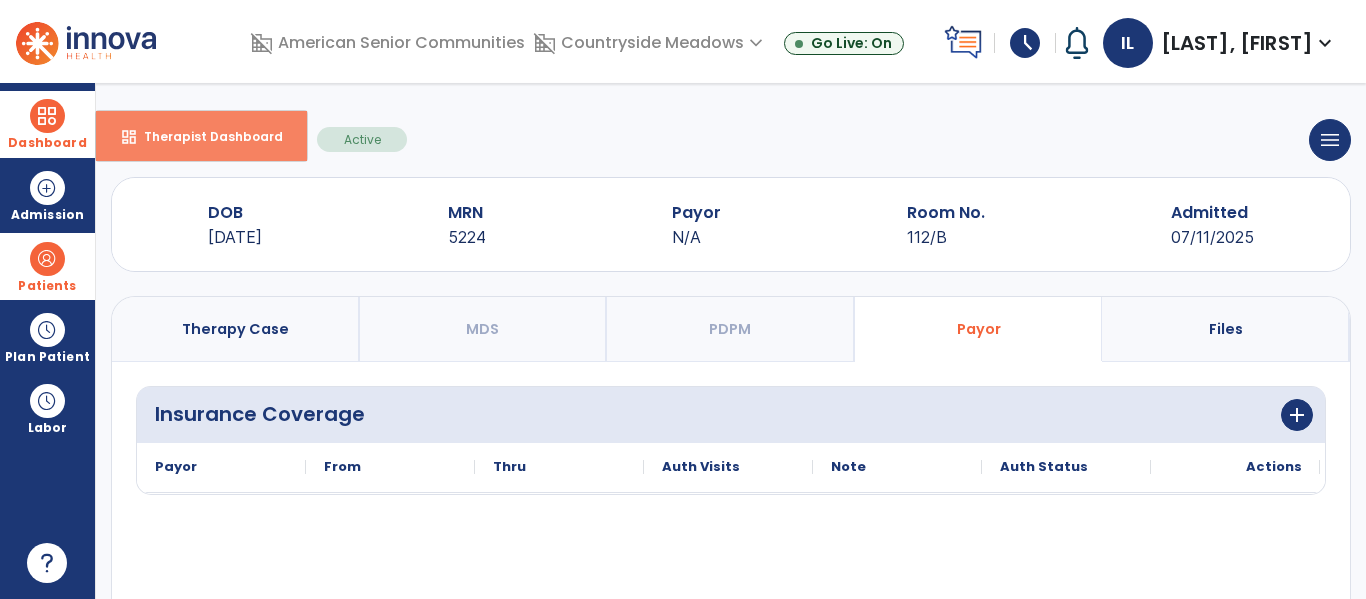 click on "Therapist Dashboard" at bounding box center [205, 136] 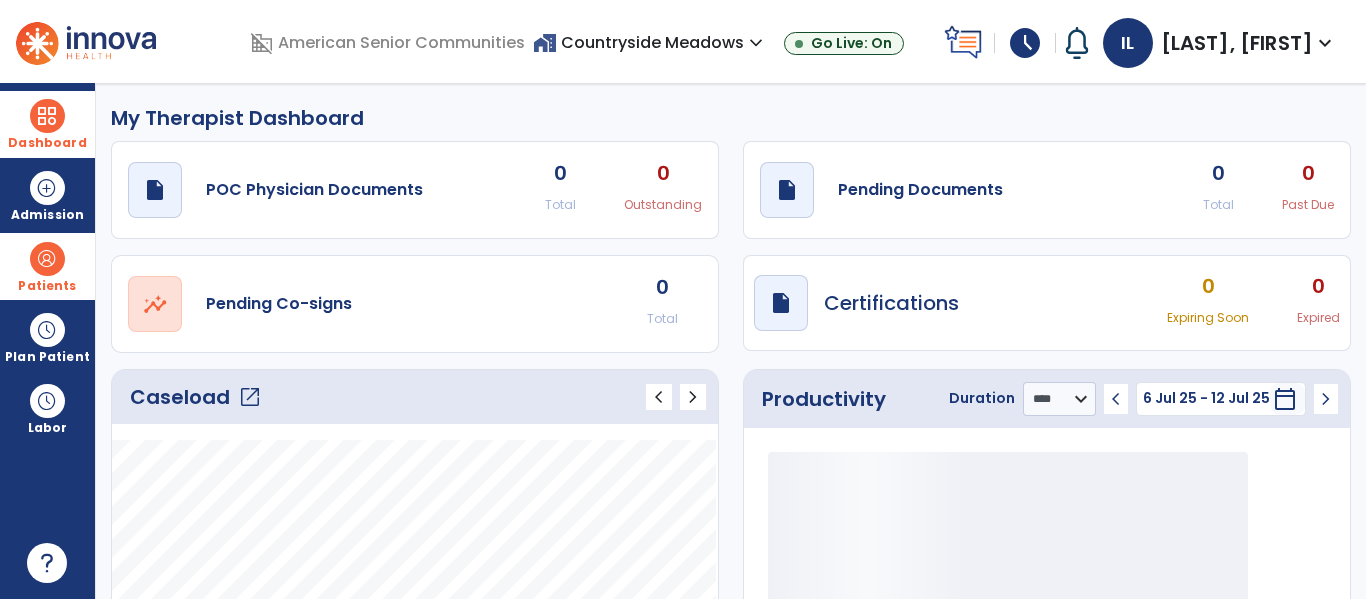 click on "0 Total" 